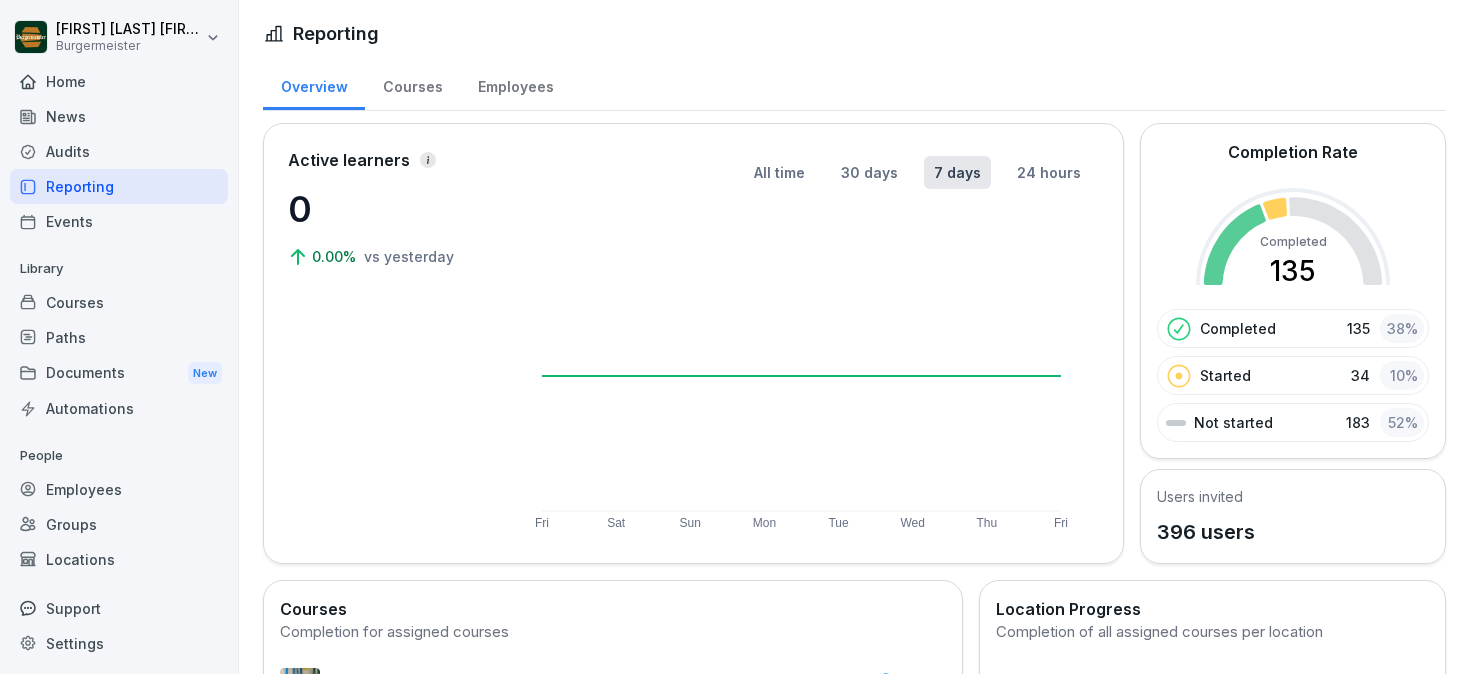 scroll, scrollTop: 0, scrollLeft: 0, axis: both 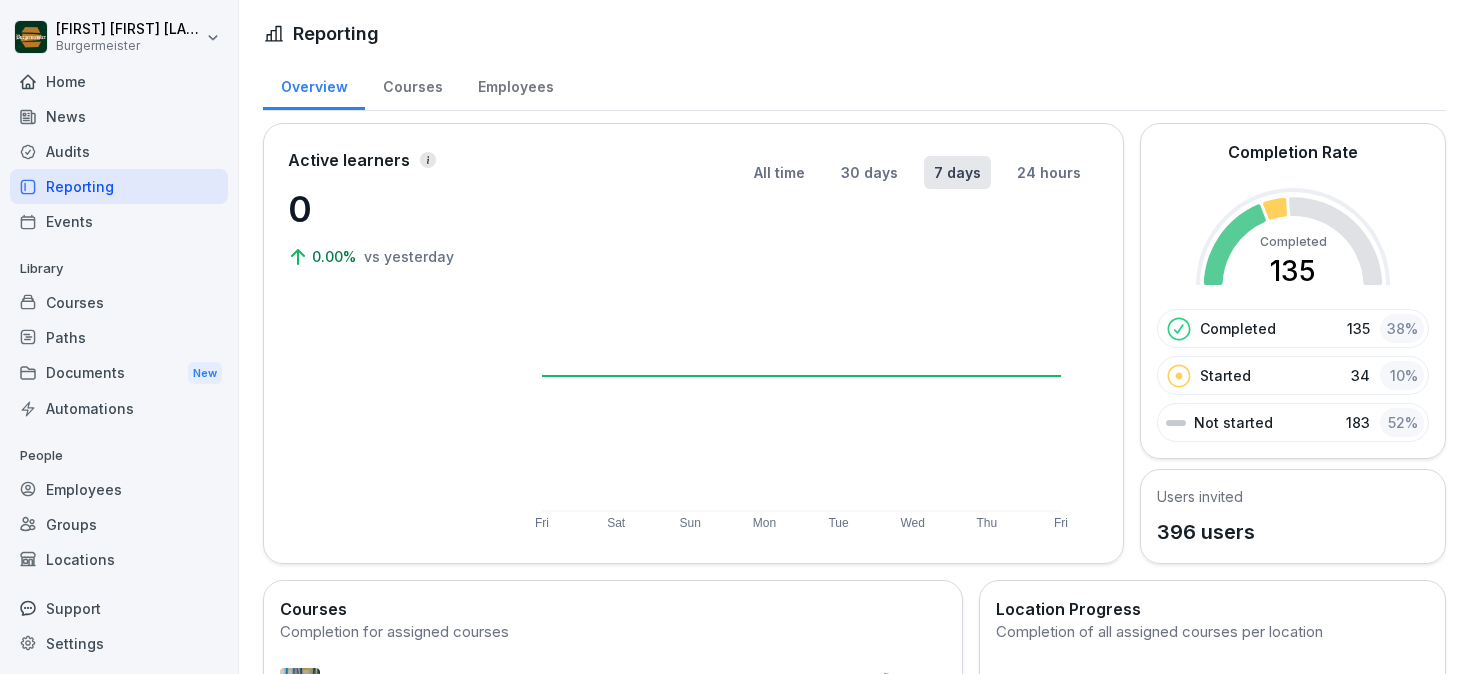 click on "Documents New" at bounding box center [119, 373] 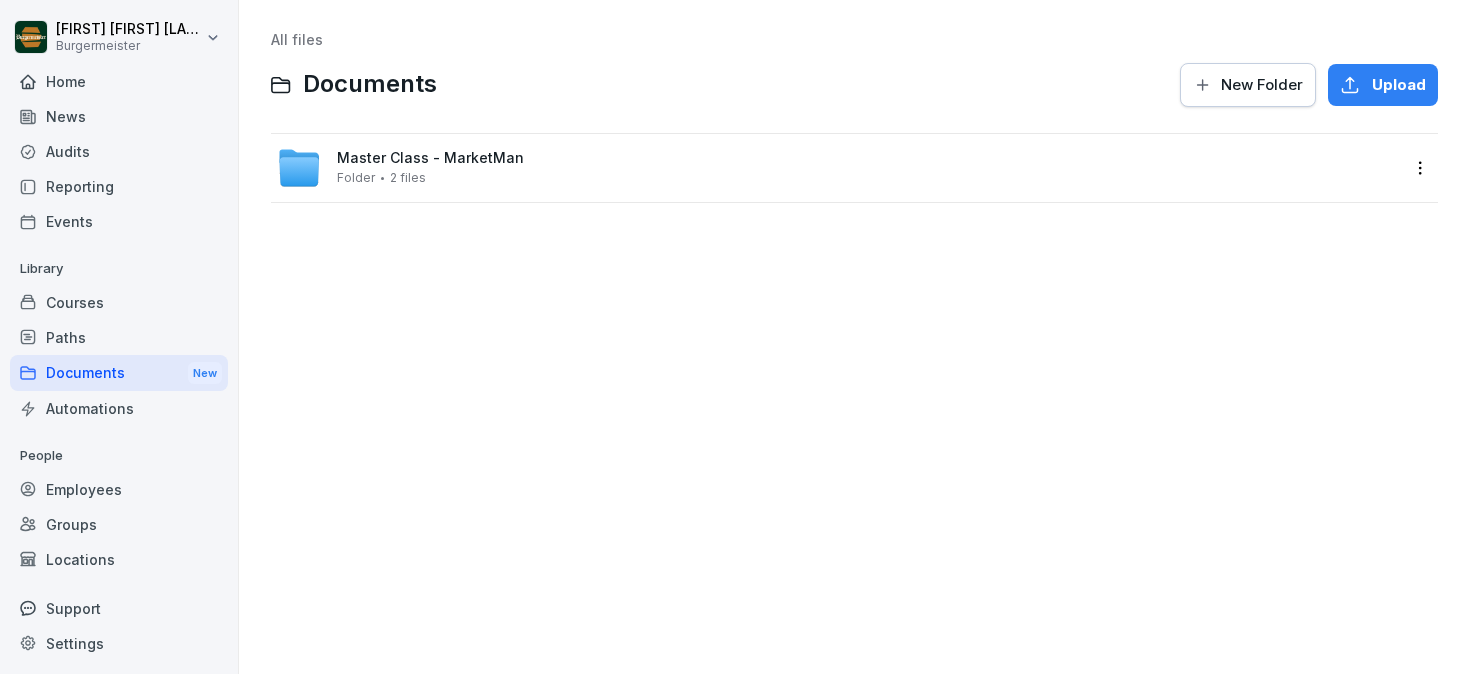 click on "Paths" at bounding box center (119, 337) 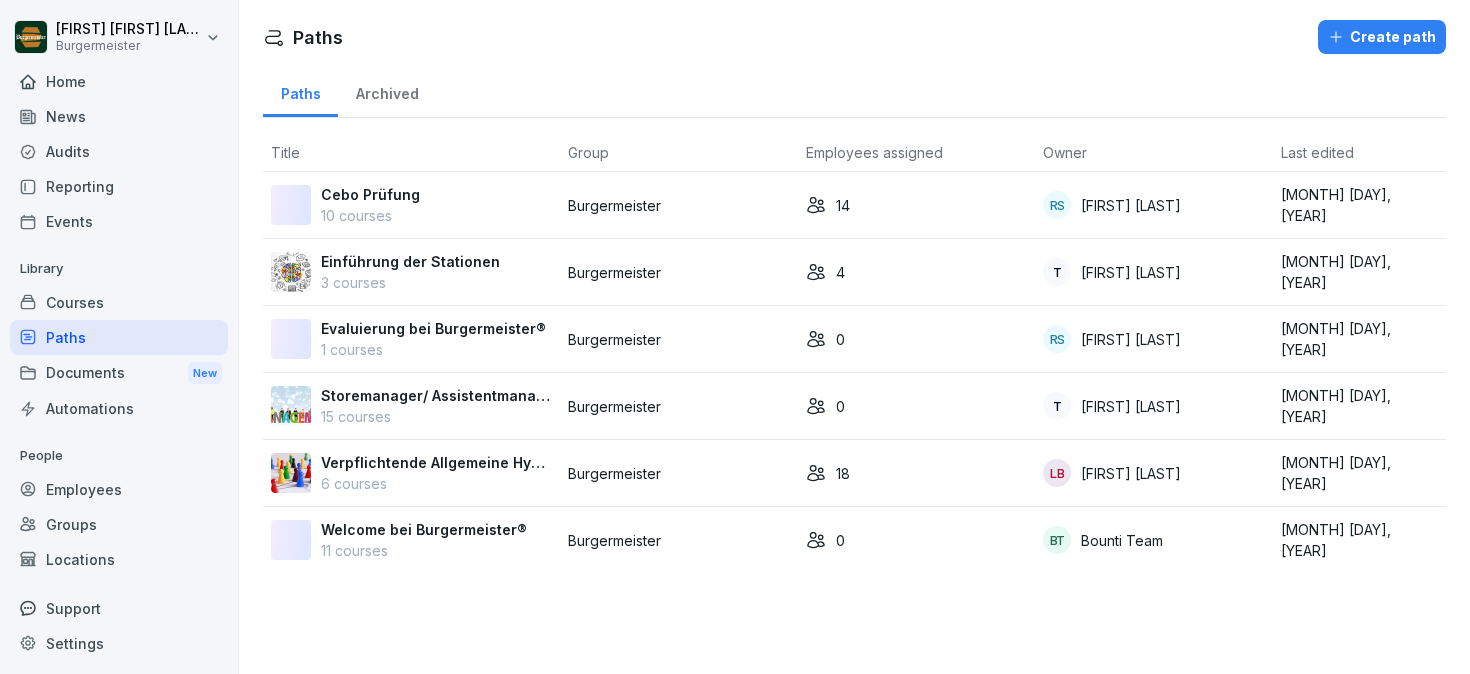 click on "Audits" at bounding box center (119, 151) 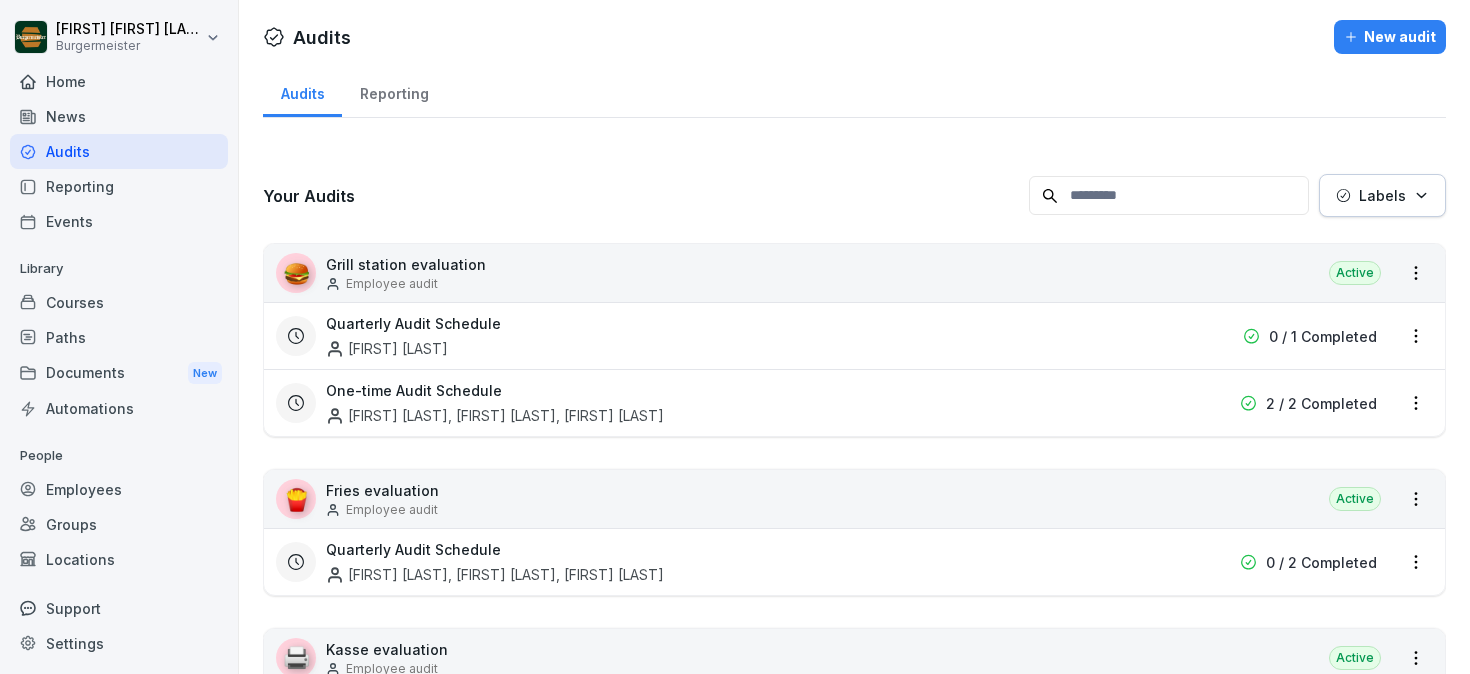 click on "Reporting" at bounding box center [394, 91] 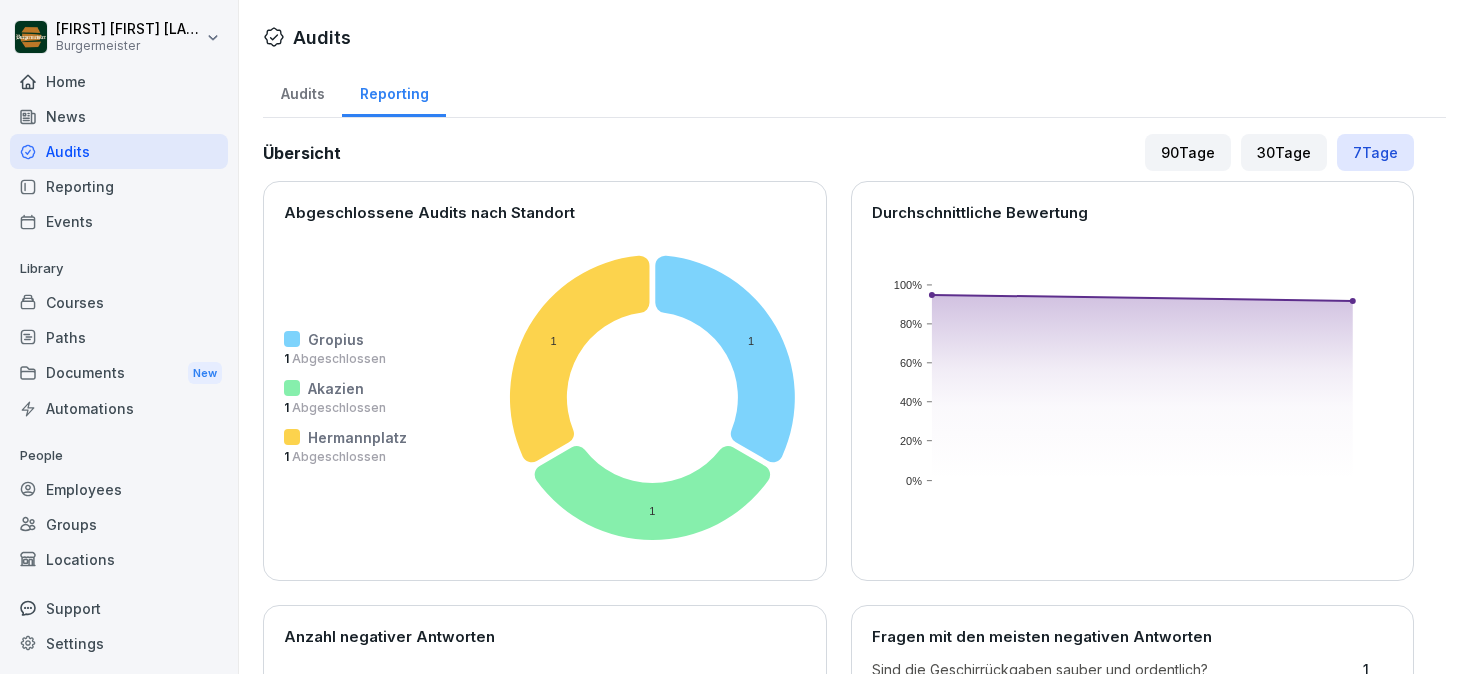 click on "Audits" at bounding box center (302, 91) 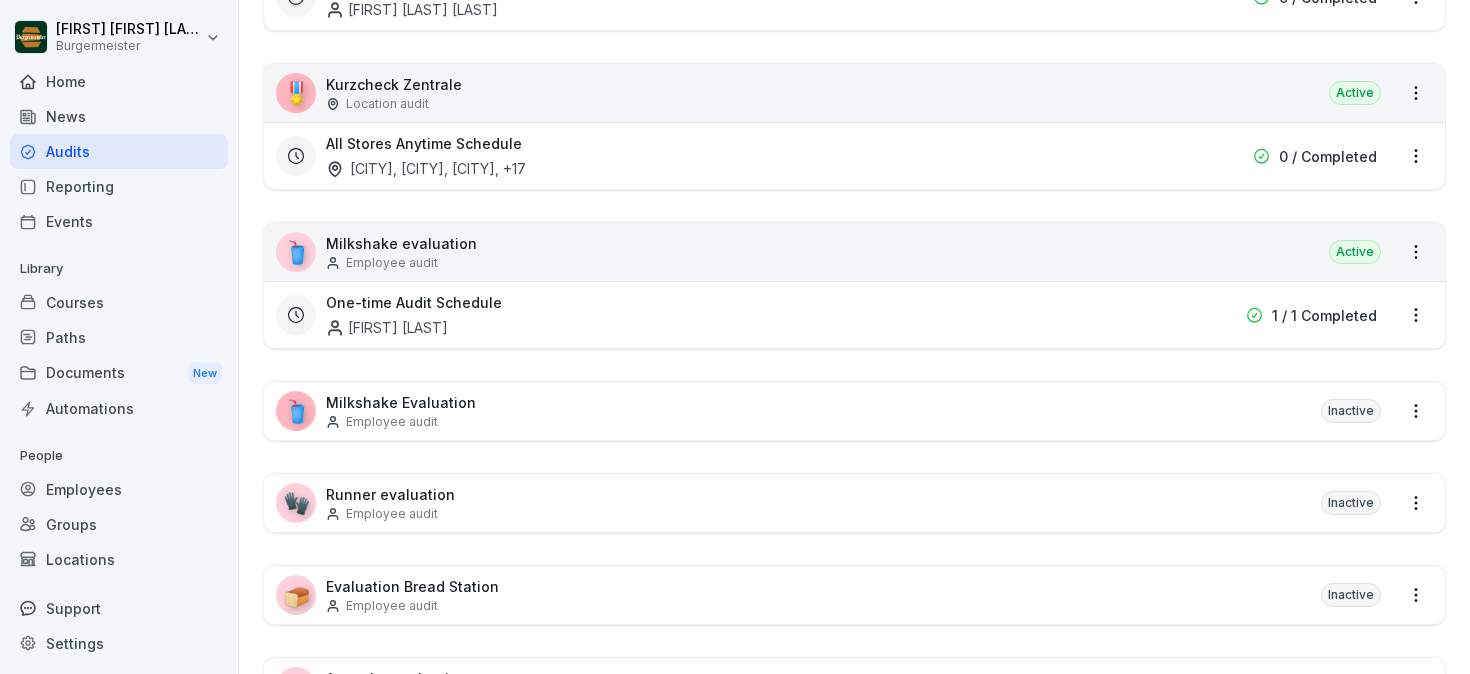 scroll, scrollTop: 699, scrollLeft: 0, axis: vertical 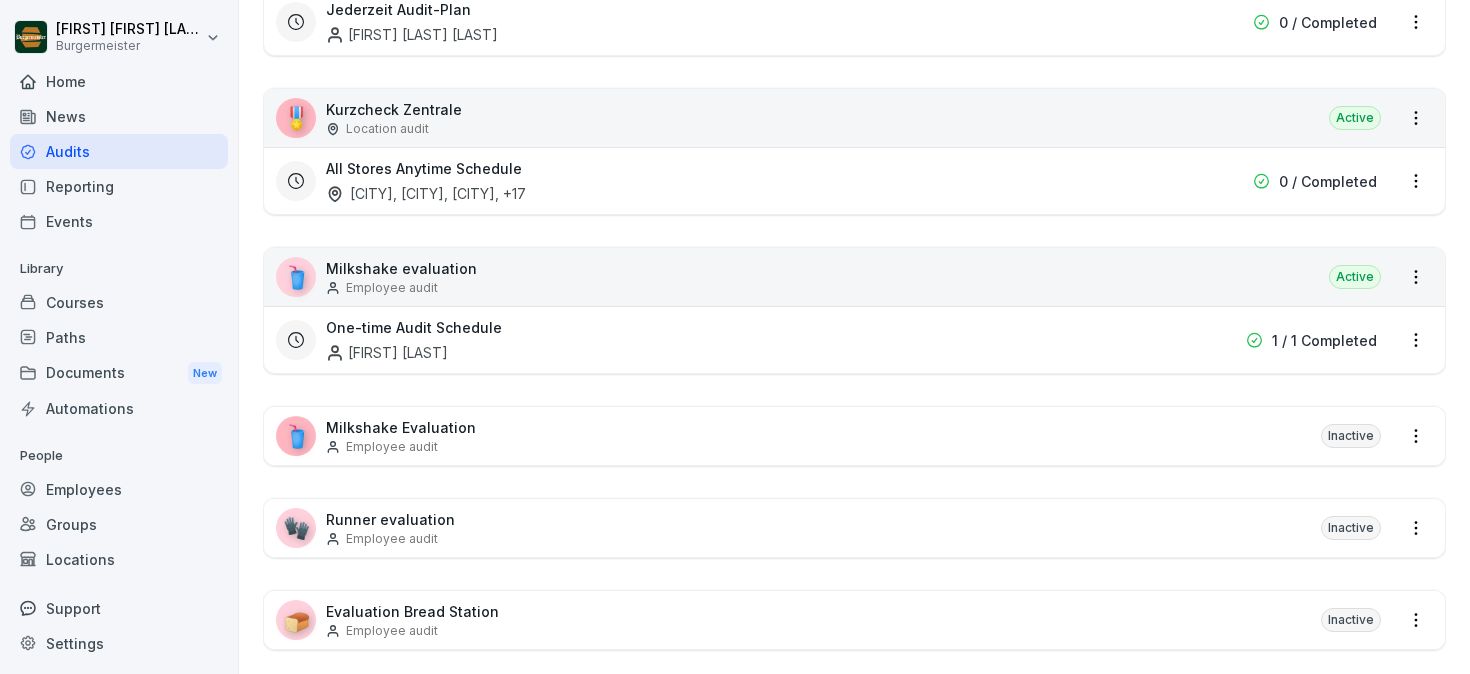 click on "All Stores Anytime Schedule" at bounding box center [424, 168] 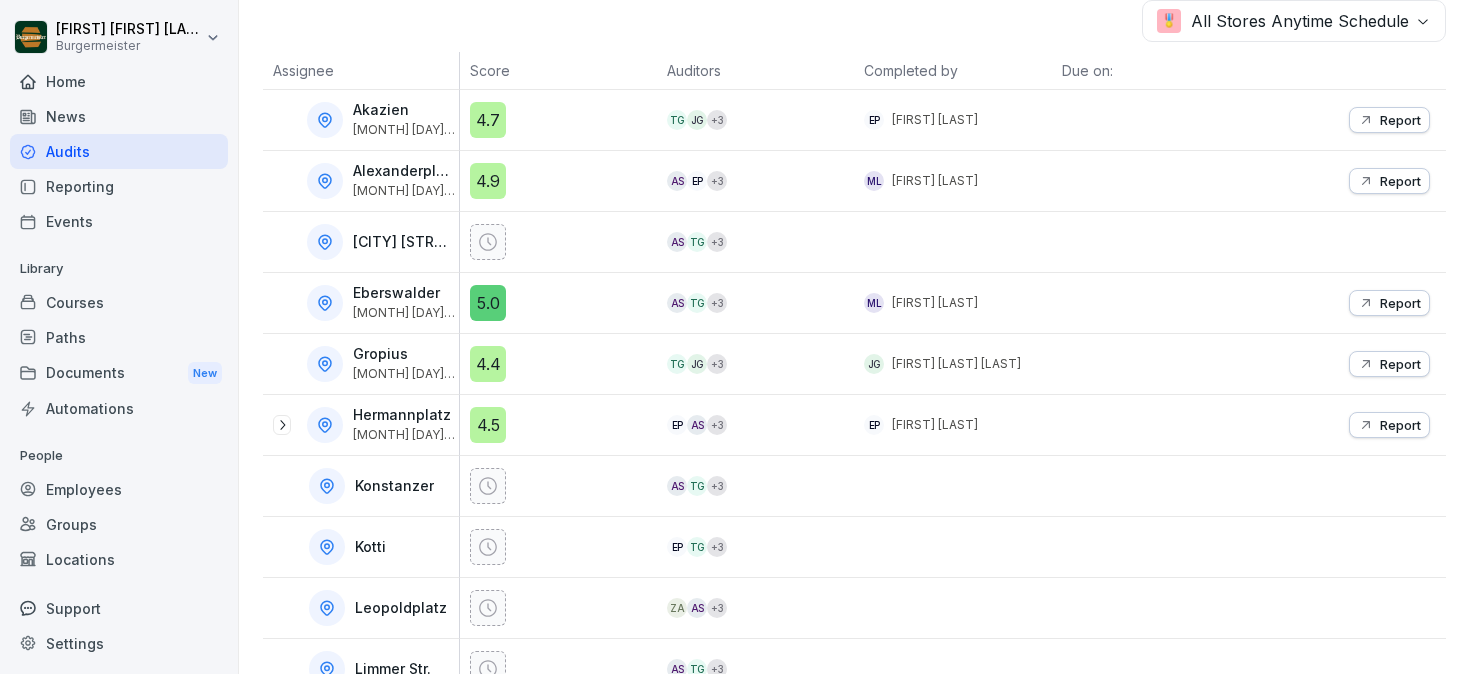 click on "4.4" at bounding box center [488, 364] 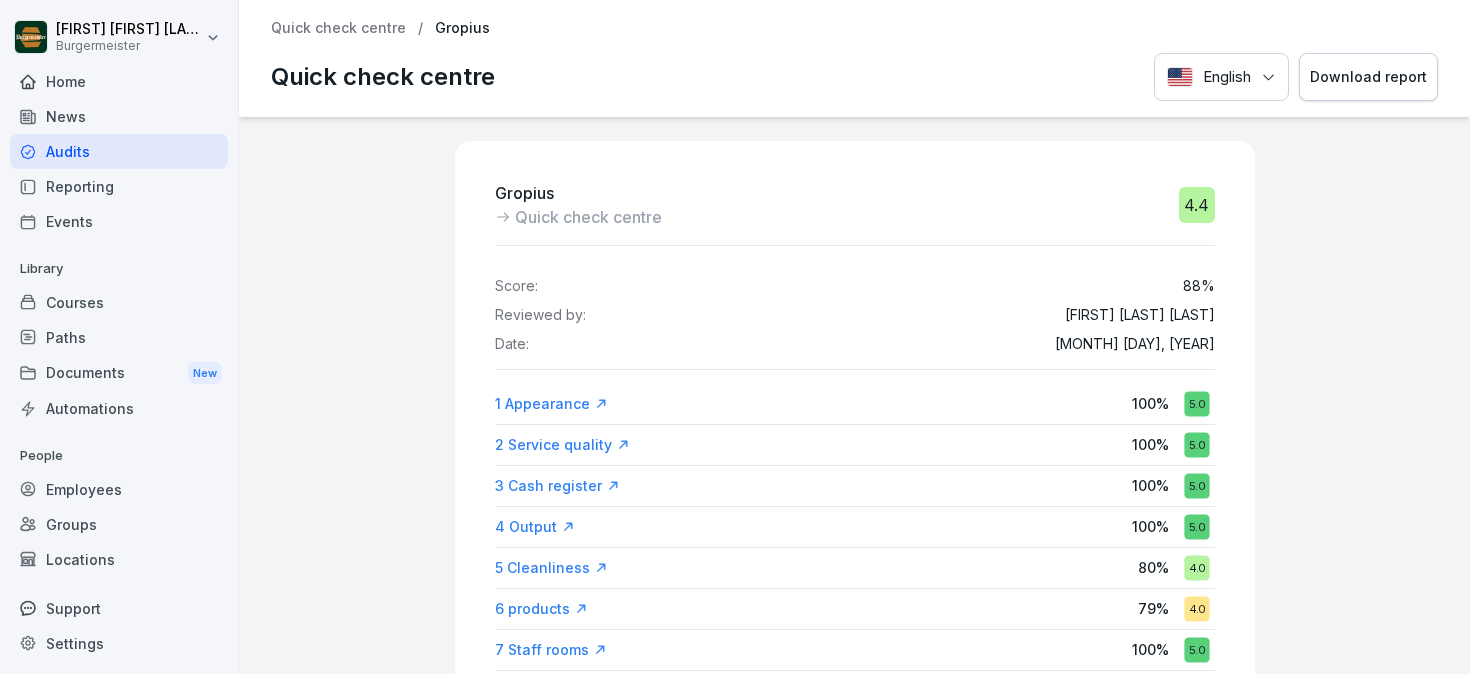 scroll, scrollTop: 0, scrollLeft: 0, axis: both 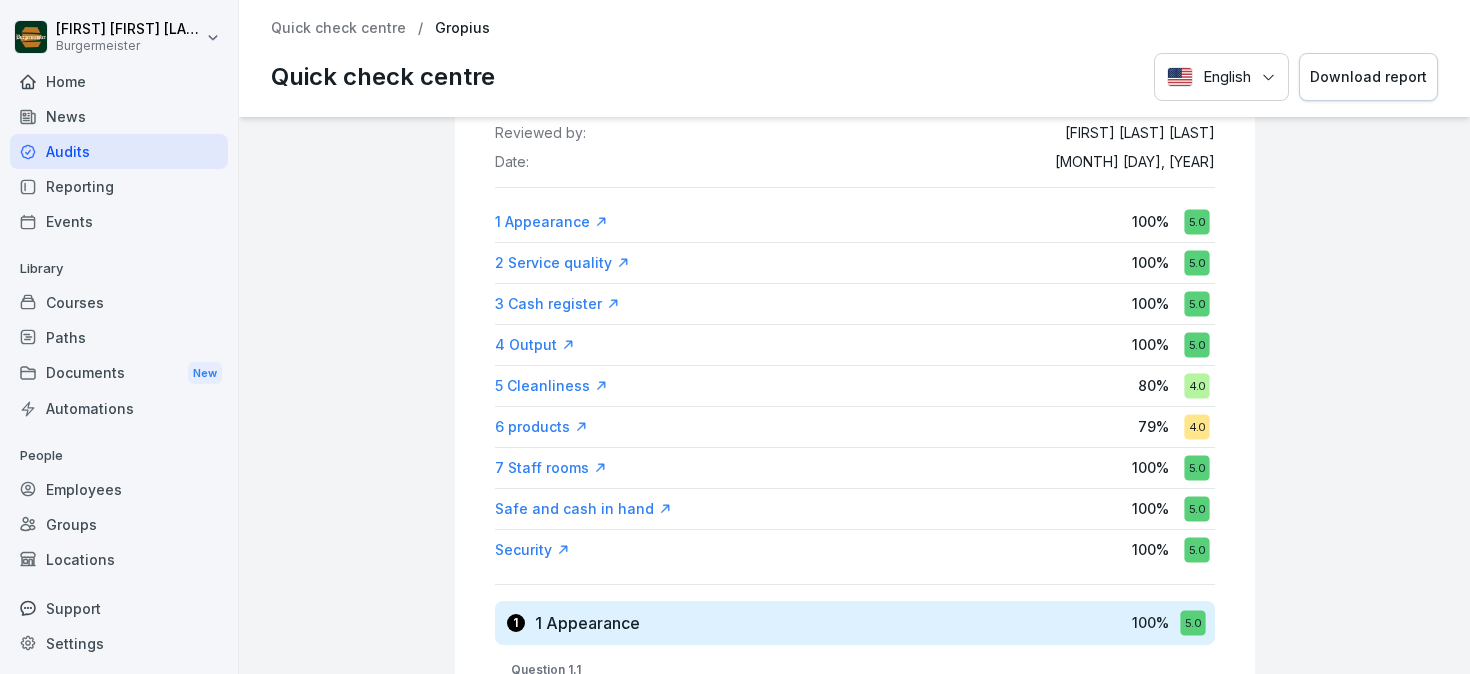 click on "6 products" at bounding box center (541, 427) 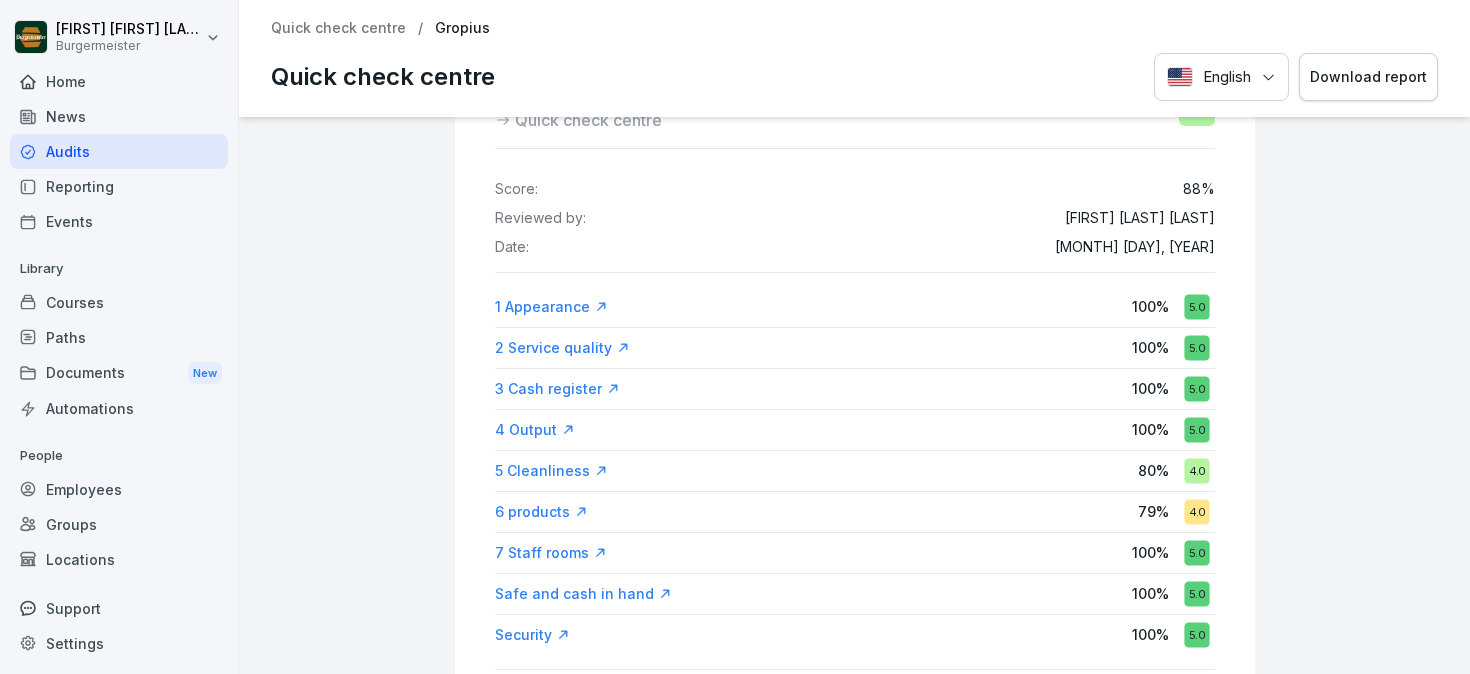 scroll, scrollTop: 0, scrollLeft: 0, axis: both 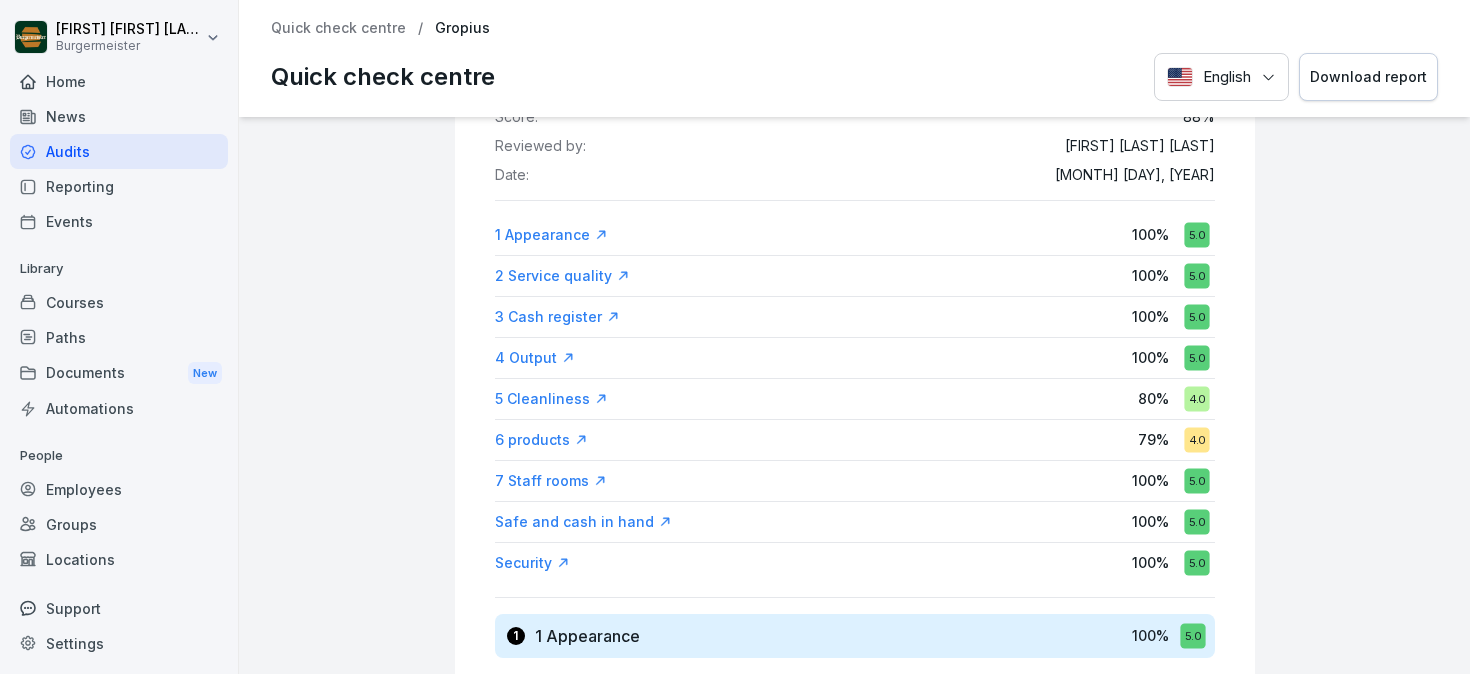 click 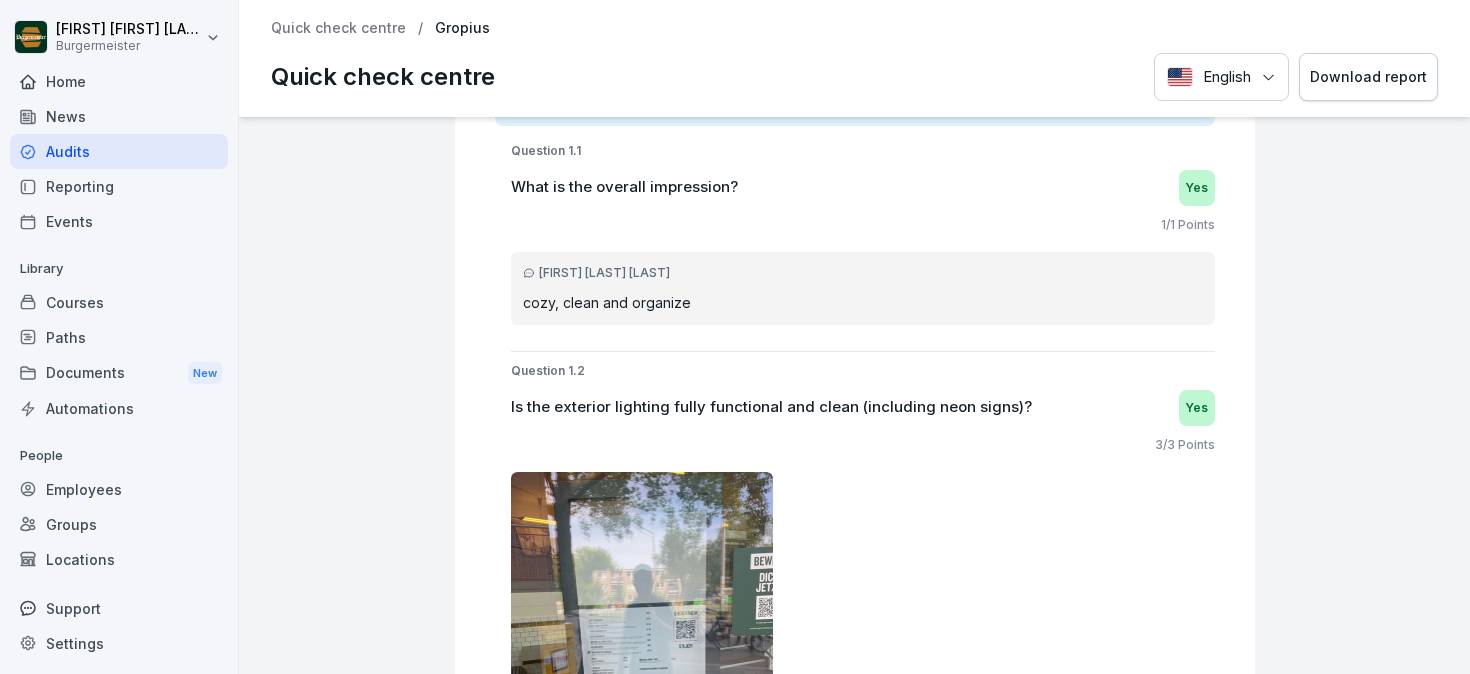 scroll, scrollTop: 0, scrollLeft: 0, axis: both 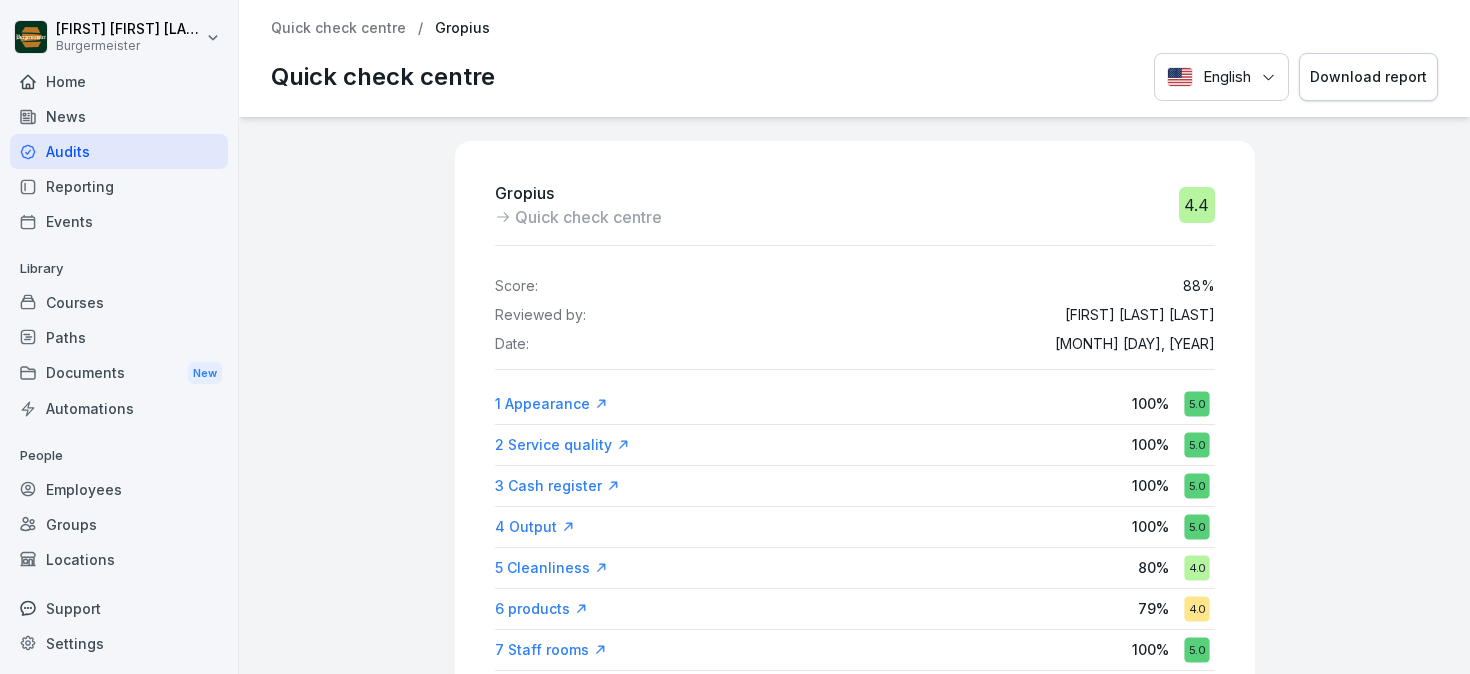click on "79 %" at bounding box center [1153, 608] 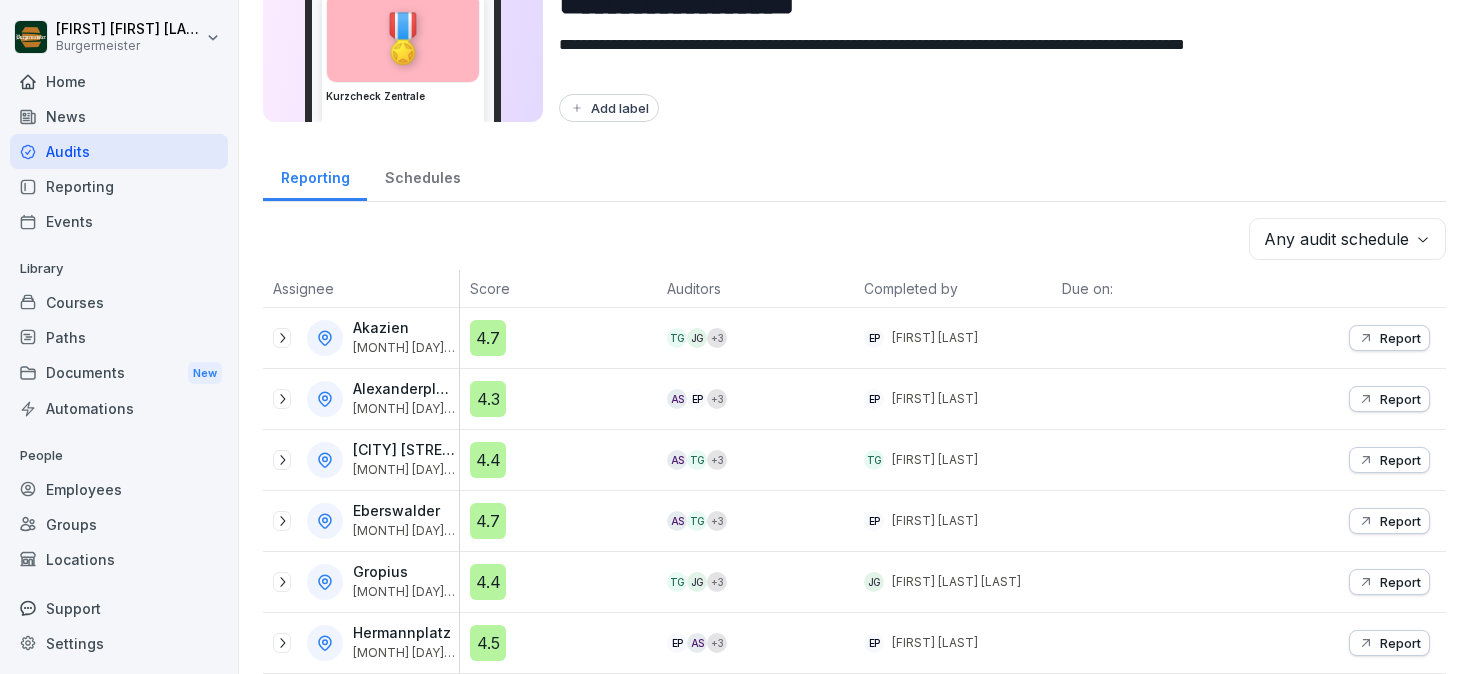 scroll, scrollTop: 227, scrollLeft: 0, axis: vertical 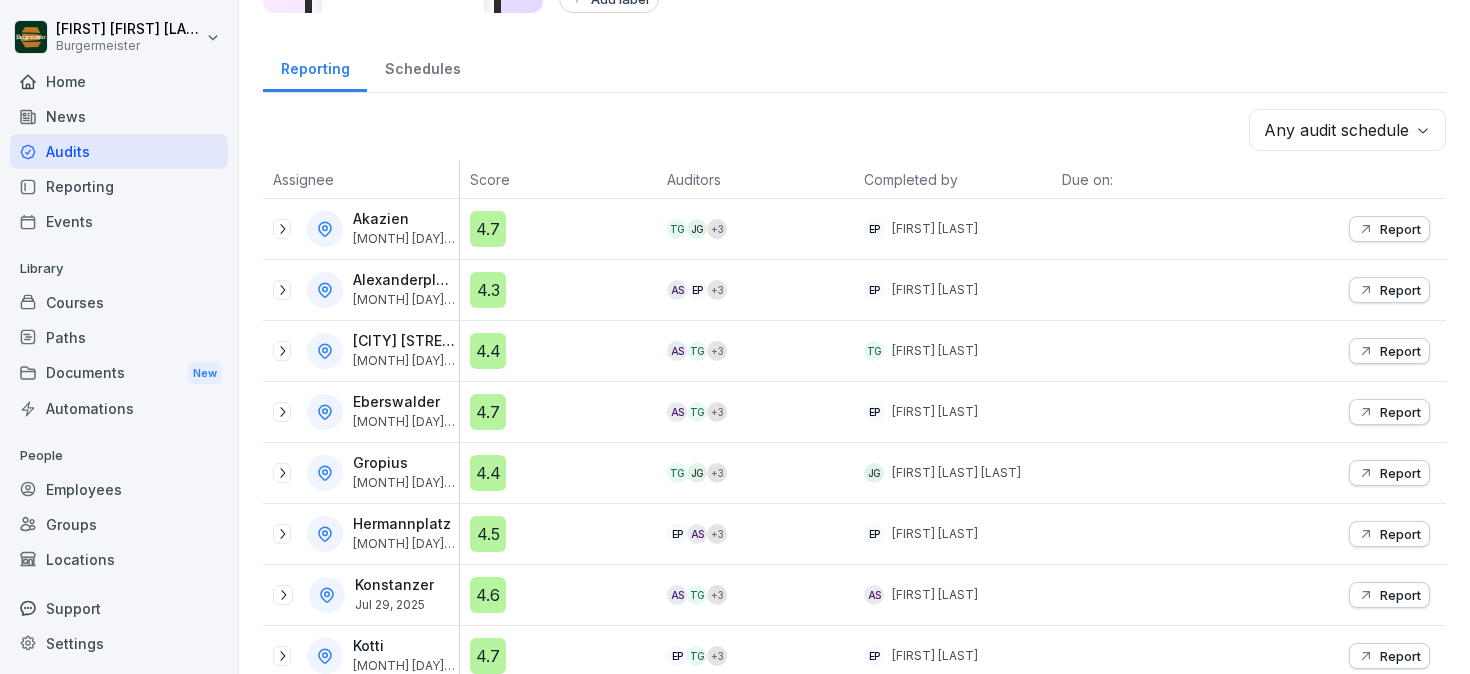 click 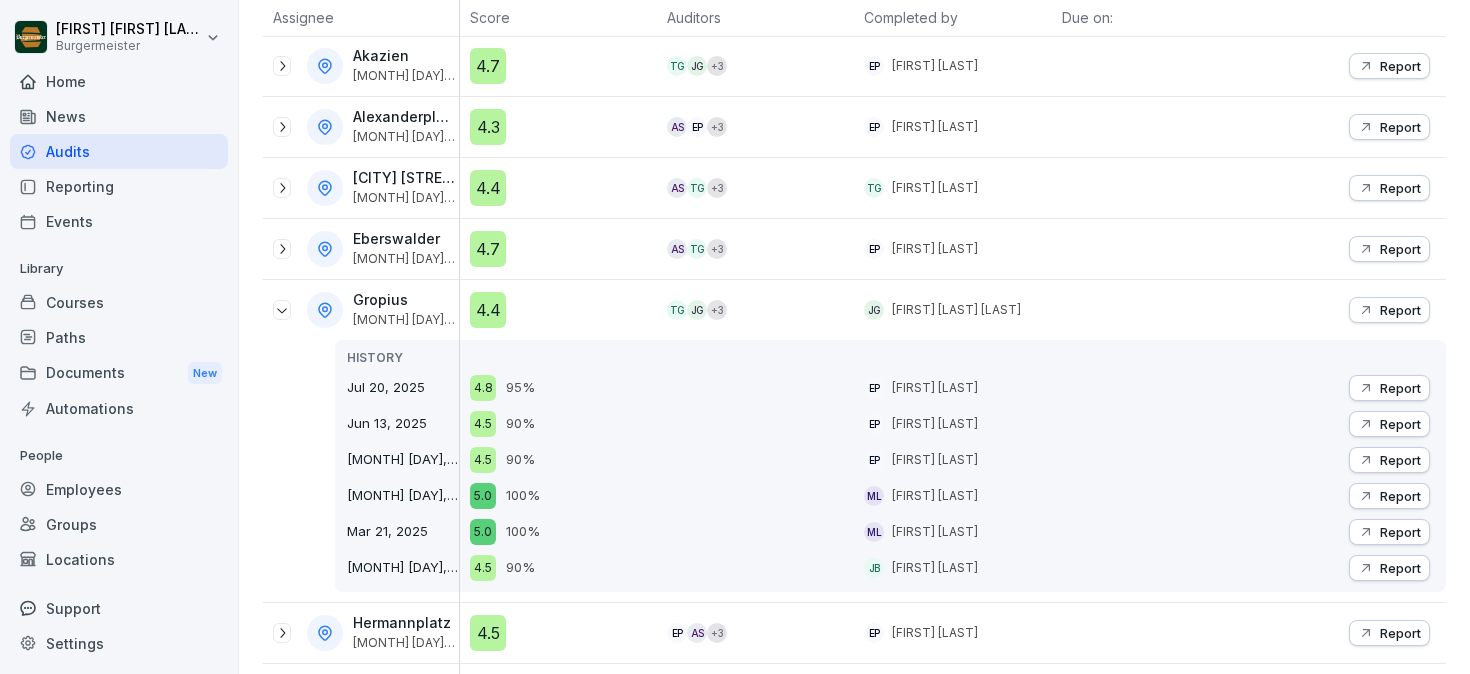 scroll, scrollTop: 389, scrollLeft: 0, axis: vertical 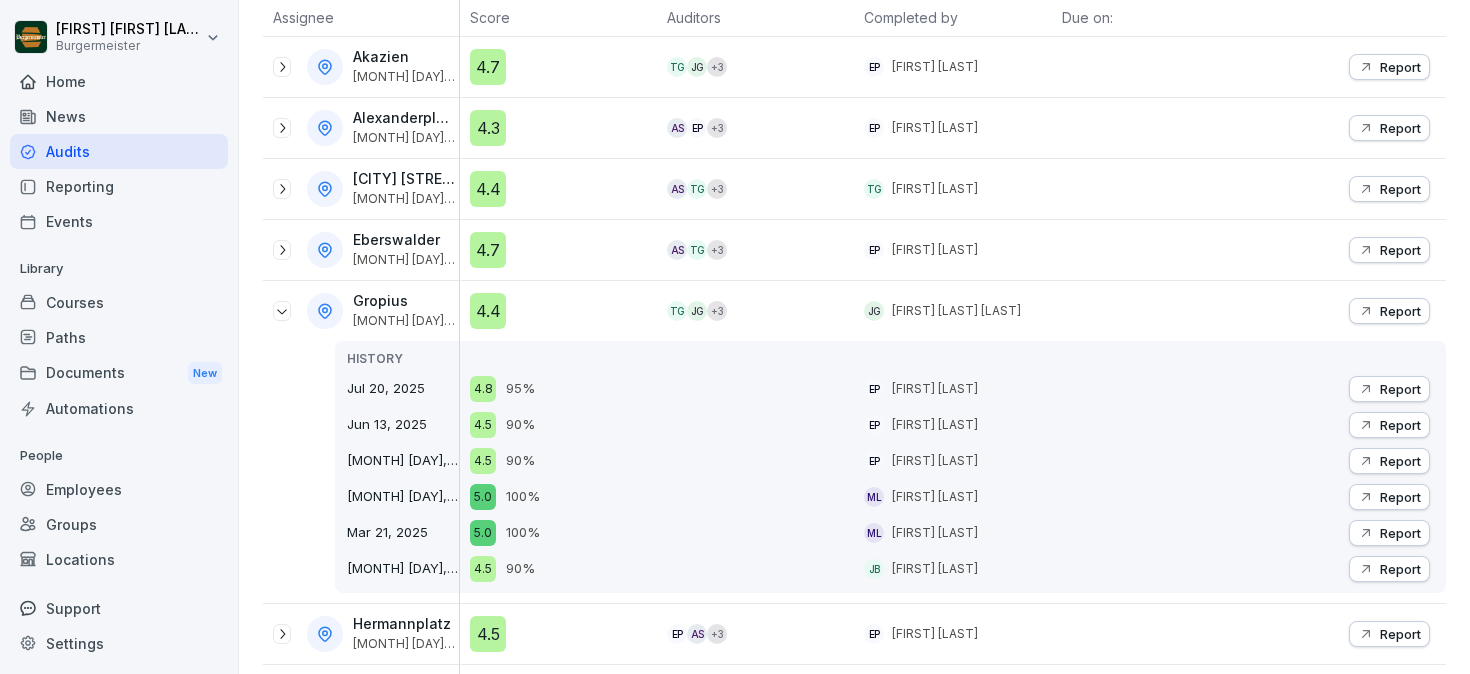 click on "4.4" at bounding box center [488, 311] 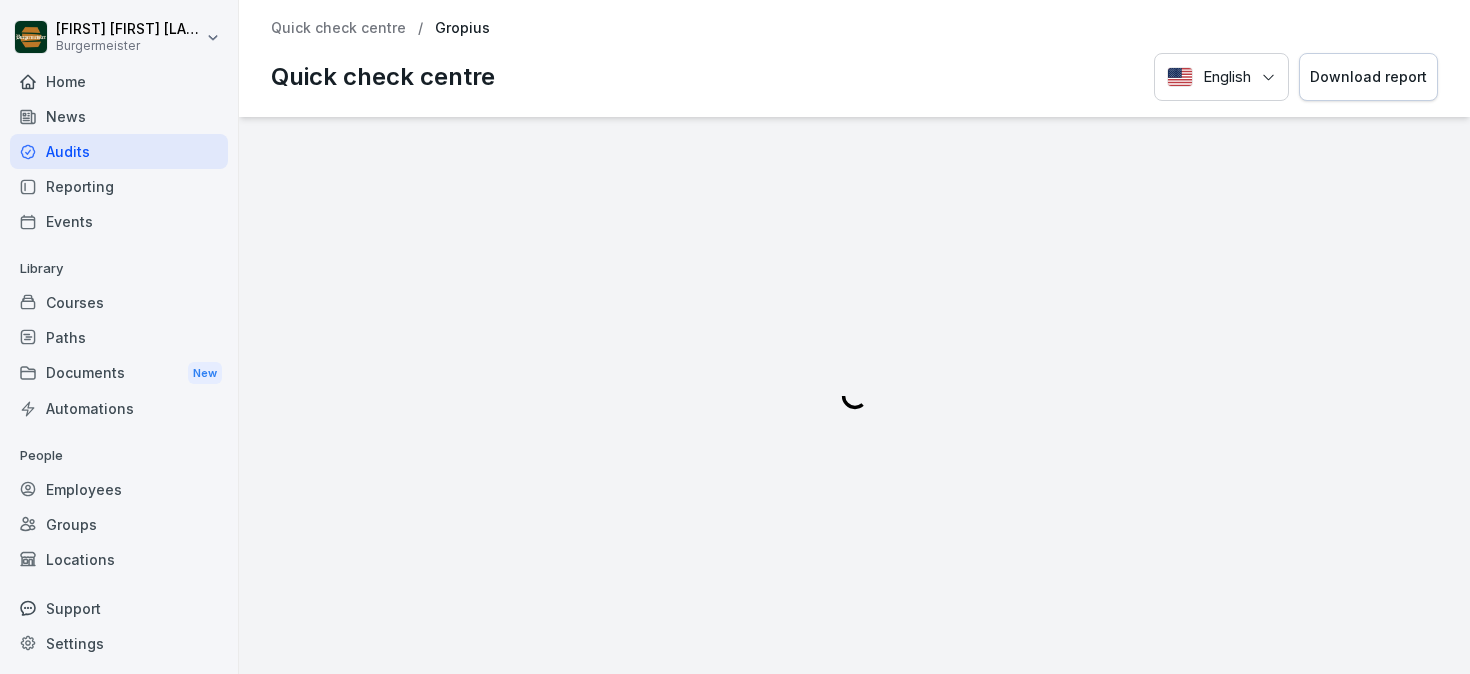 scroll, scrollTop: 0, scrollLeft: 0, axis: both 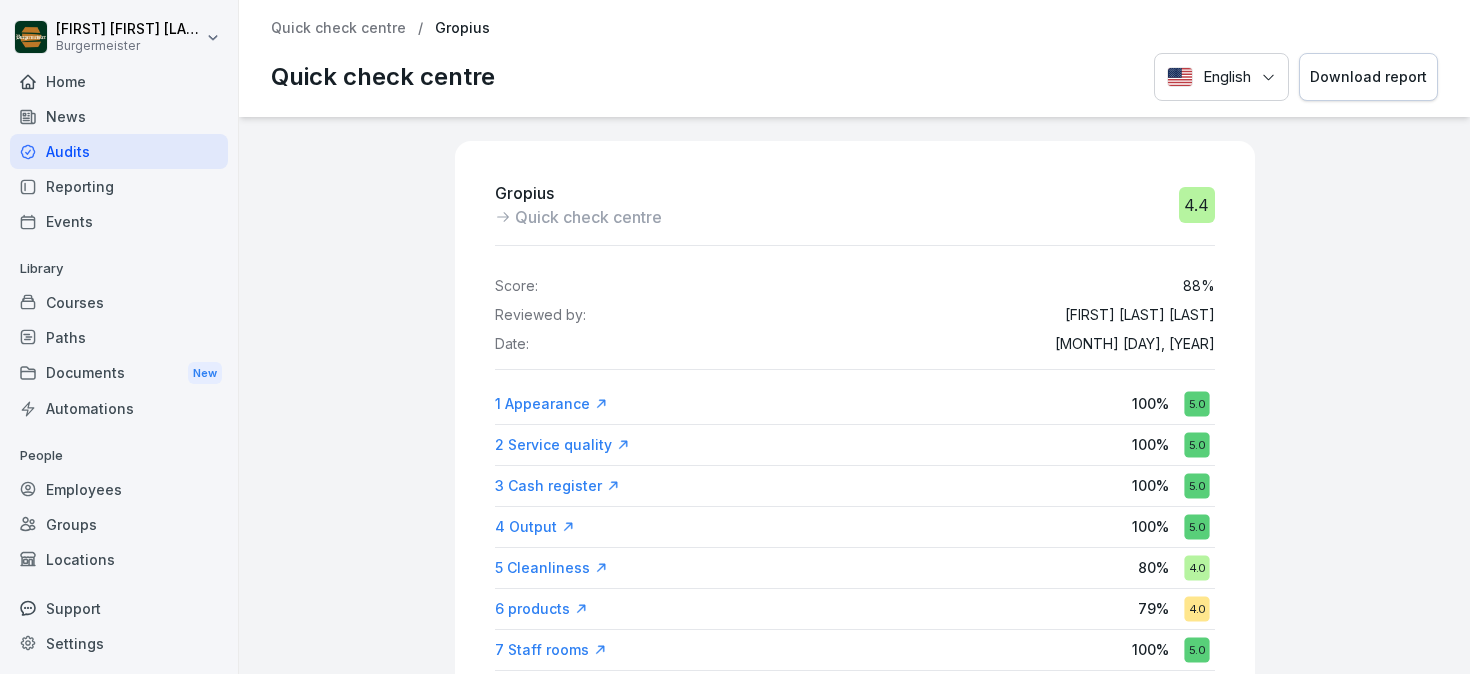 click on "English Download report" at bounding box center [1296, 77] 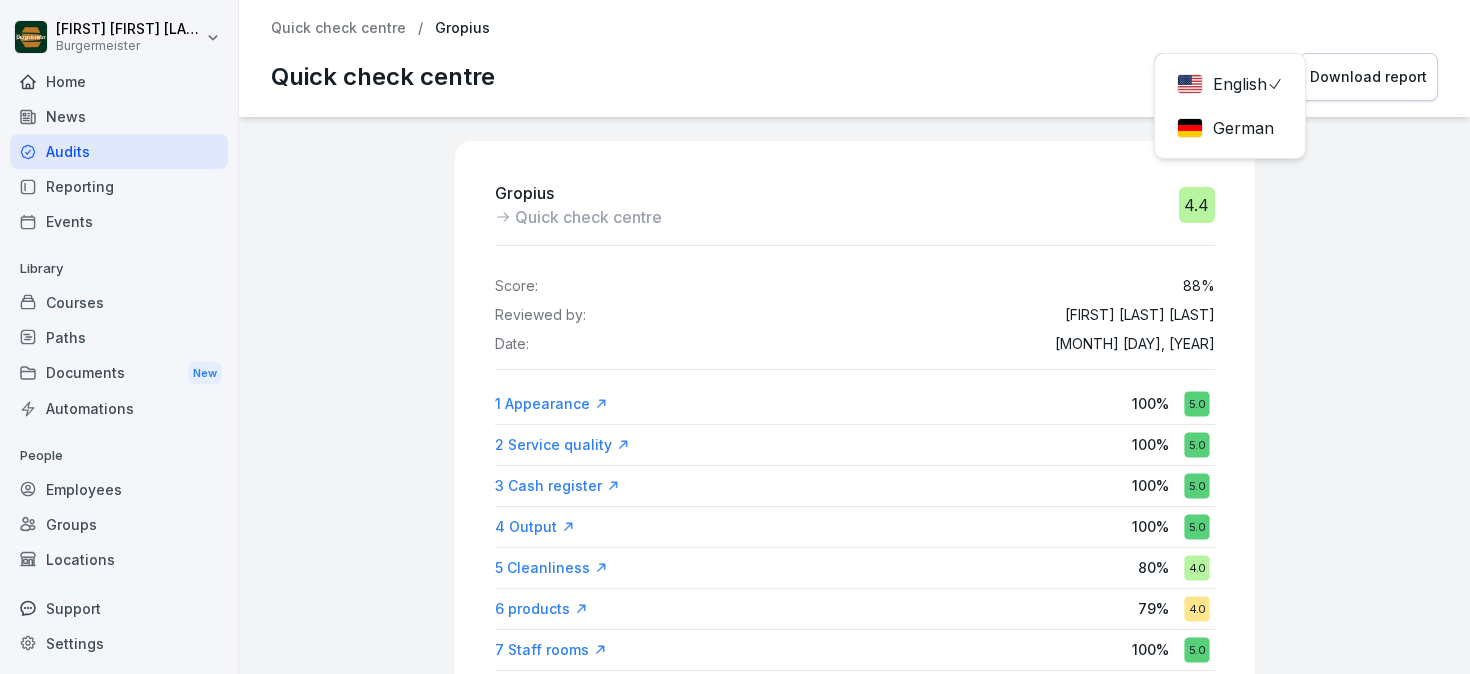 click on "[FIRST] [LAST] [LAST] [LAST] Home News Audits Reporting Events Library Courses Paths Documents New Automations People Employees Groups Locations Support Settings Quick check centre / Gropius Quick check centre English English German Download report Gropius Quick check centre 4.4 Score: 88 % Reviewed by: [FIRST] [LAST] [LAST] Date: Aug 8, 2025 1 Appearance 100 % 5.0 2 Service quality 100 % 5.0 3 Cash register 100 % 5.0 4 Output 100 % 5.0 5 Cleanliness 80 % 4.0 6 products 79 % 4.0 7 Staff rooms 100 % 5.0 Safe and cash in hand 100 % 5.0 Security 100 % 5.0 1 1 Appearance 100 % 5.0 Question 1.1 What is the overall impression? Yes 1  /  1   Points [FIRST] [LAST] [LAST] cozy, clean and organize  Question 1.2 Is the exterior lighting fully functional and clean (including neon signs)? Yes 3  /  3   Points Question 1.3 Is the music playing at an appropriate volume for the shop? Yes 3  /  3   Points [FIRST] [LAST] [LAST] a bit low, but is okay  Question 1.4 Yes 3  /  3   Points Yes 3  /" at bounding box center (735, 337) 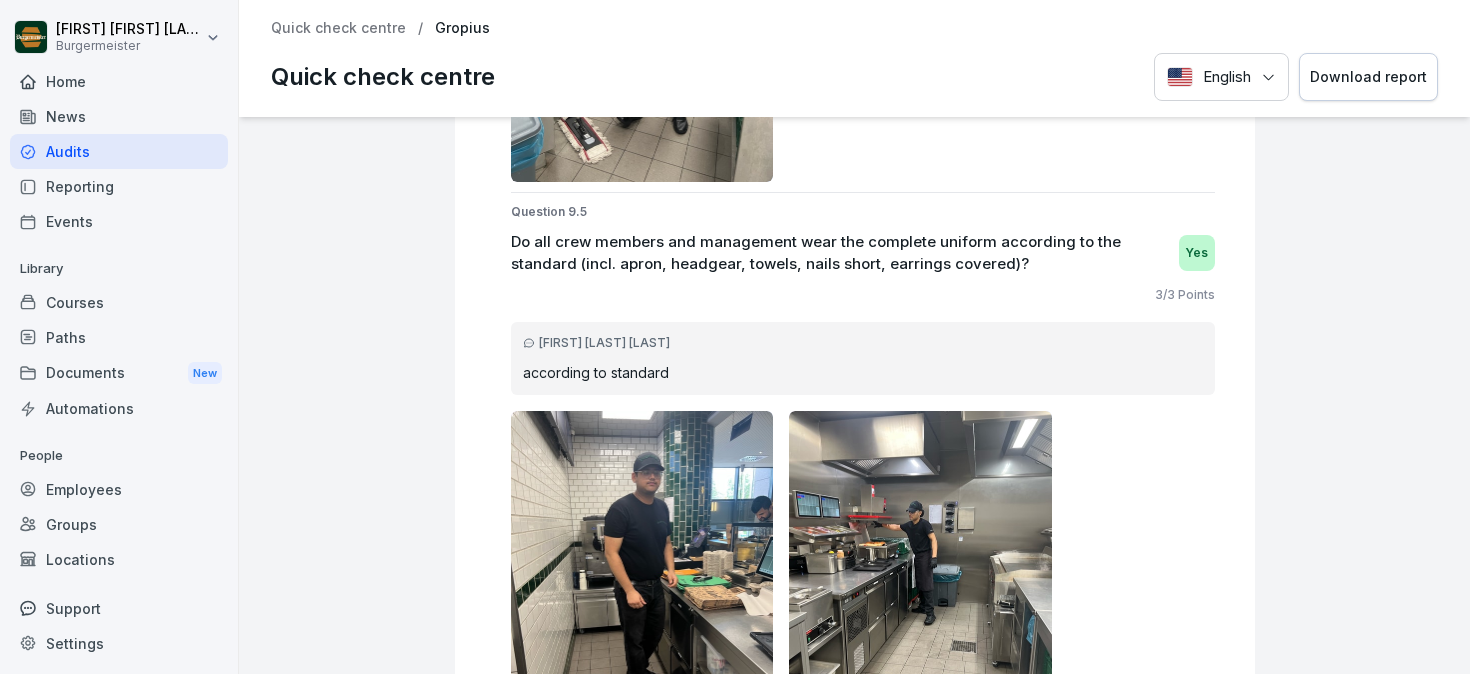 scroll, scrollTop: 36166, scrollLeft: 0, axis: vertical 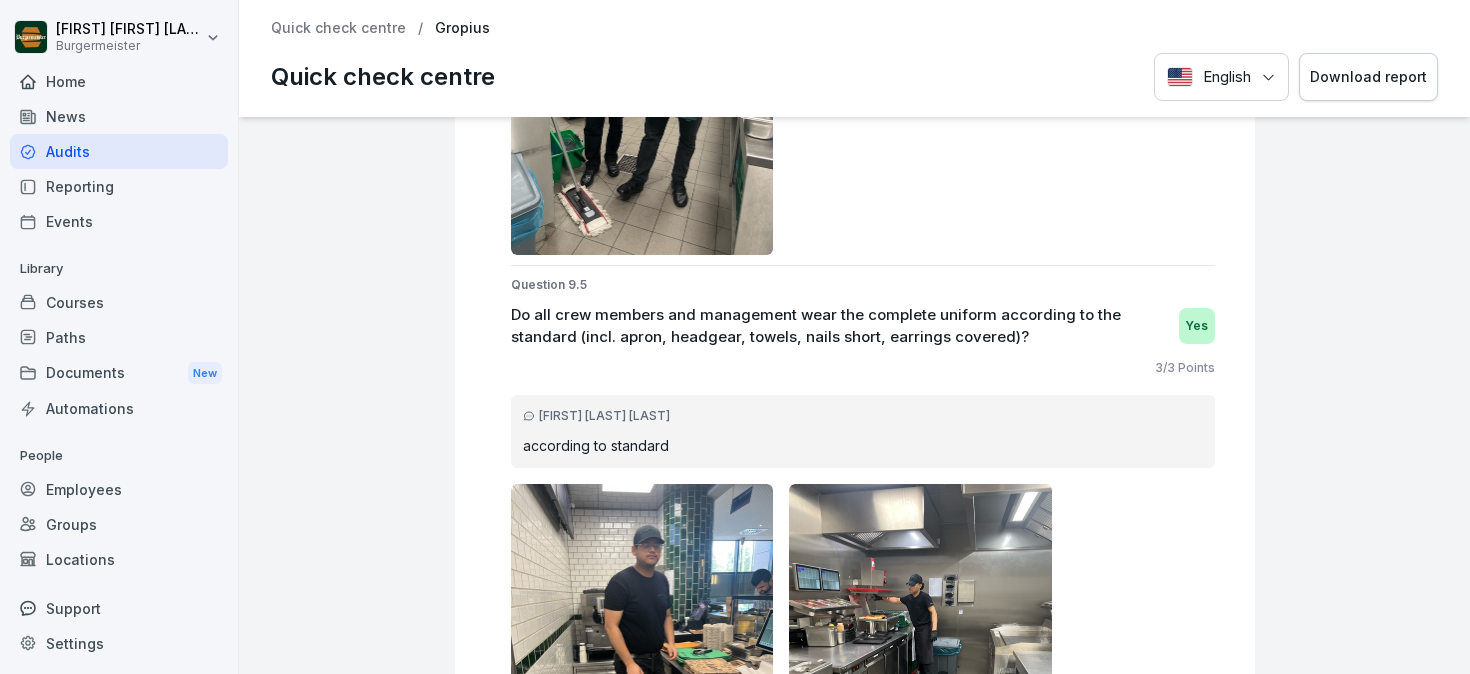 click on "Quick check centre" at bounding box center (338, 28) 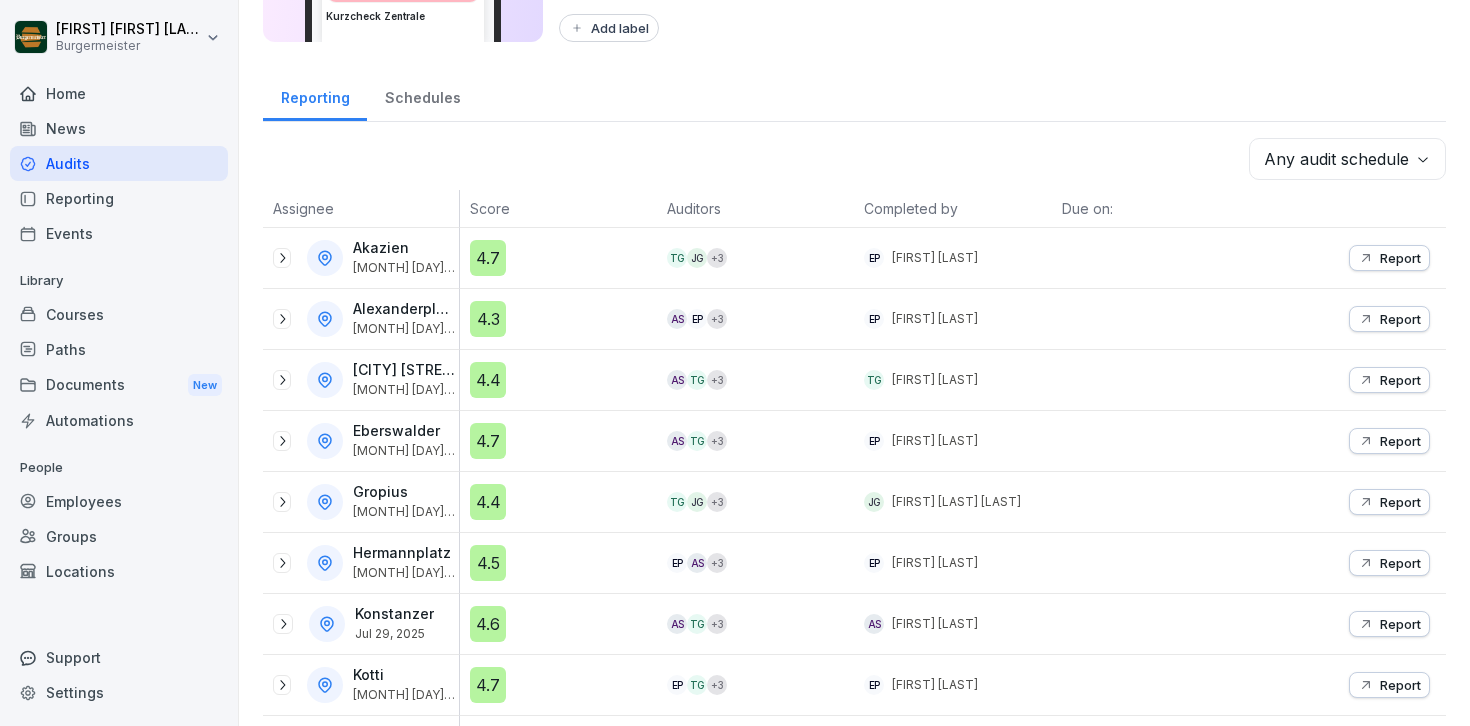 scroll, scrollTop: 0, scrollLeft: 0, axis: both 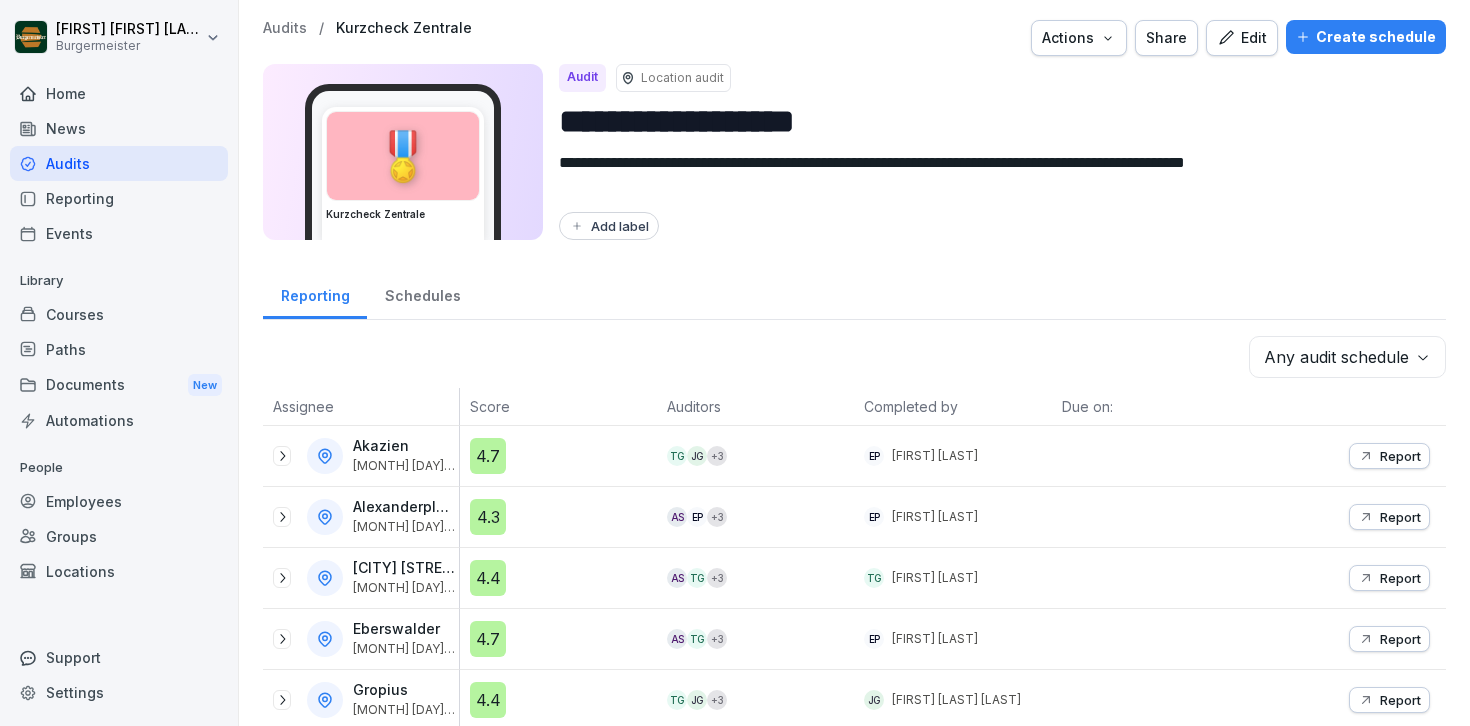 click 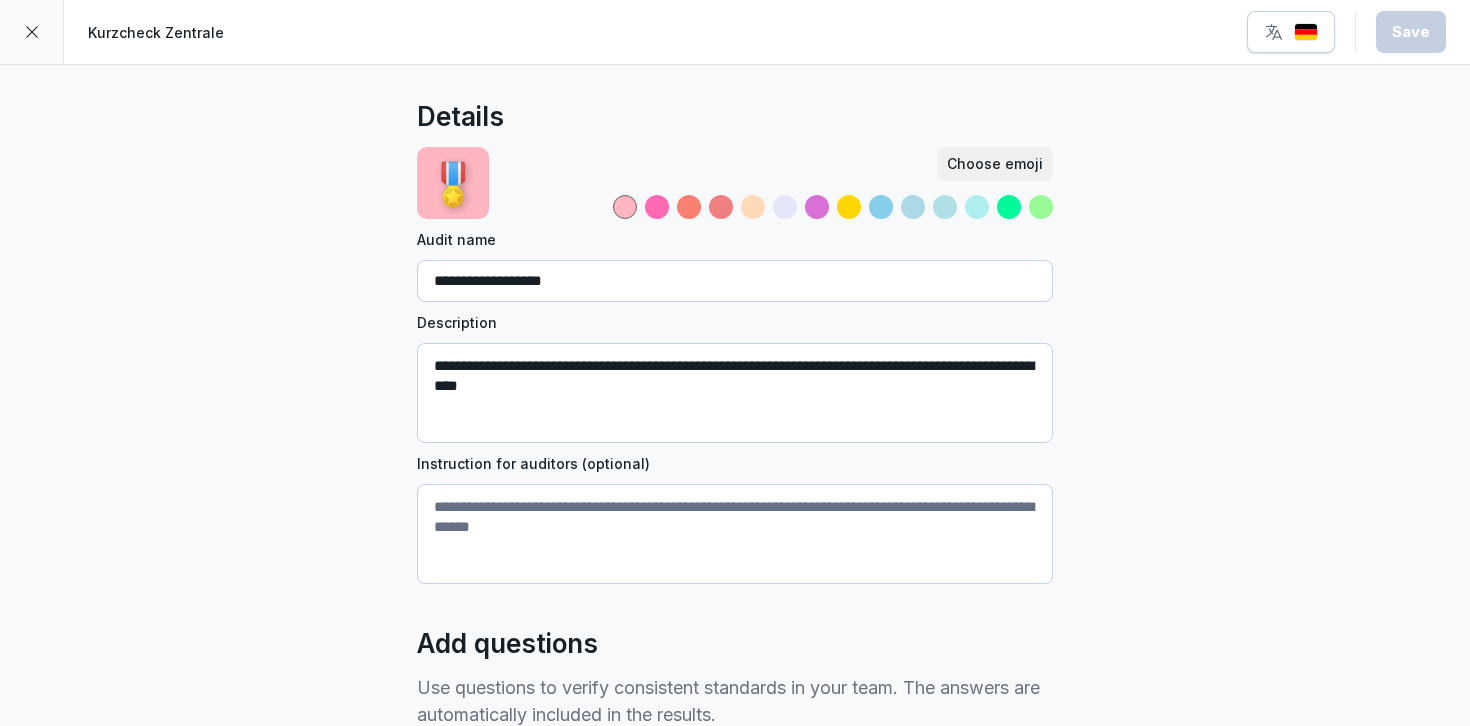 click at bounding box center (32, 32) 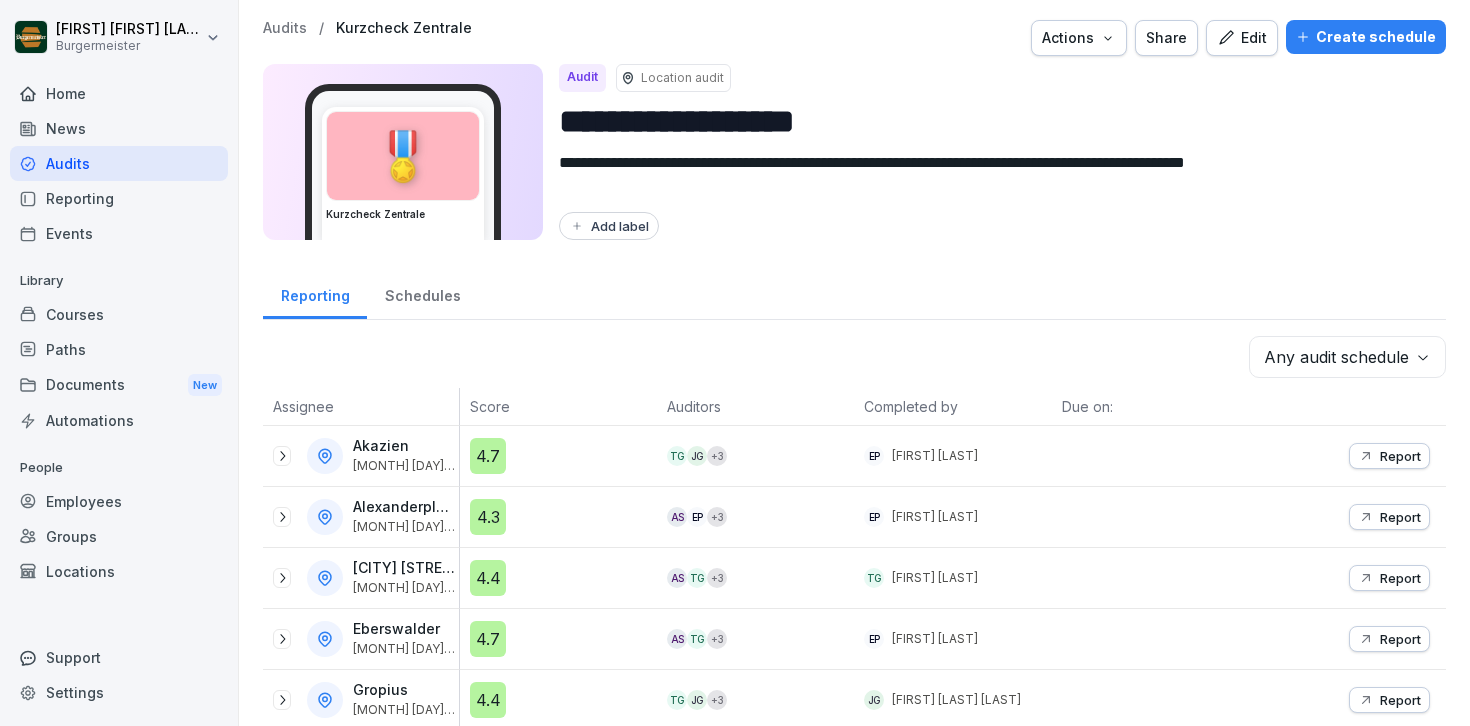 click 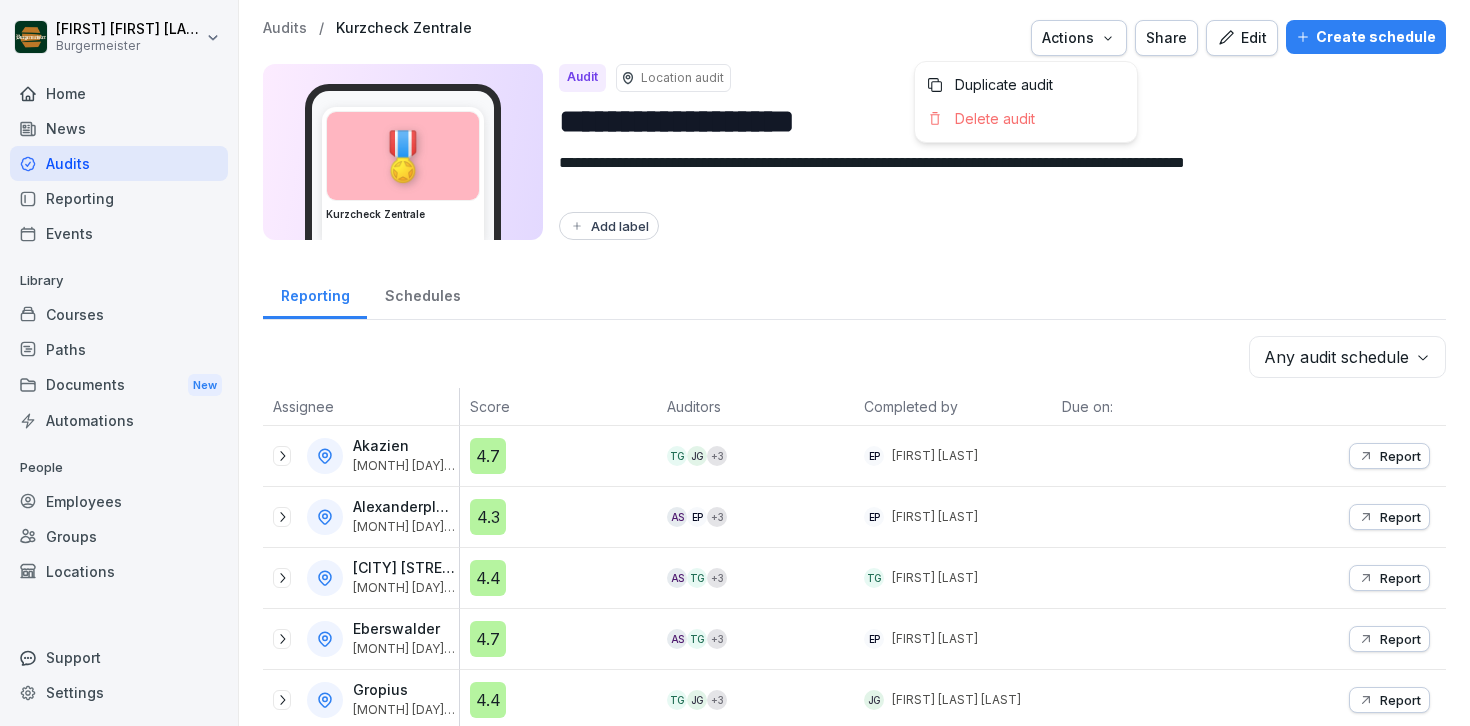 click on "[FIRST] [LAST] [LAST] [LAST] Burgermeister Home News Audits Reporting Events Library Courses Paths Documents New Automations People Employees Groups Locations Support Settings Audits New audit Audits Reporting Your Audits Labels 🍔 Grill station evaluation  Employee audit Active Quarterly Audit Schedule [FIRST] [LAST] 0 / 1 Completed One-time Audit Schedule [LAST] [LAST], [FIRST] [LAST], [FIRST] [LAST] 2 / 2 Completed 🍟 Fries evaluation  Employee audit Active Quarterly Audit Schedule [FIRST] [LAST], [FIRST] [LAST], [FIRST] [LAST] 0 / 2 Completed 🖨️ Kasse evaluation   Employee audit Active Jederzeit Audit-Plan [FIRST] [LAST] 0 /  Completed 🎖️ Kurzcheck Zentrale Location audit Active All Stores Anytime Schedule Kotti, Hermannplatz, Alexanderplatz, Potsdamer Platz , +17 0 /  Completed 🥤 Milkshake evaluation  Employee audit Active One-time Audit Schedule [FIRST] [LAST] [LAST] 1 / 1 Completed 🥤 Milkshake Evaluation  Employee audit Inactive 🧤 Runner evaluation  Employee audit 🍞" at bounding box center [735, 363] 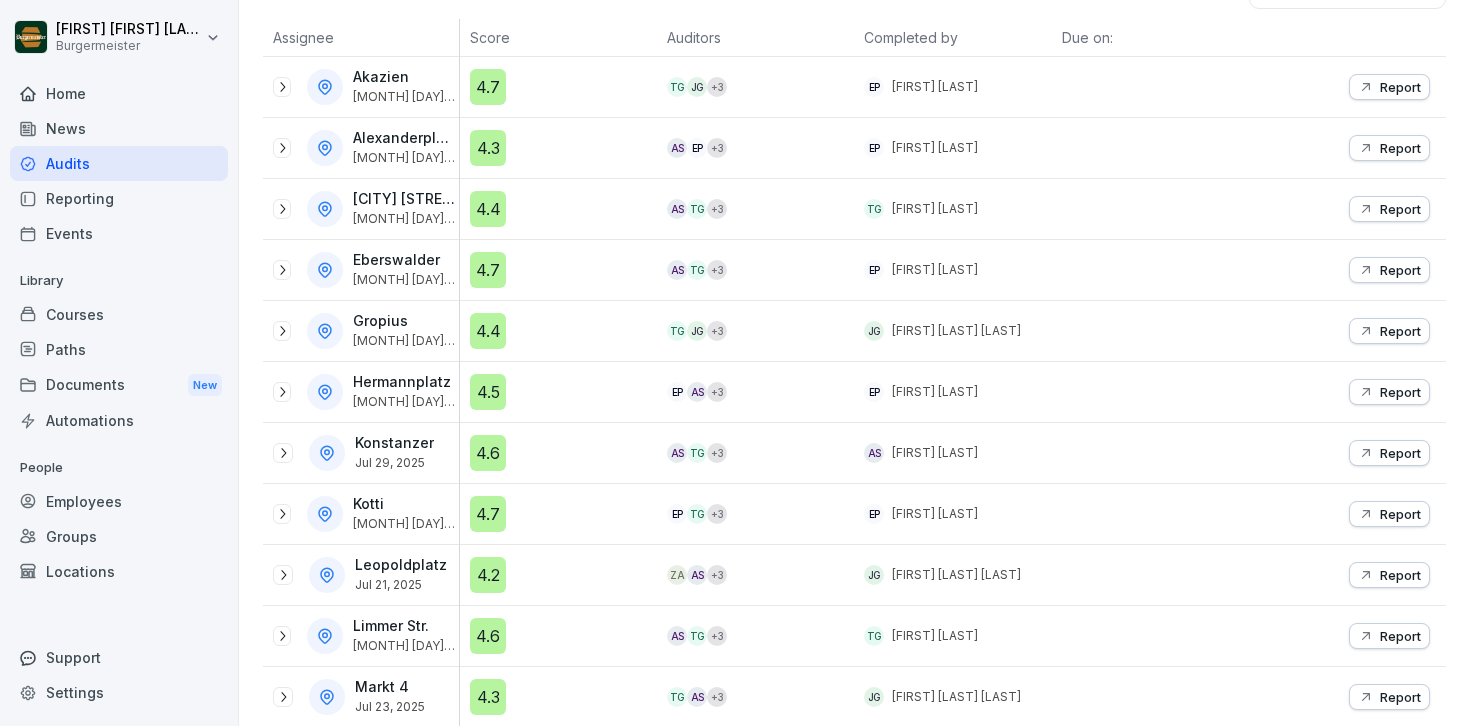 scroll, scrollTop: 373, scrollLeft: 0, axis: vertical 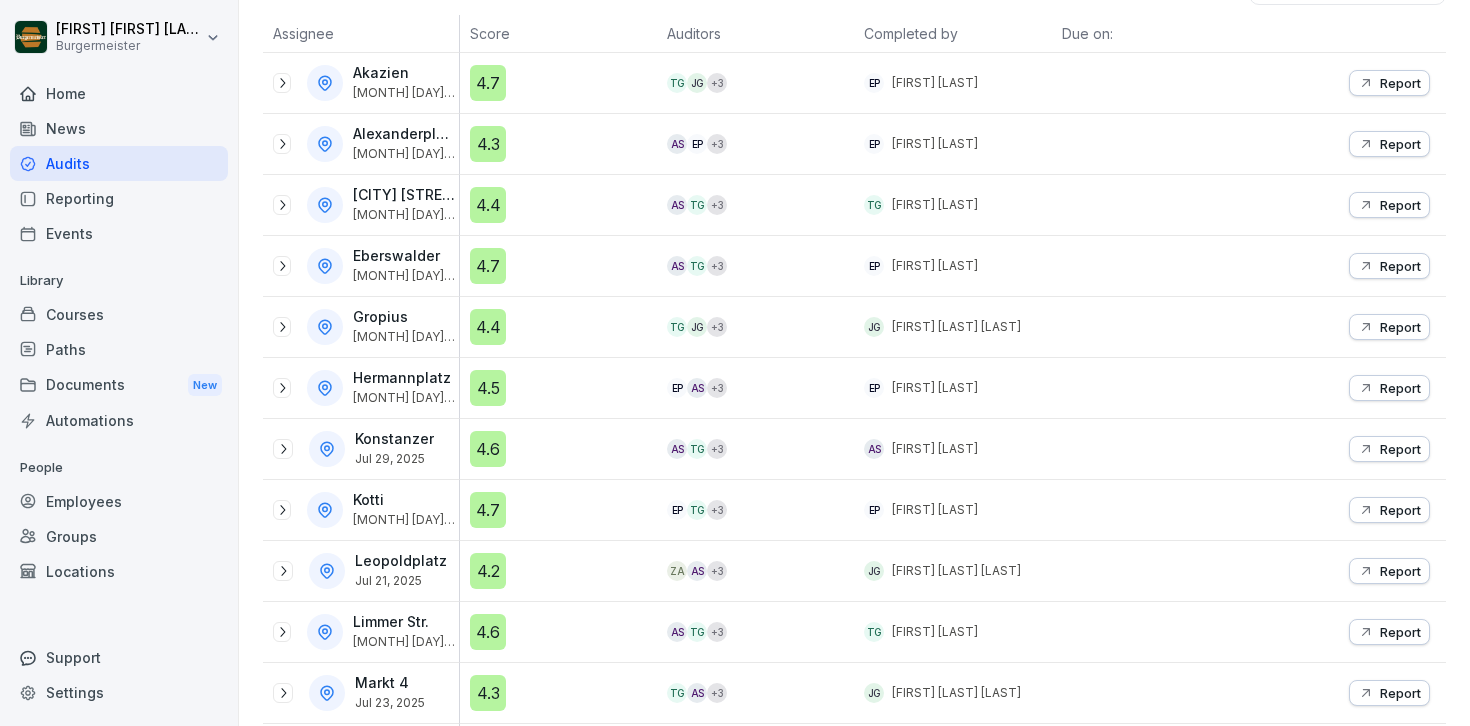 click 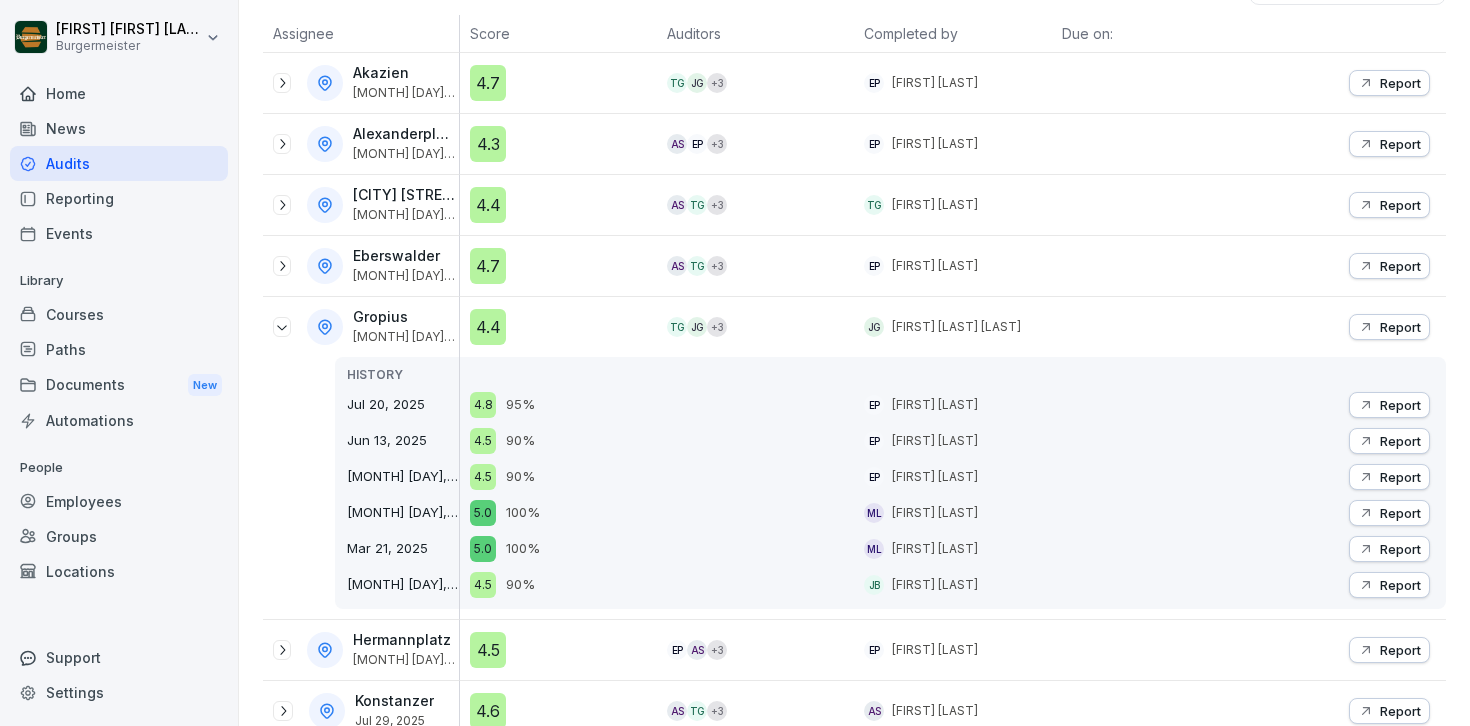 click on "4.4" at bounding box center (488, 327) 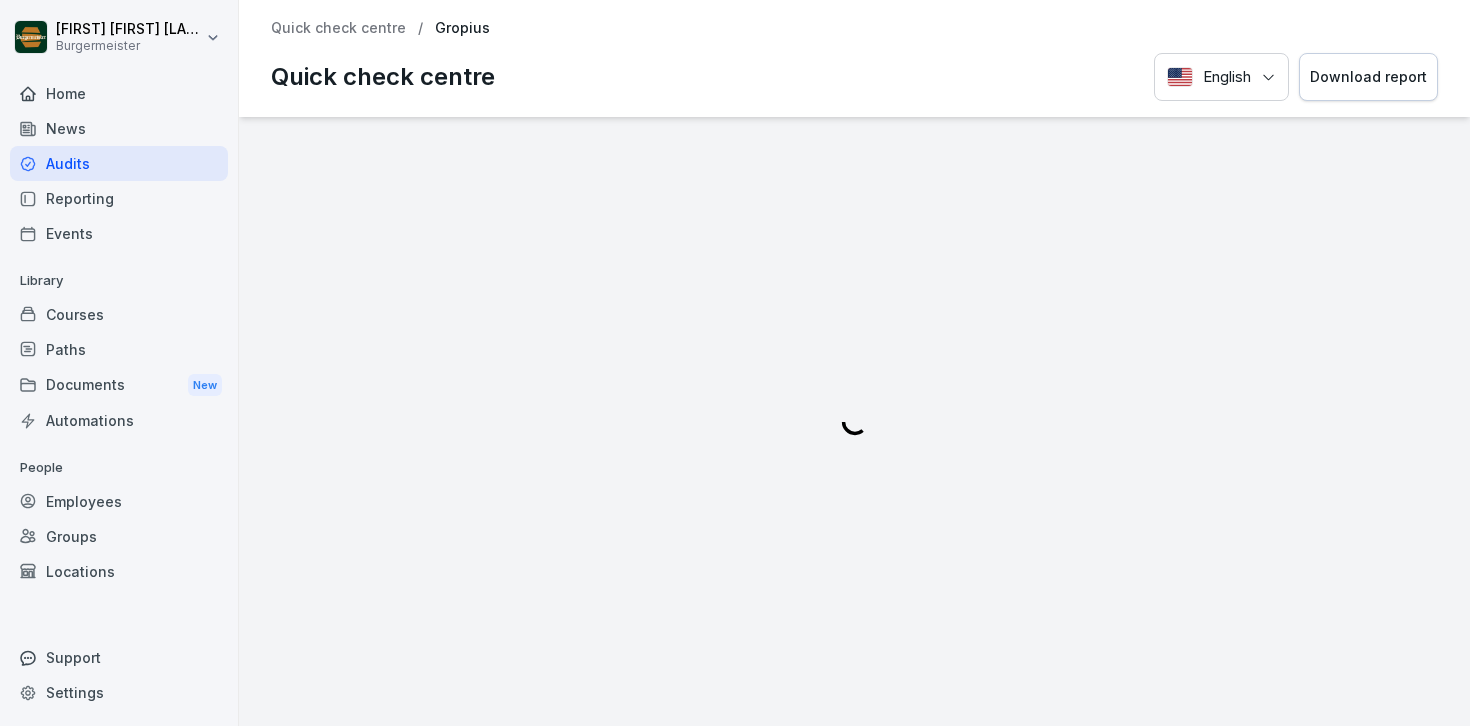 scroll, scrollTop: 0, scrollLeft: 0, axis: both 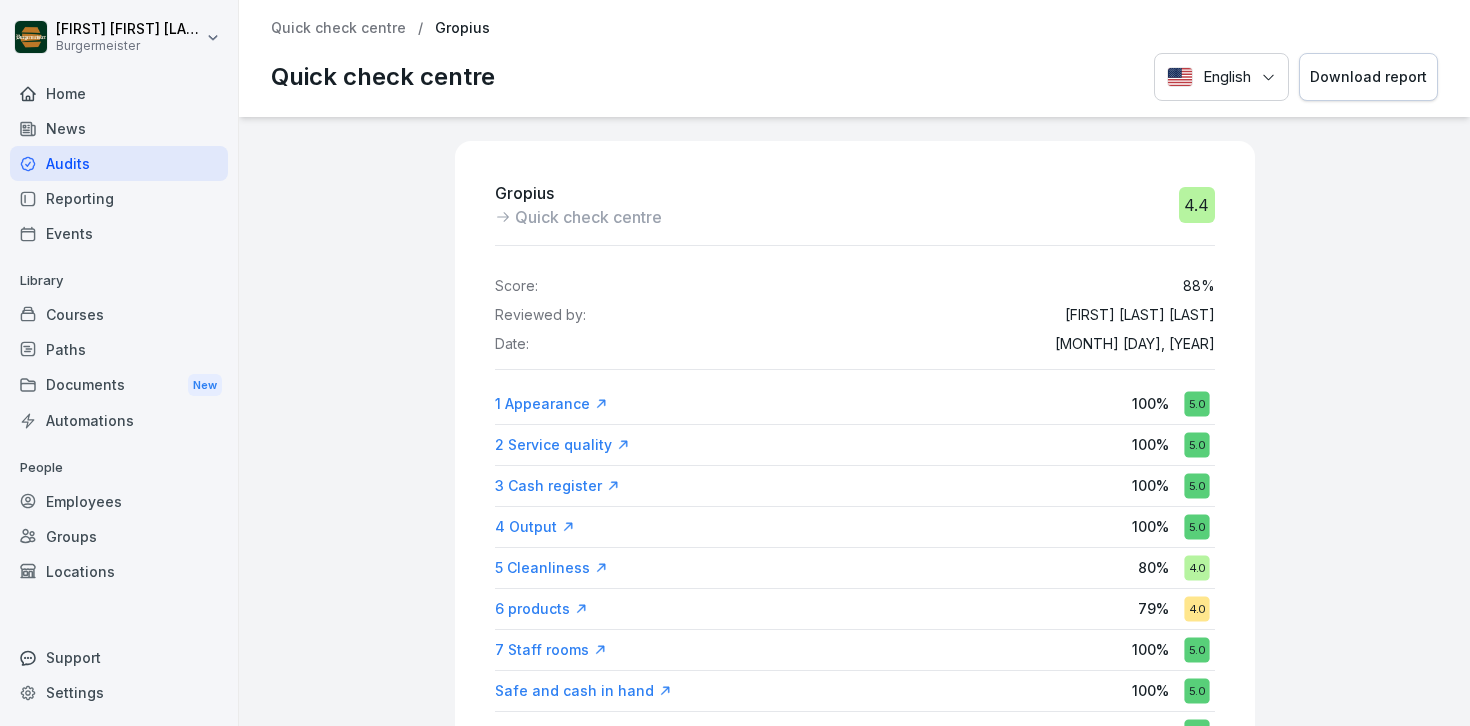 click on "88 %" at bounding box center [1199, 286] 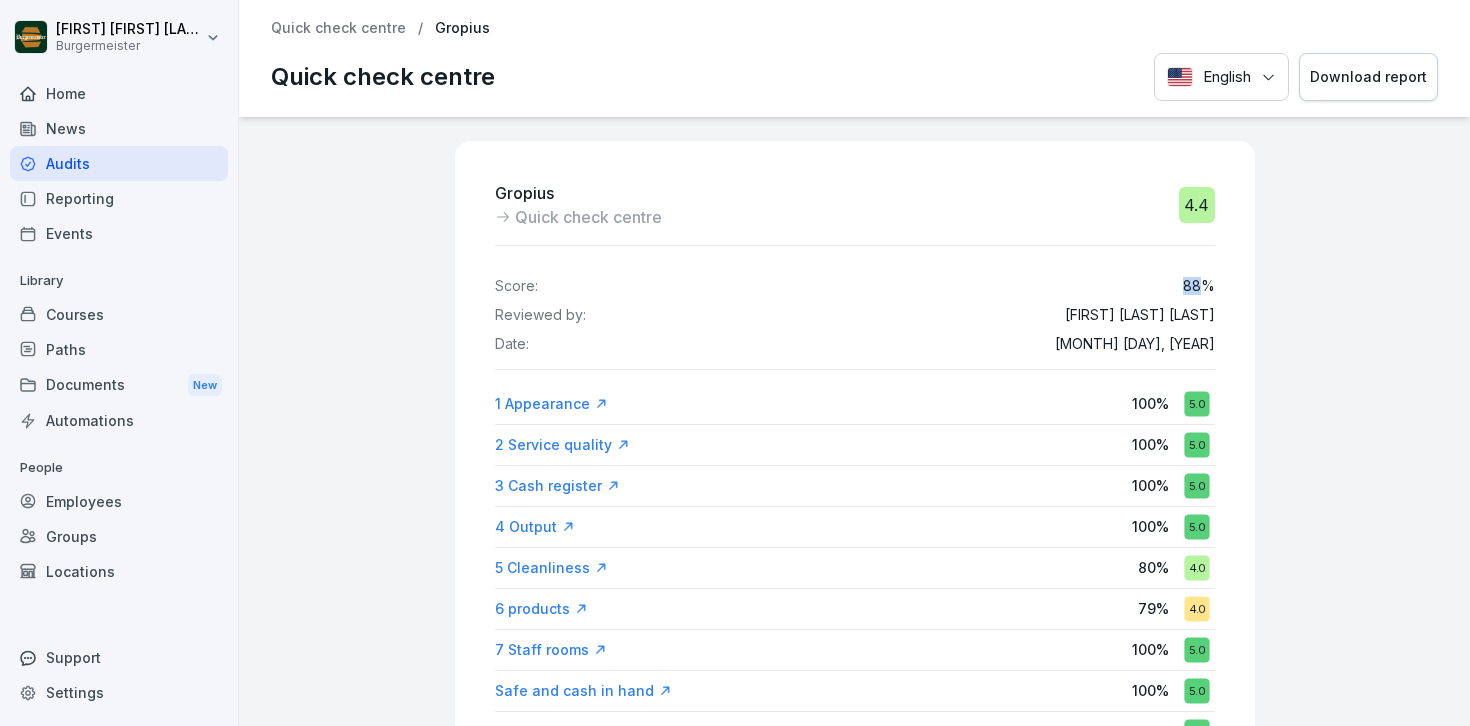 click on "88 %" at bounding box center [1199, 286] 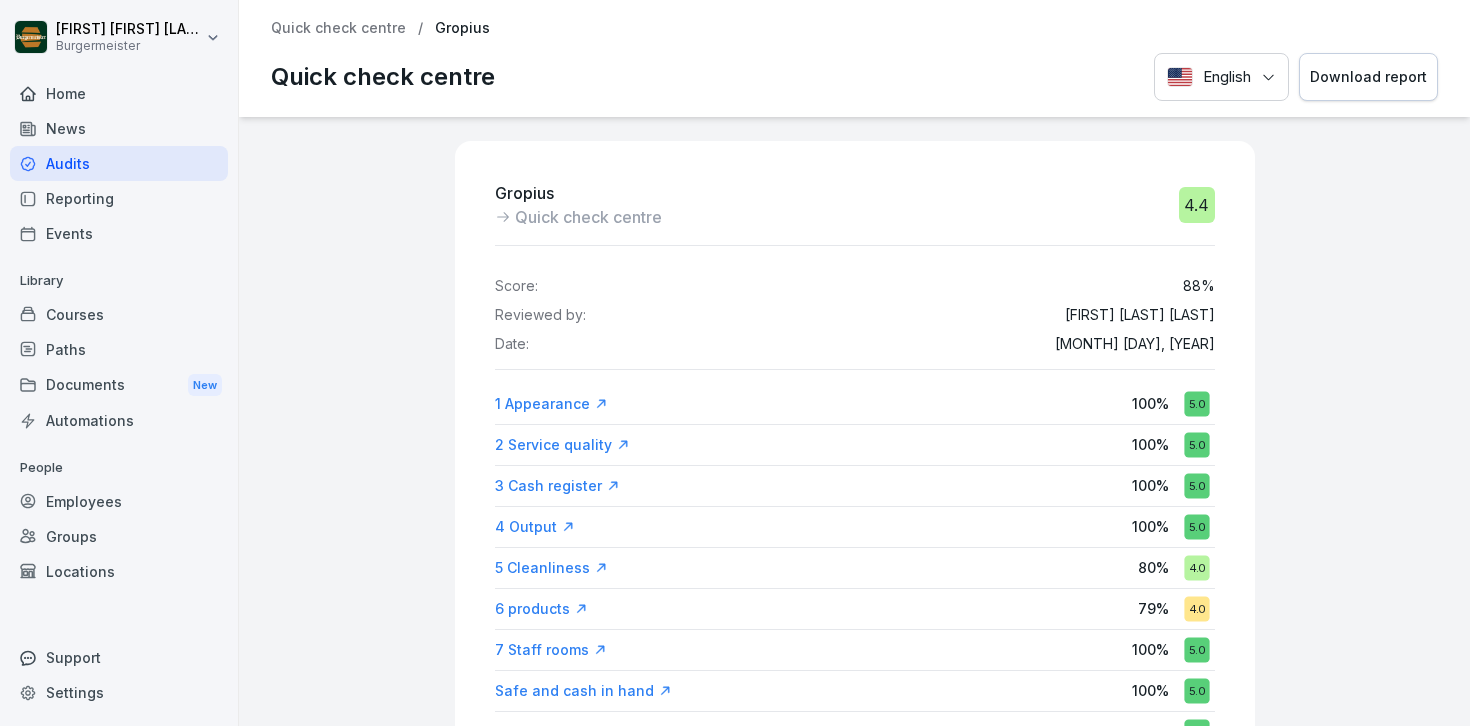 click on "88 %" at bounding box center (1199, 286) 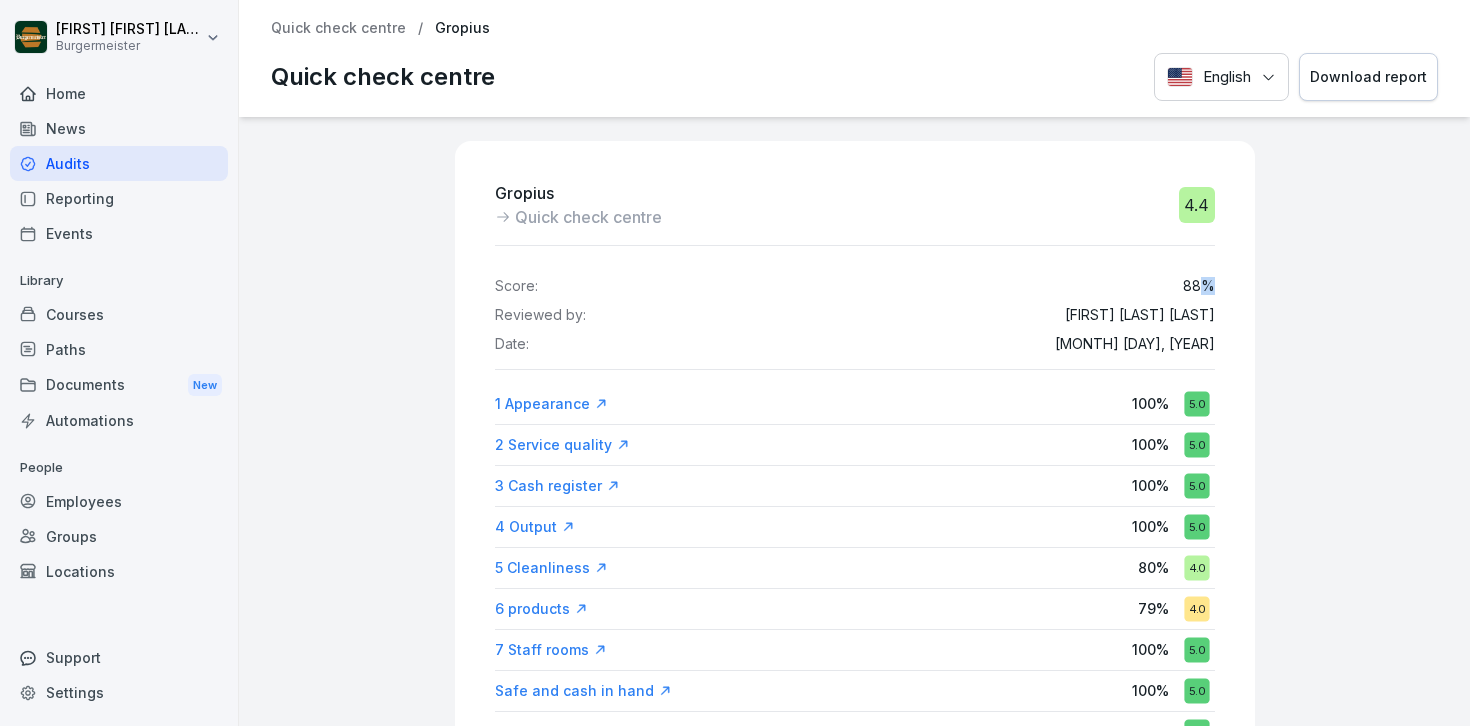 click on "88 %" at bounding box center [1199, 286] 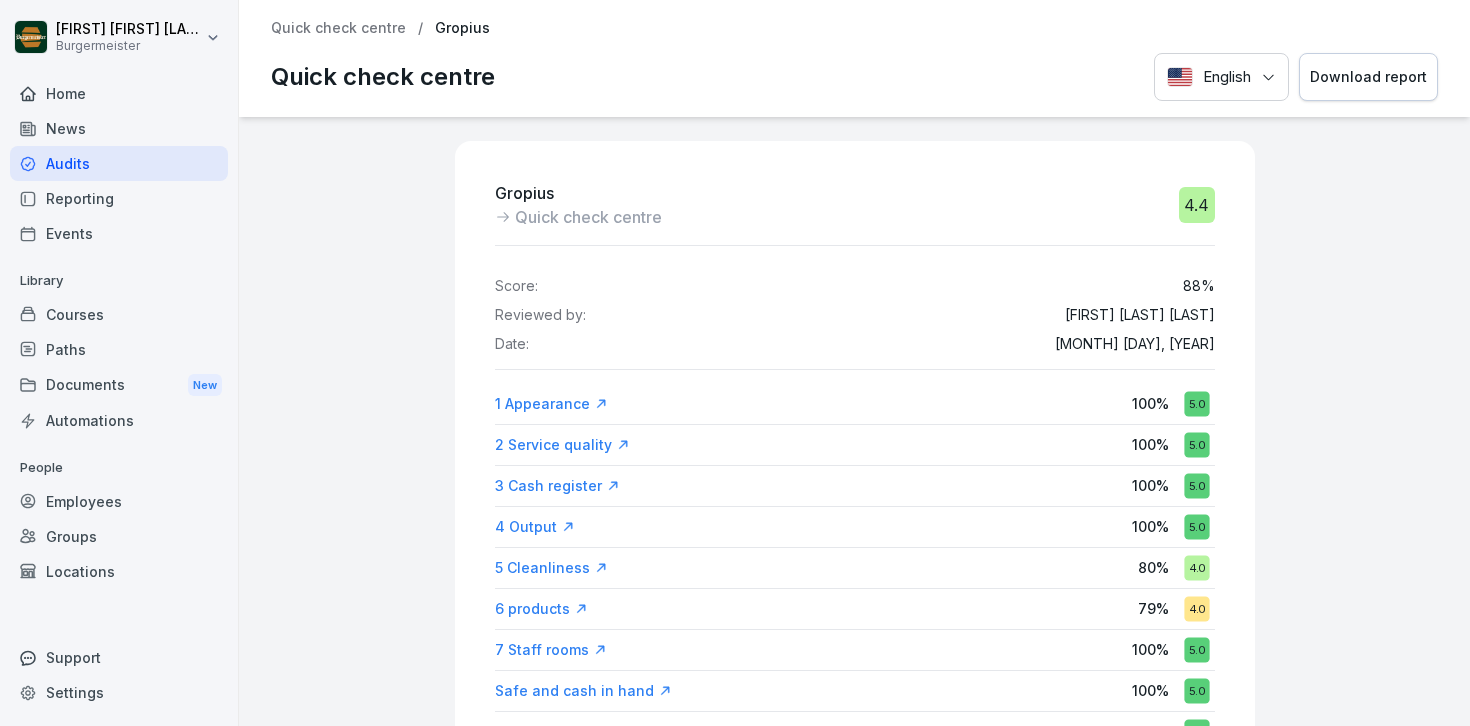 click on "88 %" at bounding box center [1199, 286] 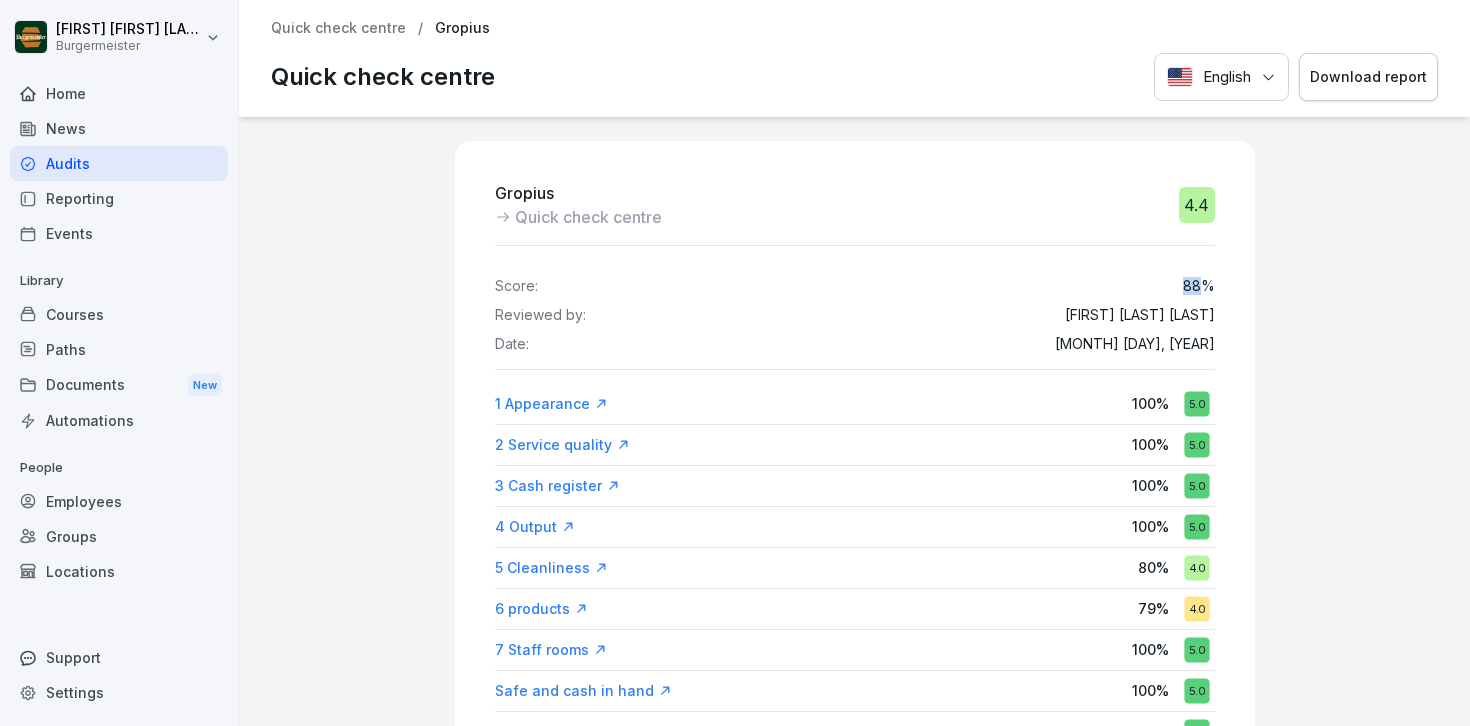 click on "88 %" at bounding box center (1199, 286) 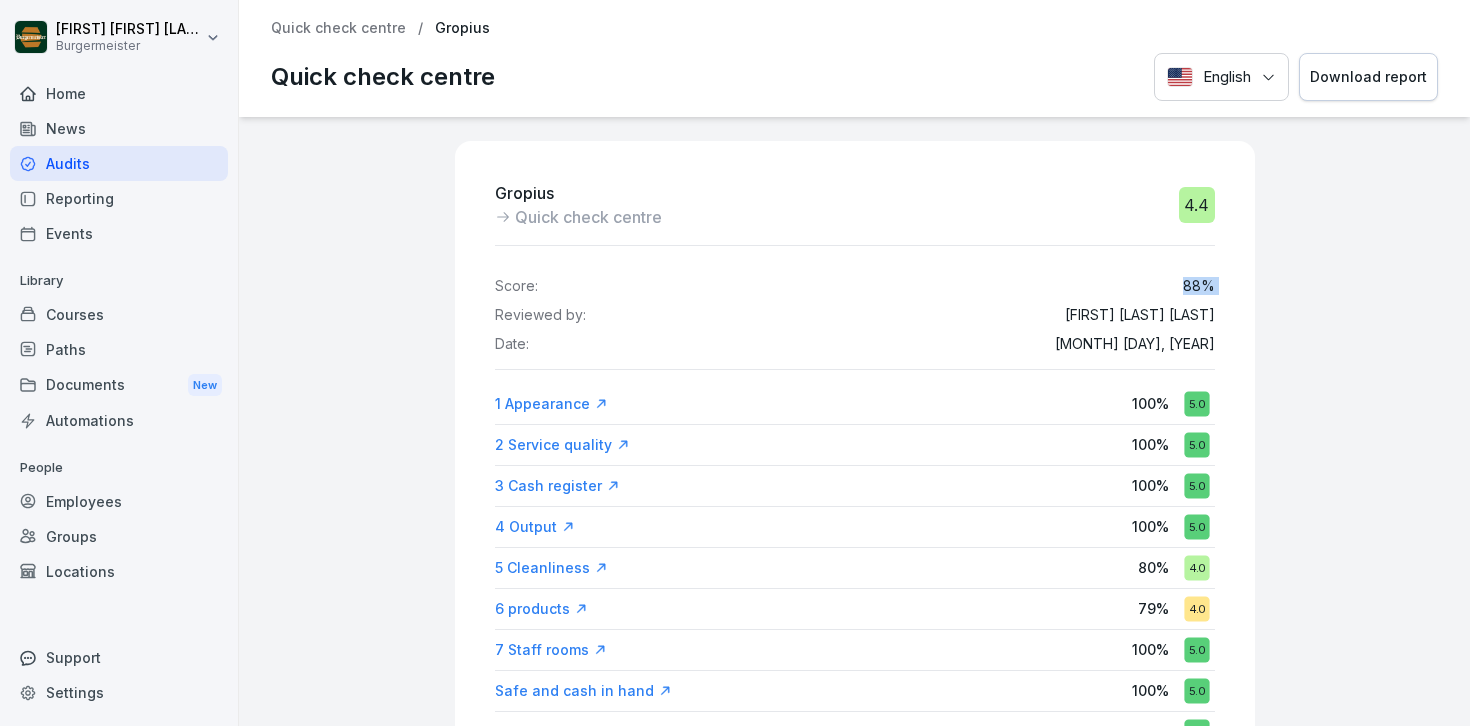 click on "88 %" at bounding box center (1199, 286) 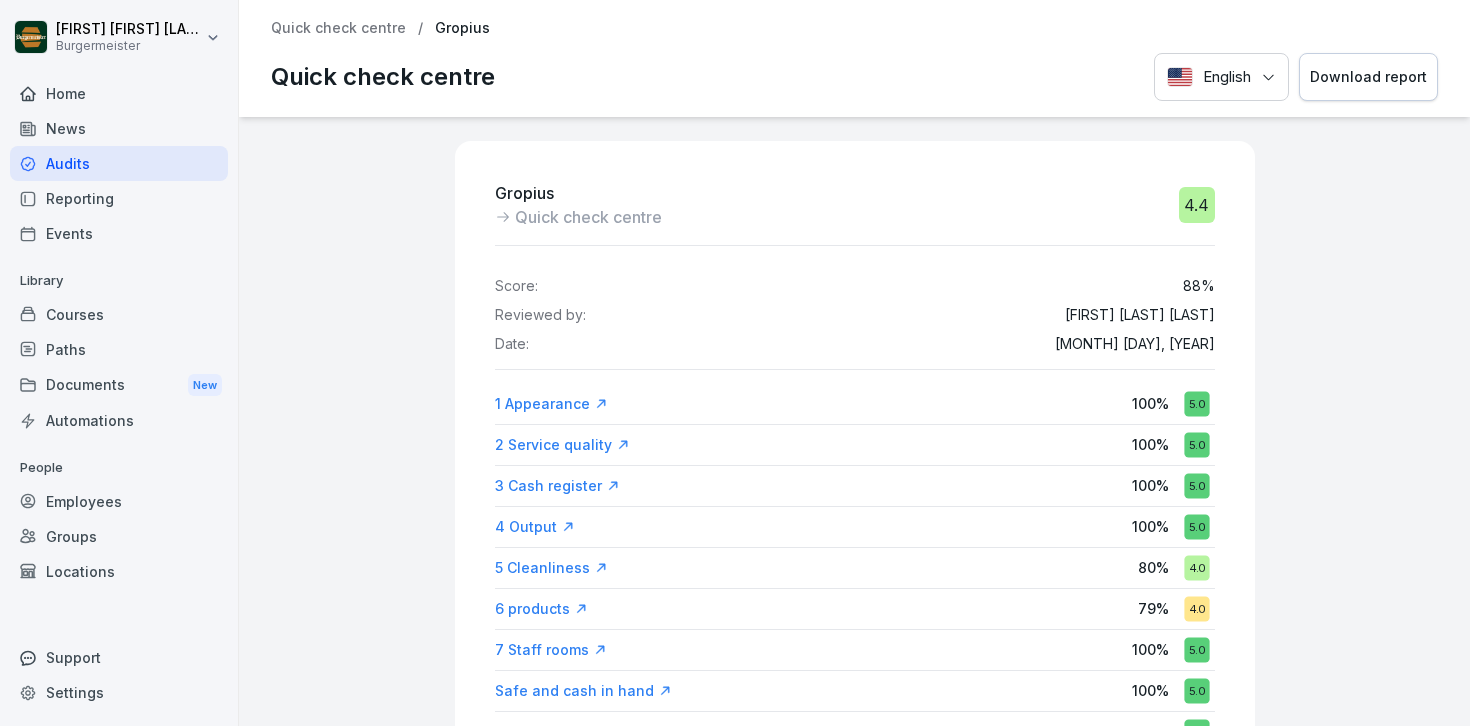 click on "Gropius Quick check centre 4.4 Score: 88 % Reviewed by: [FIRST] [LAST] Date: [MONTH] [DAY], [YEAR] 1 Appearance 100 % 5.0 2 Service quality 100 % 5.0 3 Cash register 100 % 5.0 4 Output 100 % 5.0 5 Cleanliness 80 % 4.0 6 products 79 % 4.0 7 Staff rooms 100 % 5.0 Safe and cash in hand 100 % 5.0 Security 100 % 5.0 1 1 Appearance 100 % 5.0 Question 1.1 What is the overall impression? Yes 1  /  1   Points [FIRST] [LAST] cozy, clean and organize  Question 1.2 Is the exterior lighting fully functional and clean (including neon signs)? Yes 3  /  3   Points Question 1.3 Is the music playing at an appropriate volume for the shop? Yes 3  /  3   Points [FIRST] [LAST] a bit low, but is okay  Question 1.4 Is Burgermeister radio the only music playing? Yes 3  /  3   Points Question 1.5 Did all the delivery drivers wait outside? Yes 3  /  3   Points [FIRST] [LAST] yes bringing the bags and waiting outside 2 2 Service quality 100 % 5.0 Question 2.1 Yes 3  /  3   Points Question 2.2 3" at bounding box center [855, 18590] 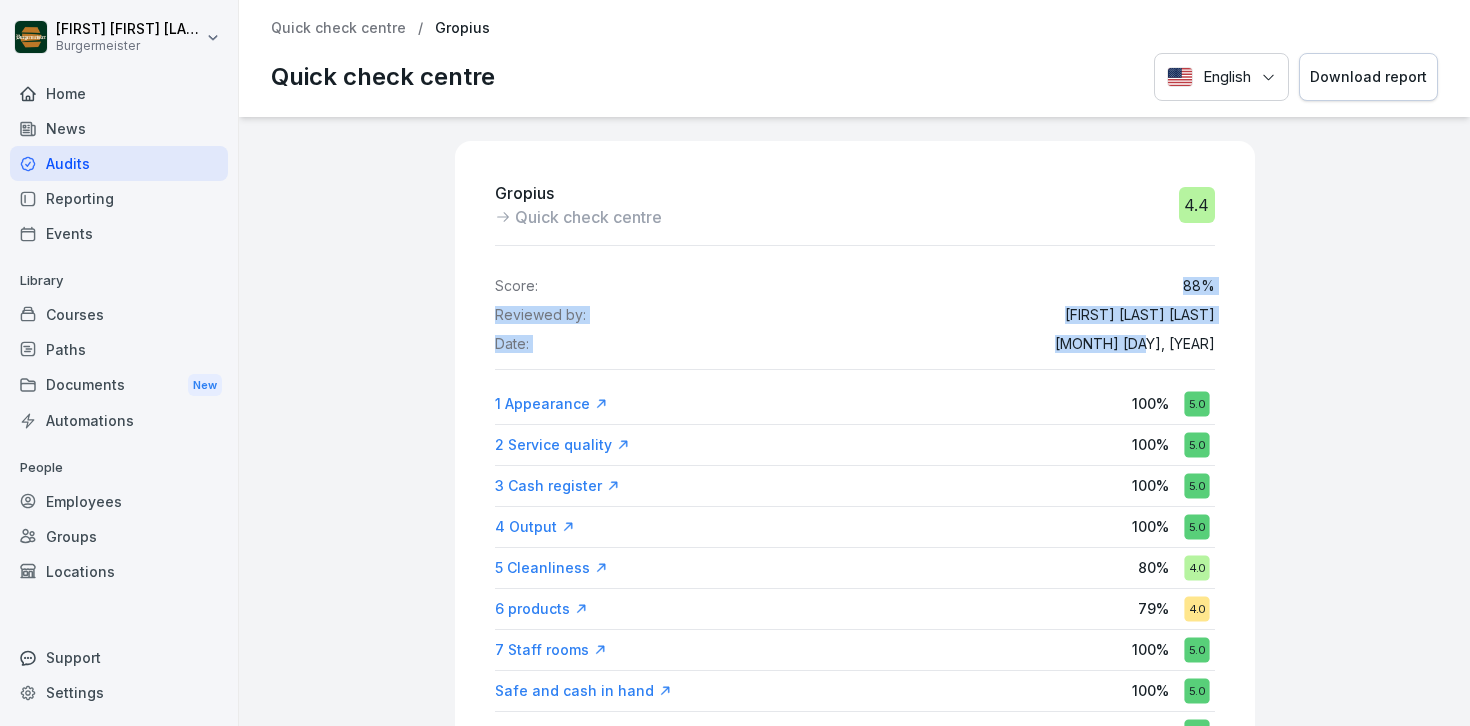 drag, startPoint x: 1185, startPoint y: 286, endPoint x: 1218, endPoint y: 360, distance: 81.02469 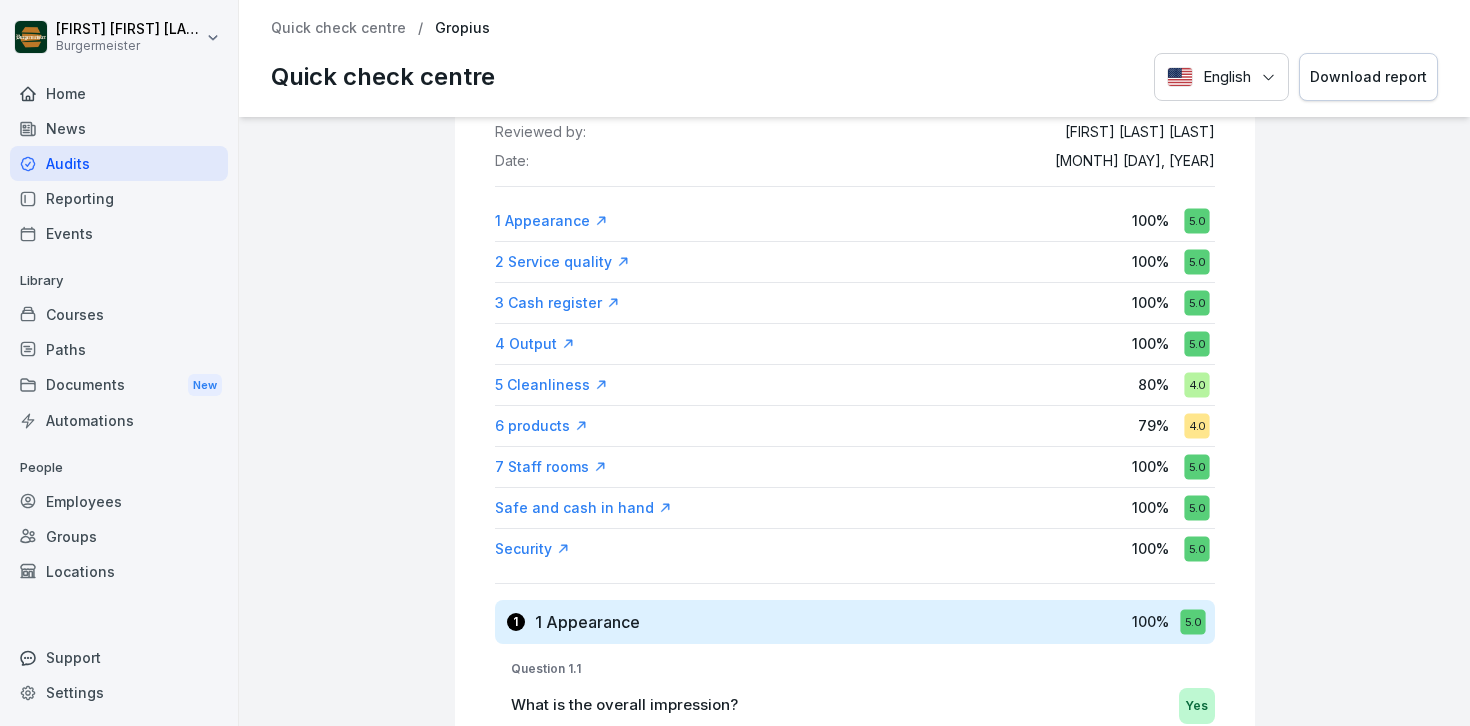 scroll, scrollTop: 186, scrollLeft: 0, axis: vertical 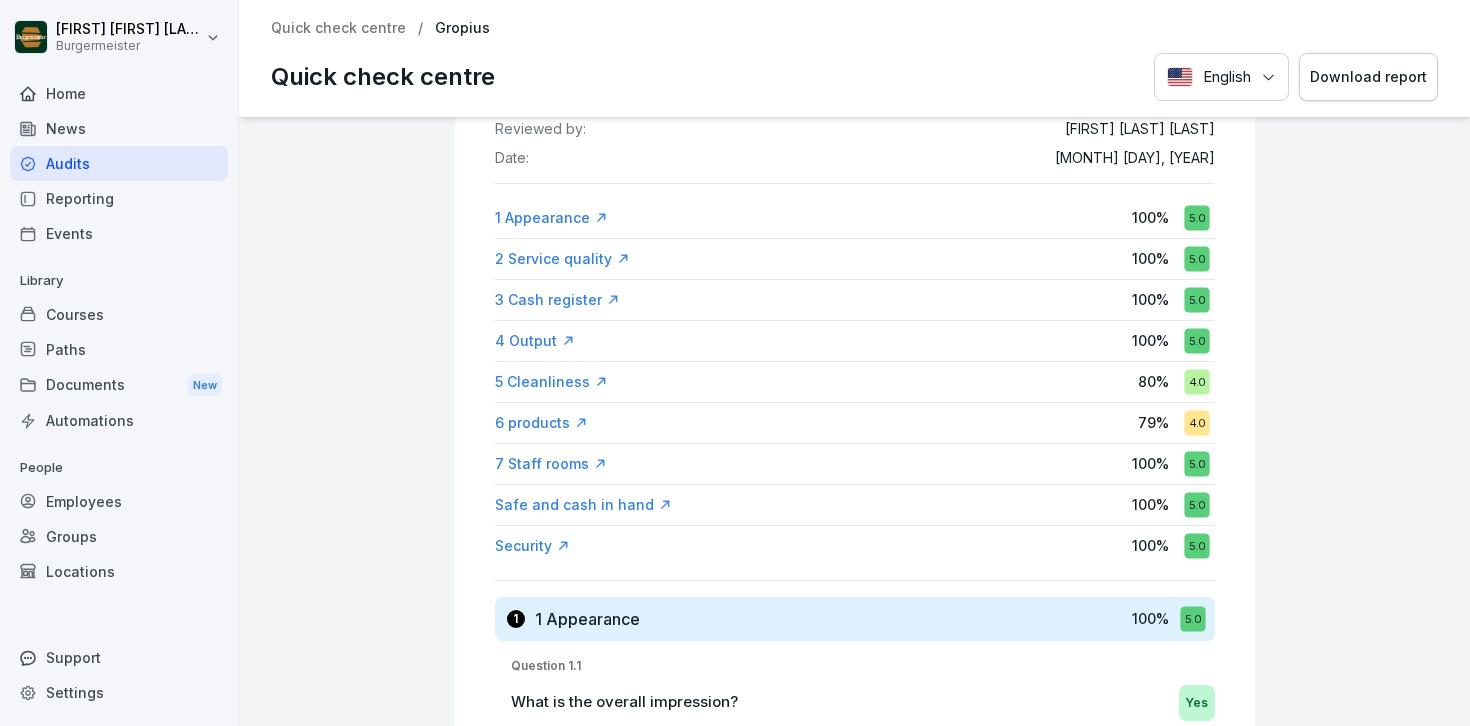 click on "4.0" at bounding box center [1196, 422] 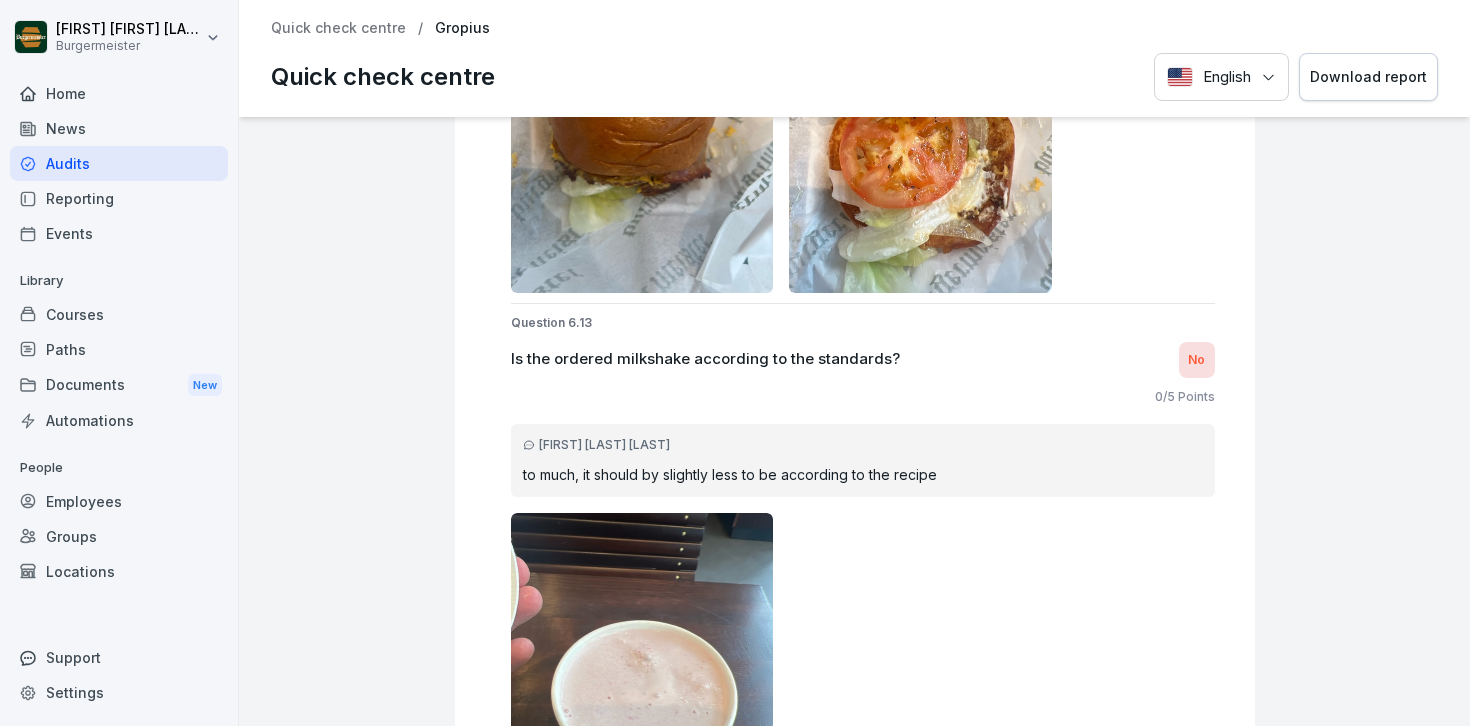 scroll, scrollTop: 29086, scrollLeft: 0, axis: vertical 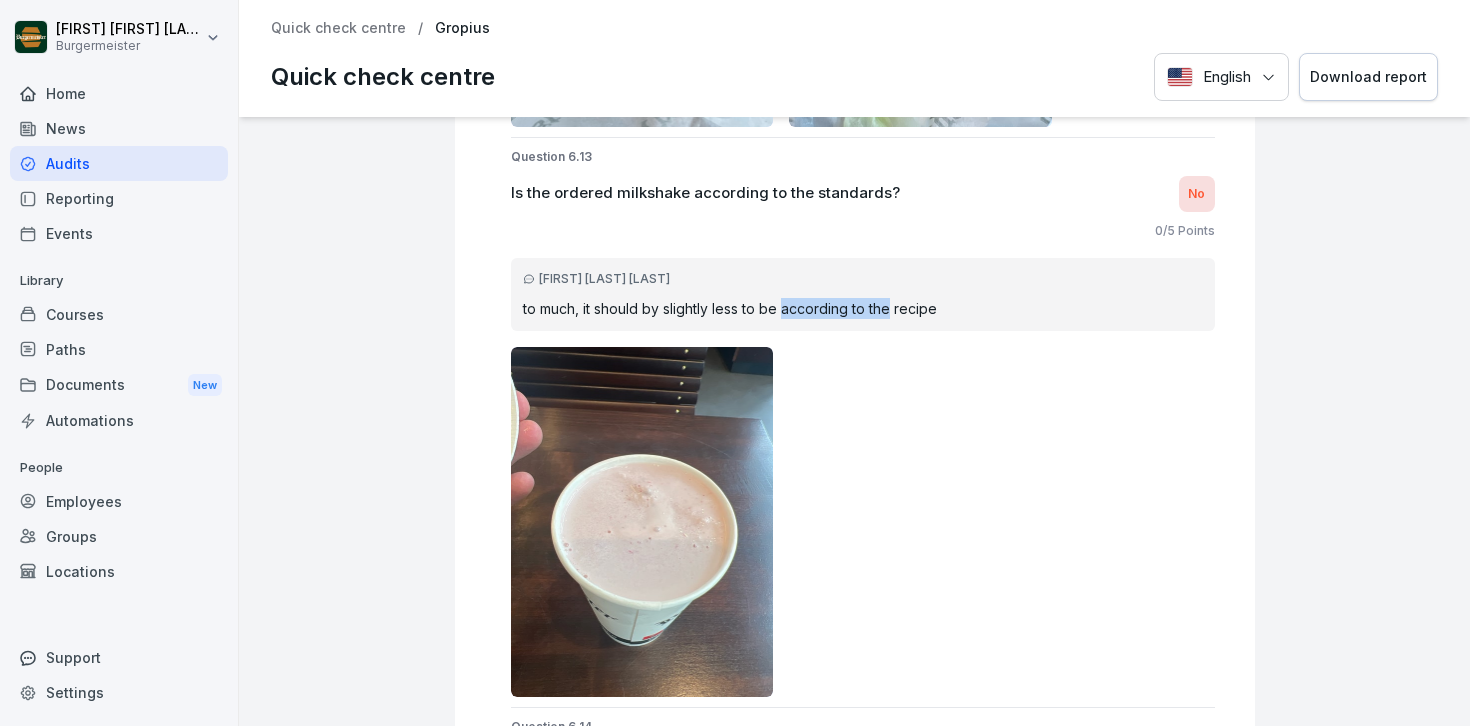 drag, startPoint x: 892, startPoint y: 310, endPoint x: 783, endPoint y: 312, distance: 109.01835 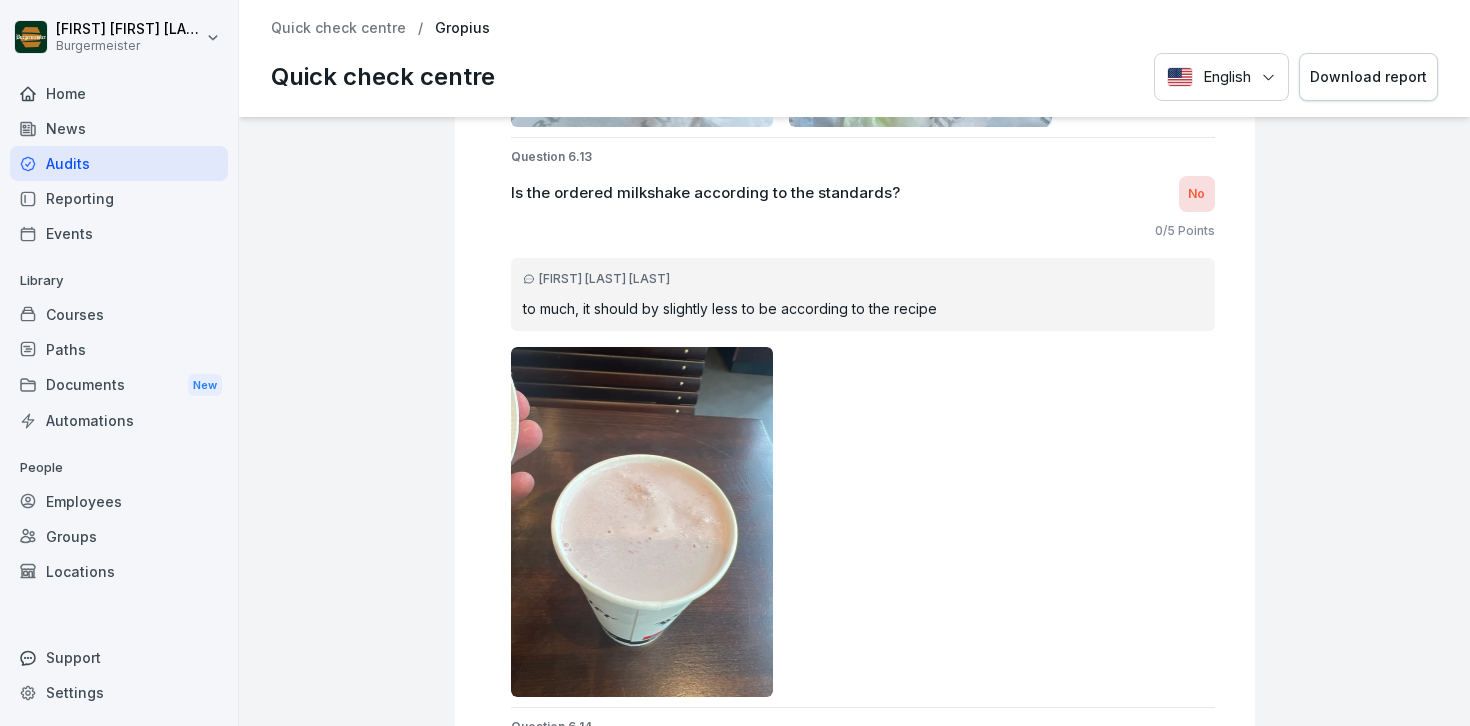 click on "to much, it should by slightly less to be according to the recipe" at bounding box center [863, 308] 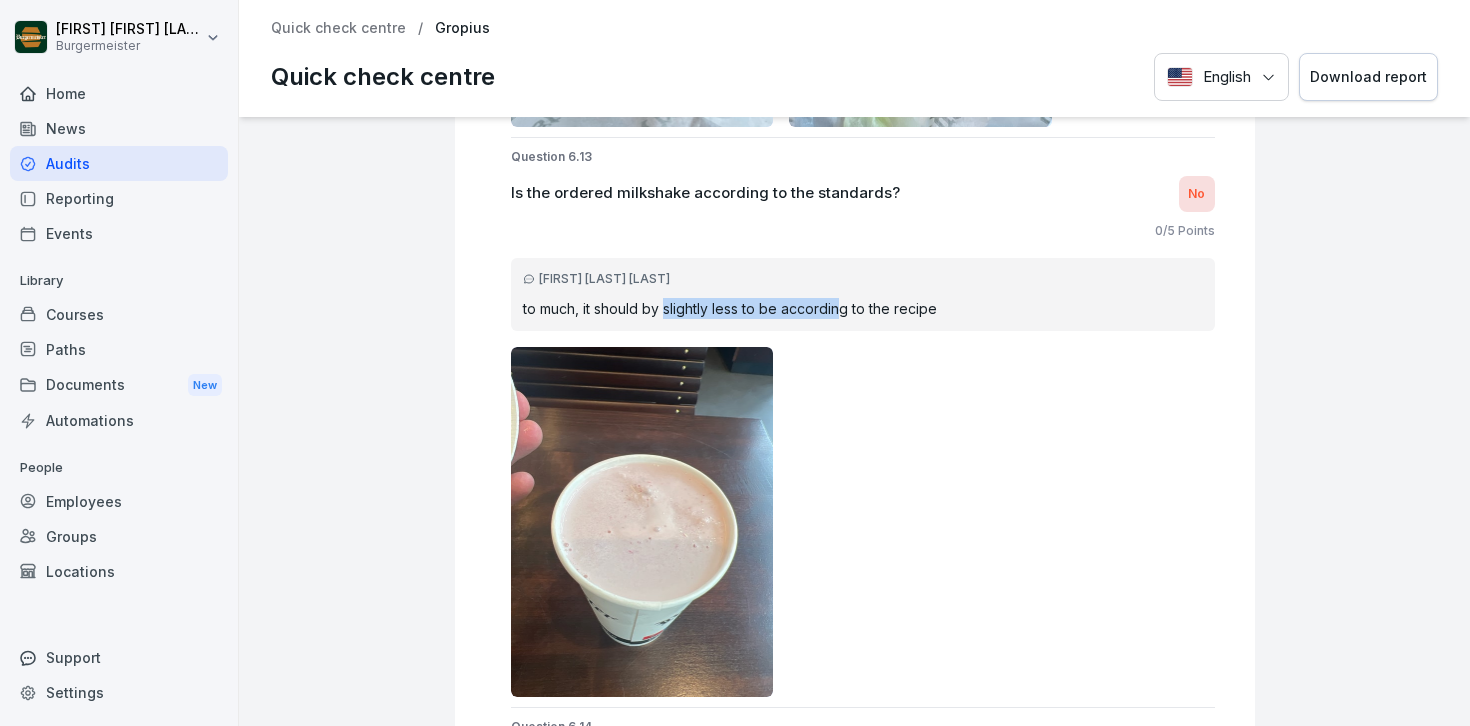 drag, startPoint x: 667, startPoint y: 305, endPoint x: 837, endPoint y: 305, distance: 170 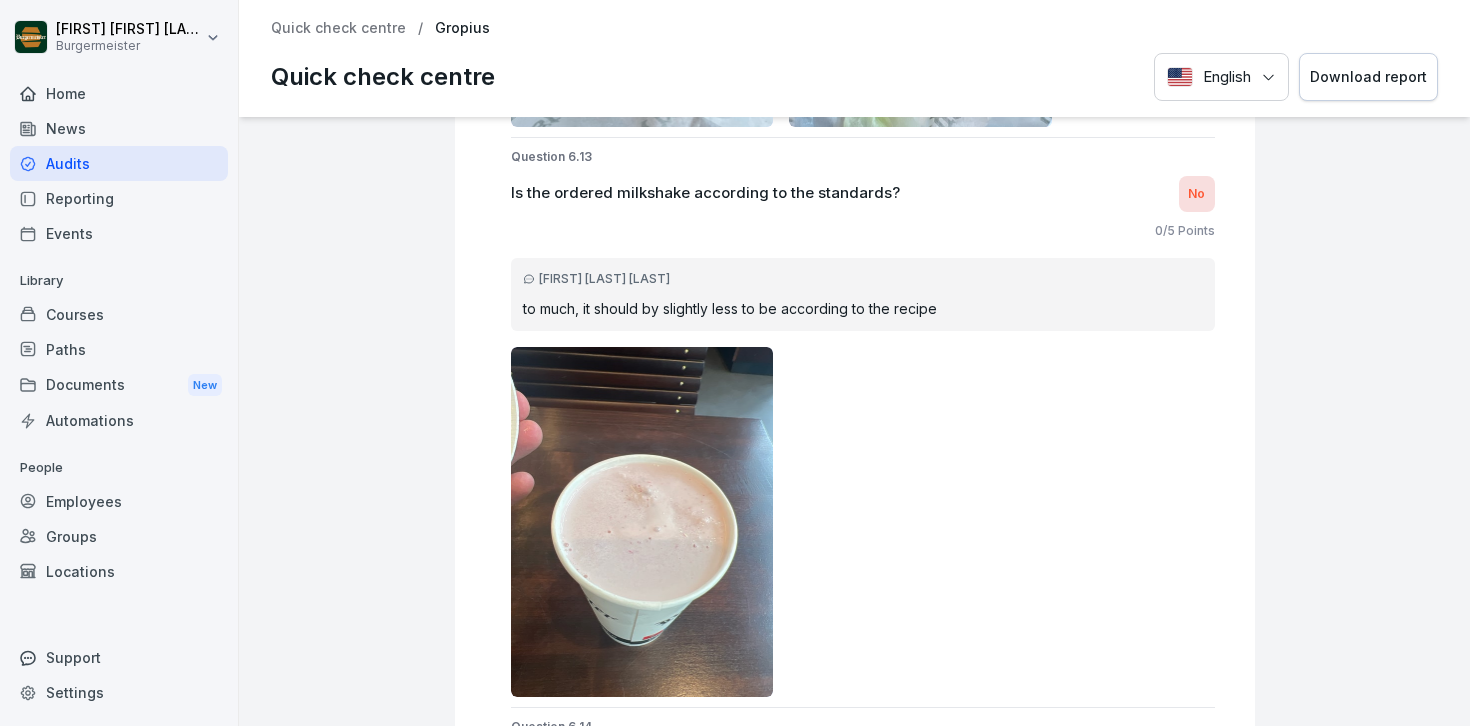 click on "to much, it should by slightly less to be according to the recipe" at bounding box center [863, 308] 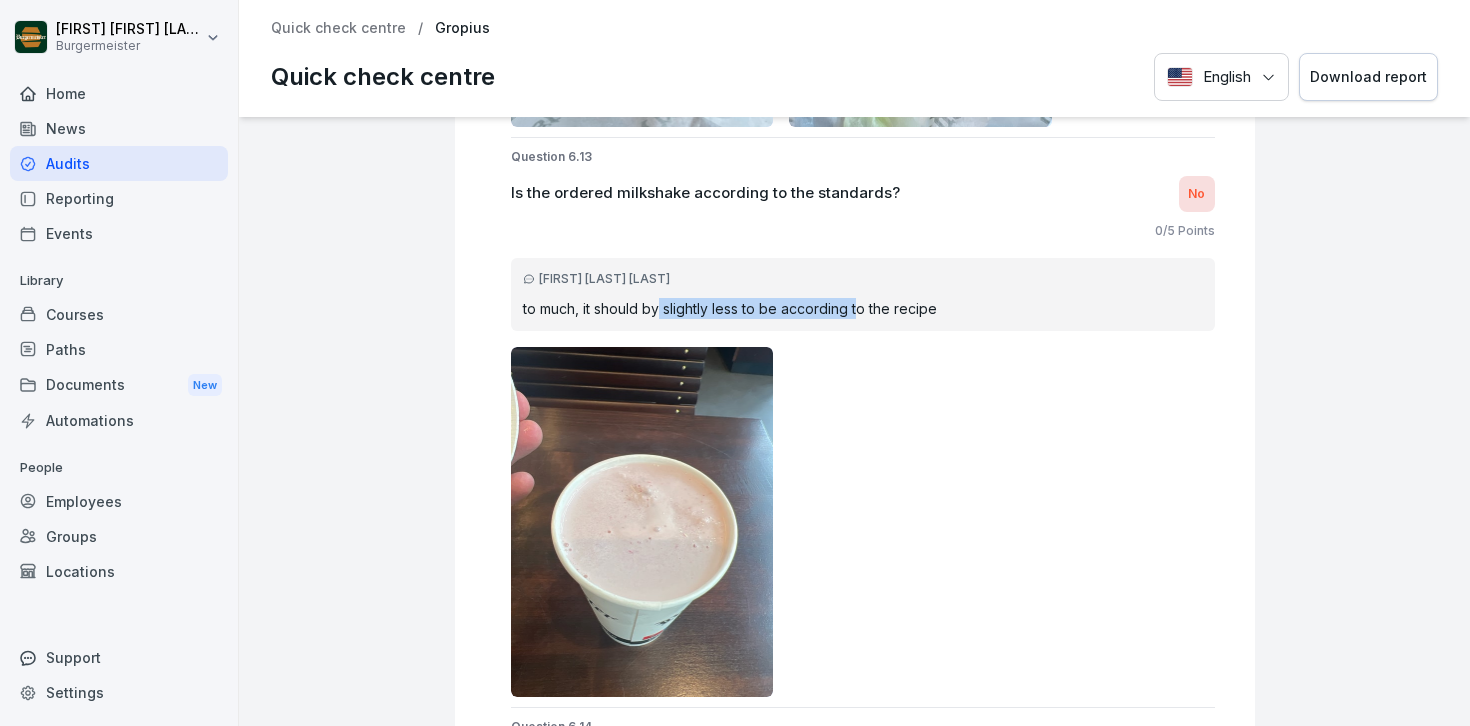 drag, startPoint x: 861, startPoint y: 306, endPoint x: 660, endPoint y: 308, distance: 201.00995 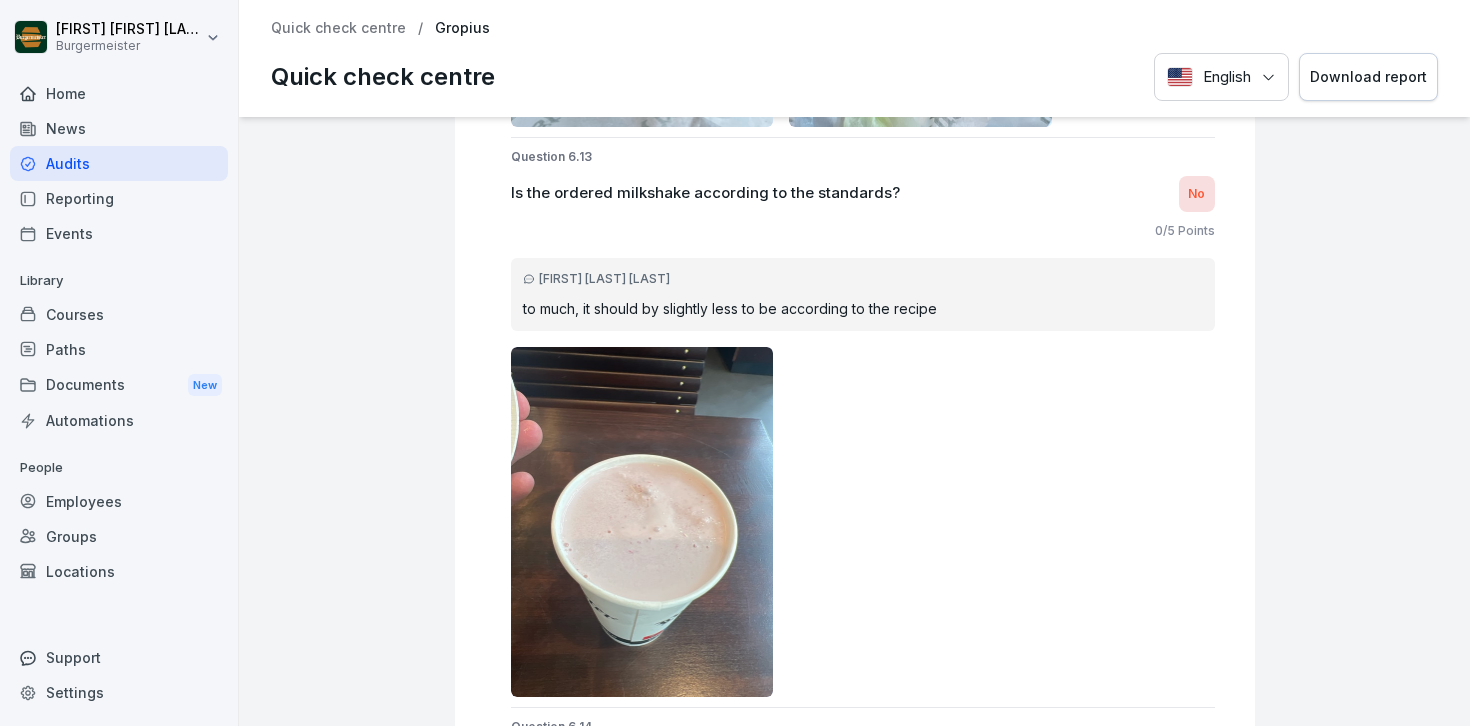 click on "to much, it should by slightly less to be according to the recipe" at bounding box center (863, 308) 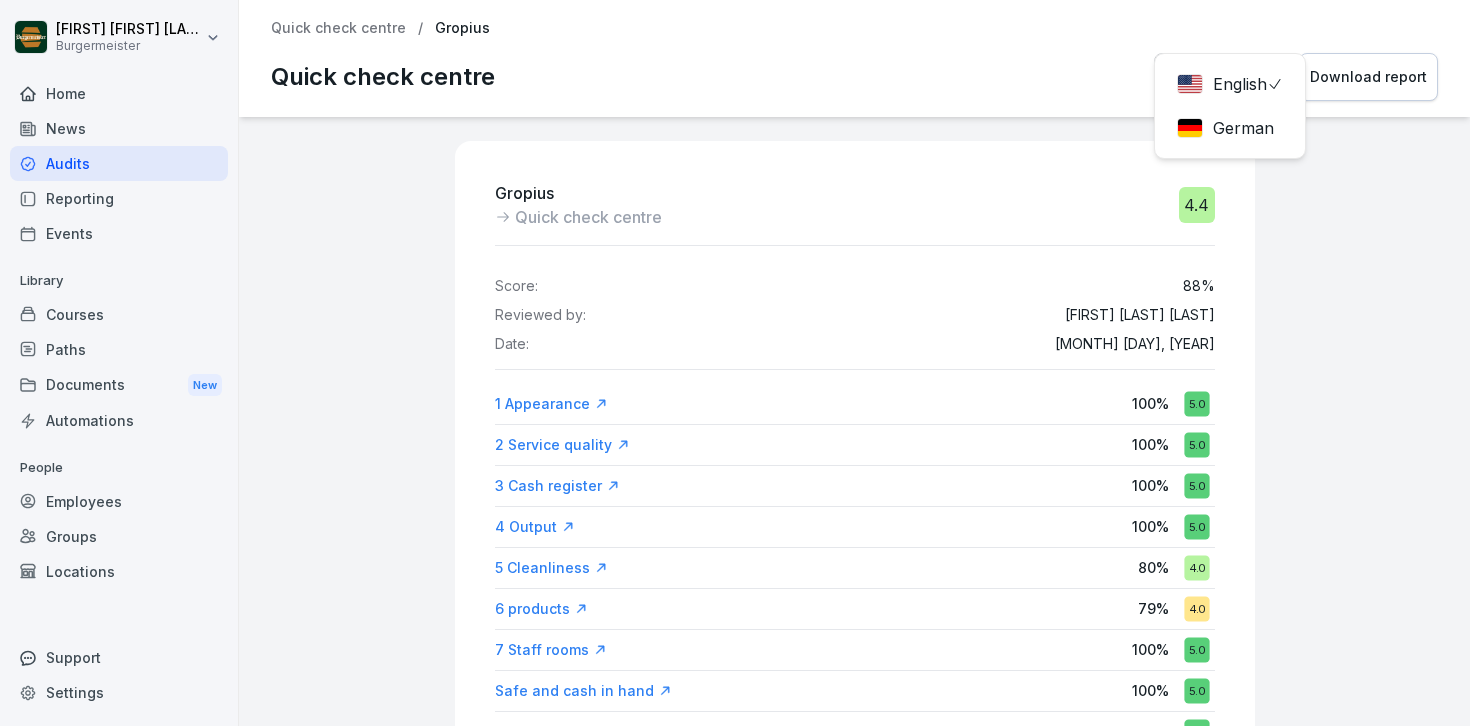 click on "English English German Download report" at bounding box center [1296, 77] 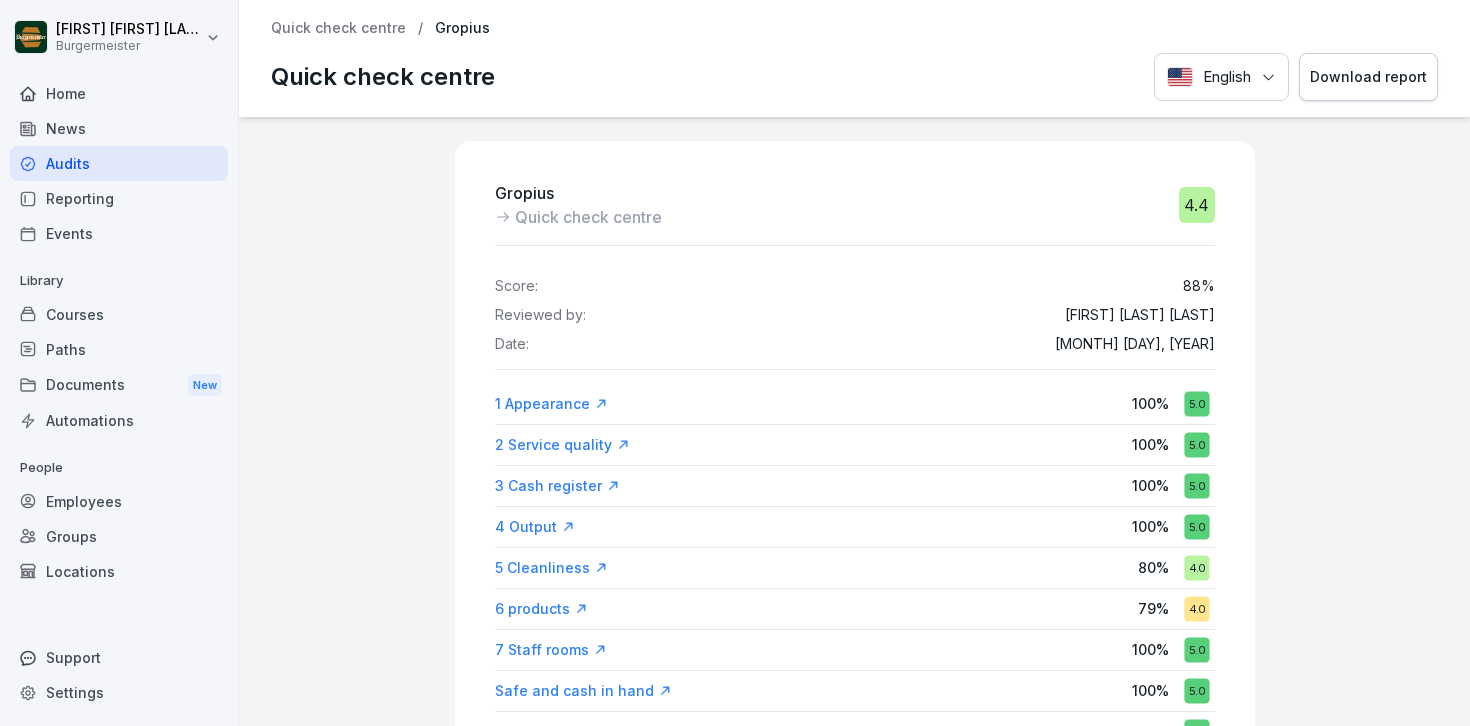 click on "Download report" at bounding box center (1368, 77) 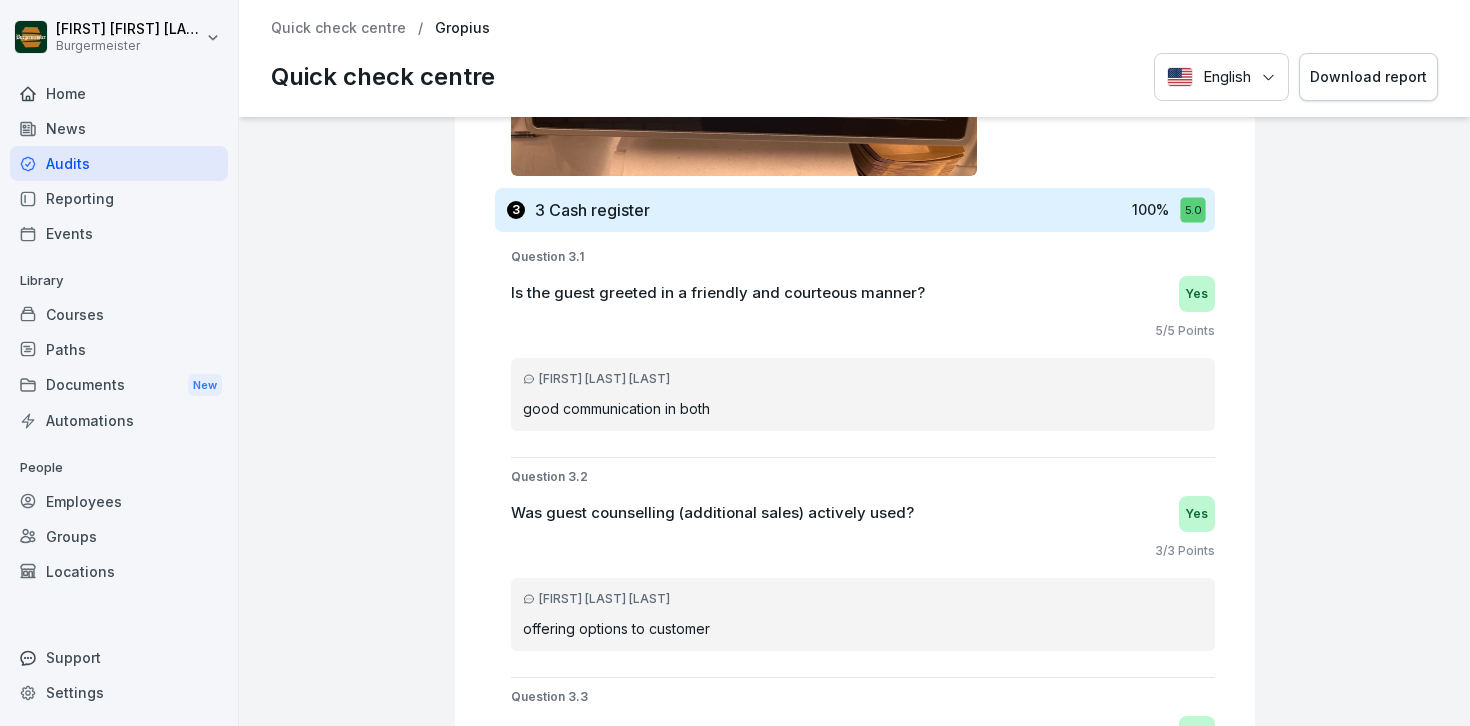scroll, scrollTop: 3514, scrollLeft: 0, axis: vertical 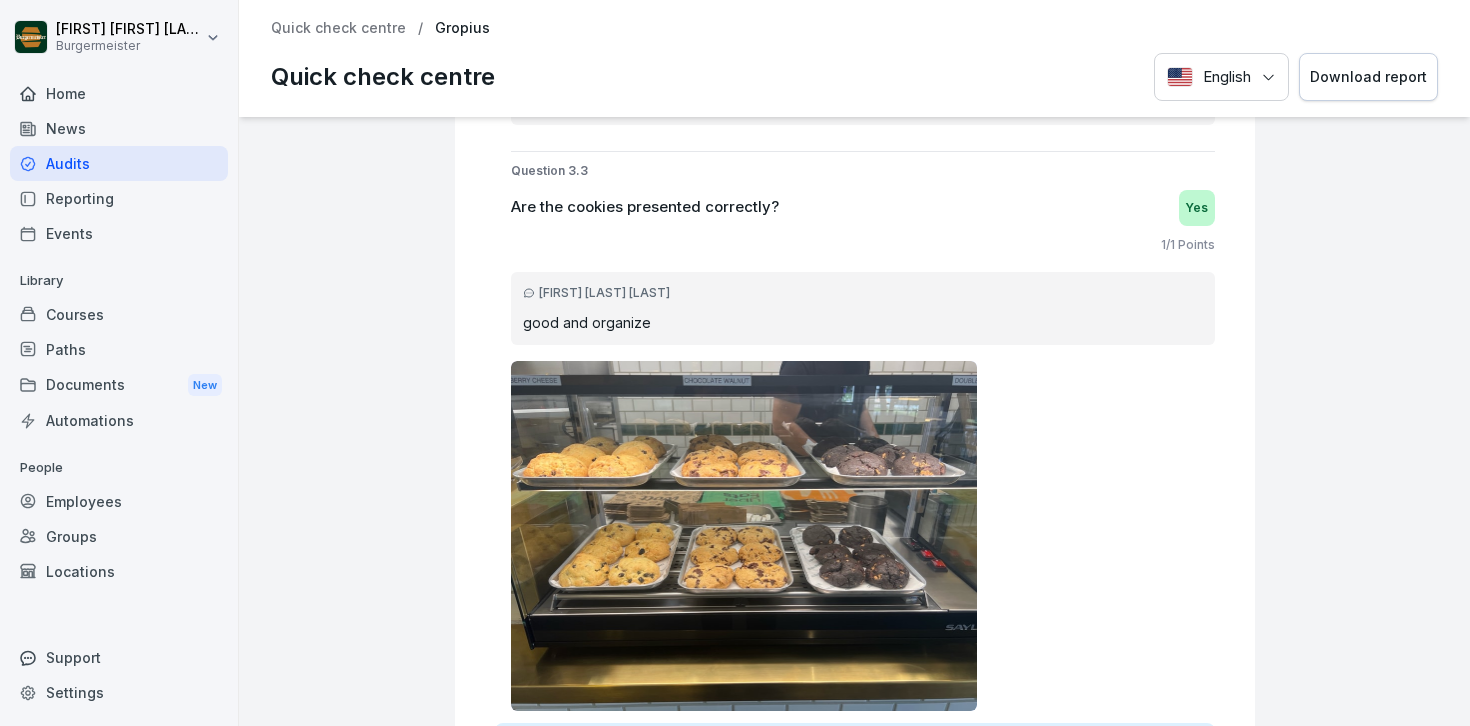 click on "Reporting" at bounding box center (119, 198) 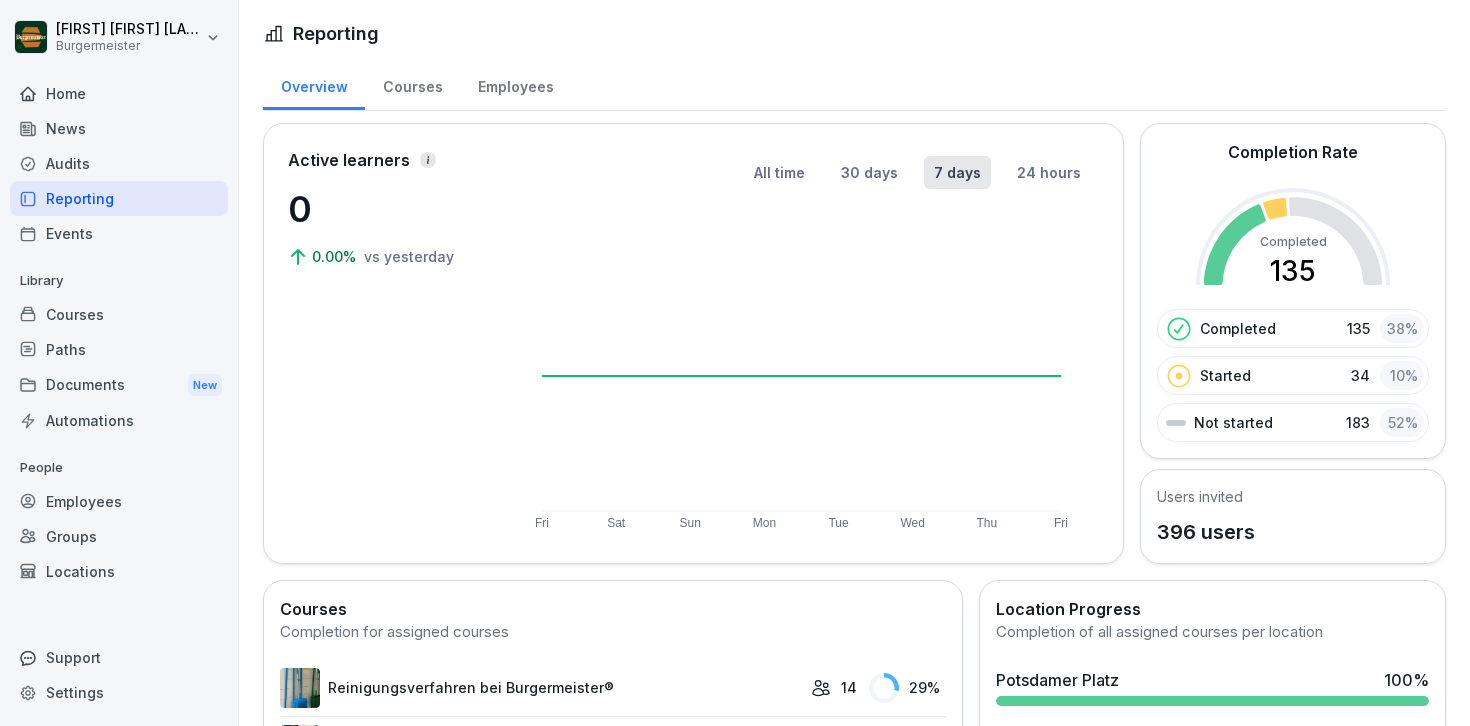 click on "Events" at bounding box center [119, 233] 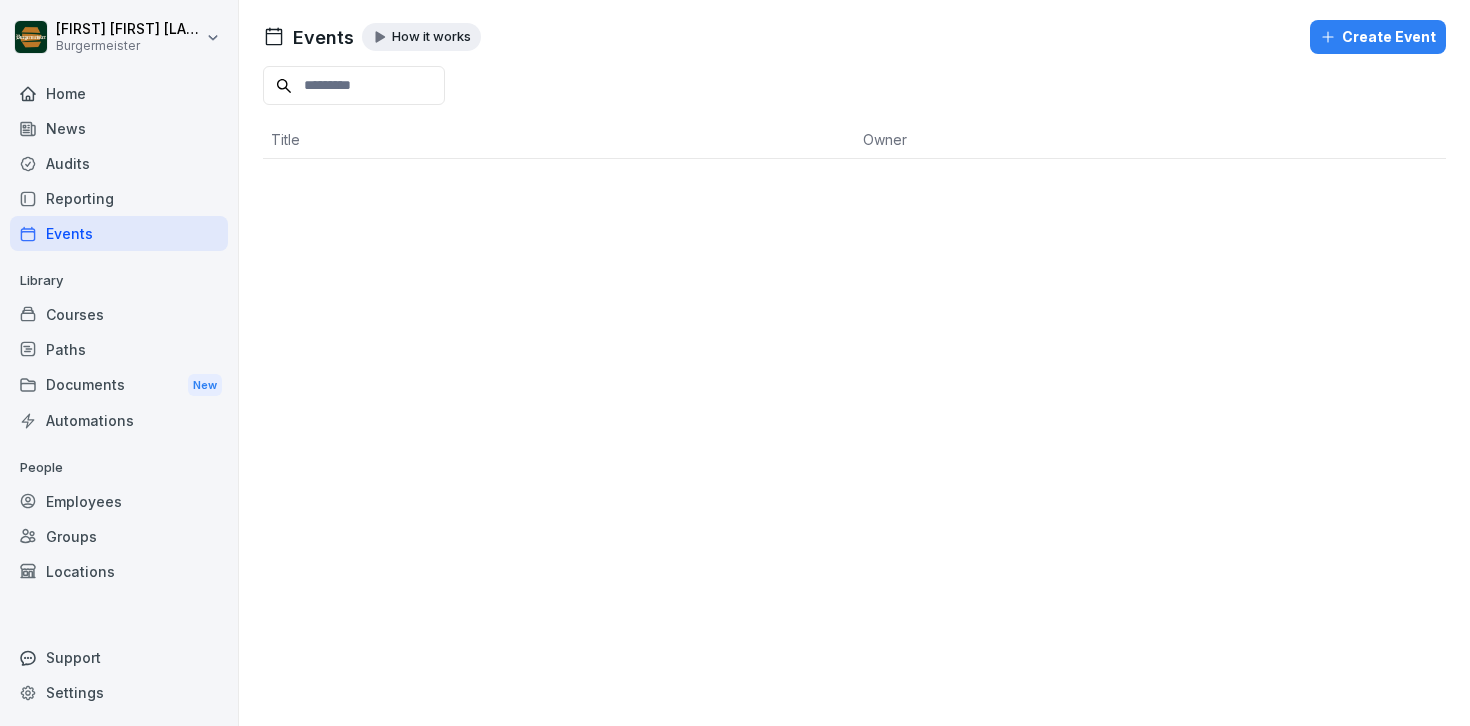 click on "Home" at bounding box center [119, 93] 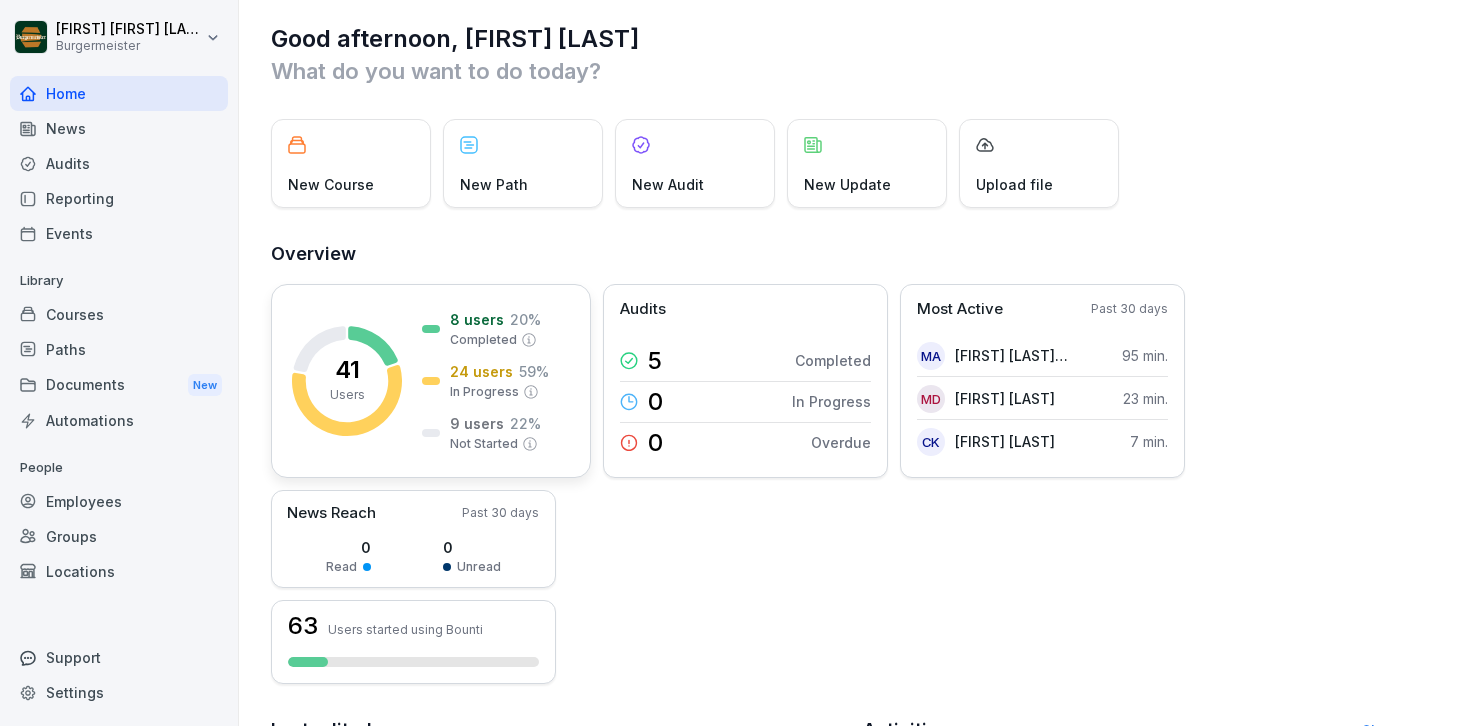 scroll, scrollTop: 0, scrollLeft: 0, axis: both 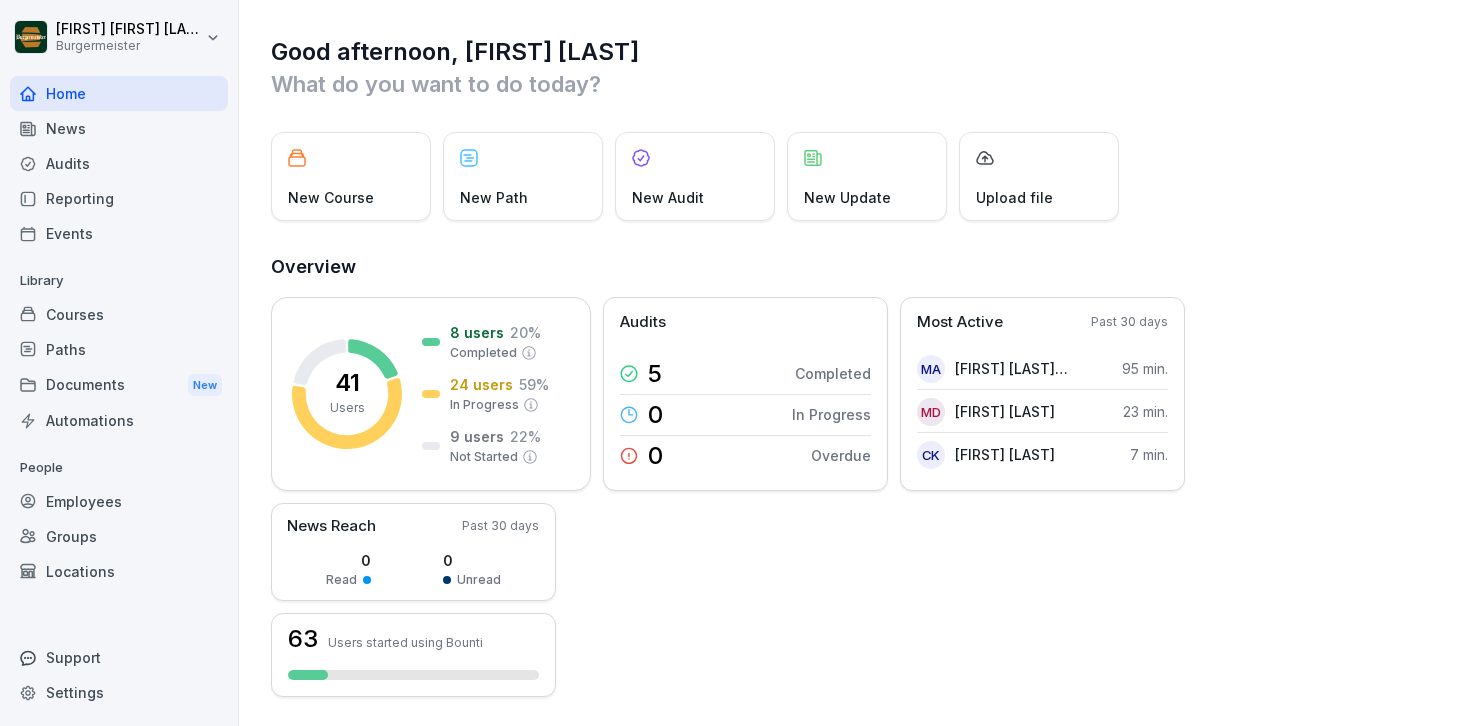 click on "New Audit" at bounding box center (668, 197) 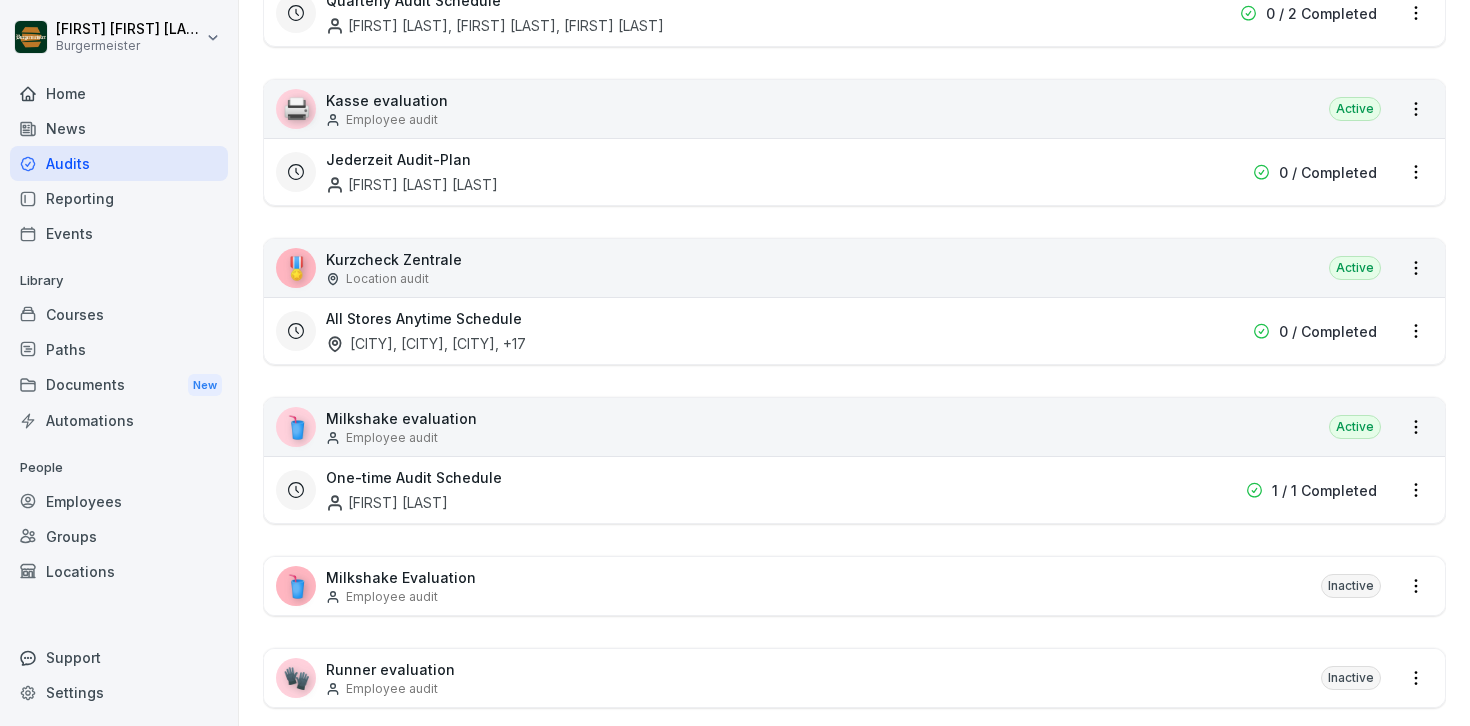scroll, scrollTop: 536, scrollLeft: 0, axis: vertical 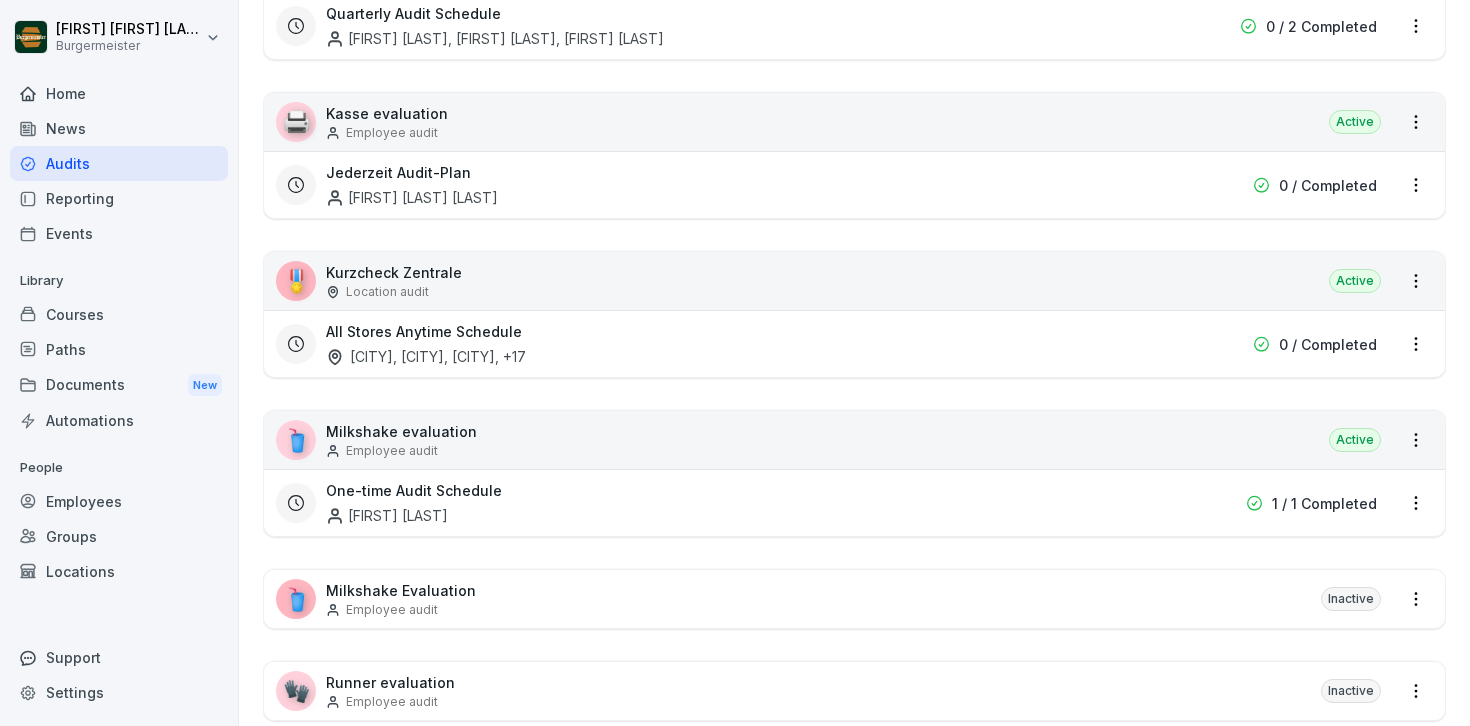 click on "[FIRST] [LAST] [LAST] [LAST] Burgermeister Home News Audits Reporting Events Library Courses Paths Documents New Automations People Employees Groups Locations Support Settings Audits New audit Audits Reporting Your Audits Labels 🍔 Grill station evaluation  Employee audit Active Quarterly Audit Schedule [FIRST] [LAST] 0 / 1 Completed One-time Audit Schedule [LAST] [LAST], [FIRST] [LAST], [FIRST] [LAST] 2 / 2 Completed 🍟 Fries evaluation  Employee audit Active Quarterly Audit Schedule [FIRST] [LAST], [FIRST] [LAST], [FIRST] [LAST] 0 / 2 Completed 🖨️ Kasse evaluation   Employee audit Active Jederzeit Audit-Plan [FIRST] [LAST] 0 /  Completed 🎖️ Kurzcheck Zentrale Location audit Active All Stores Anytime Schedule Kotti, Hermannplatz, Alexanderplatz, Potsdamer Platz , +17 0 /  Completed 🥤 Milkshake evaluation  Employee audit Active One-time Audit Schedule [FIRST] [LAST] [LAST] 1 / 1 Completed 🥤 Milkshake Evaluation  Employee audit Inactive 🧤 Runner evaluation  Employee audit 🍞" at bounding box center (735, 363) 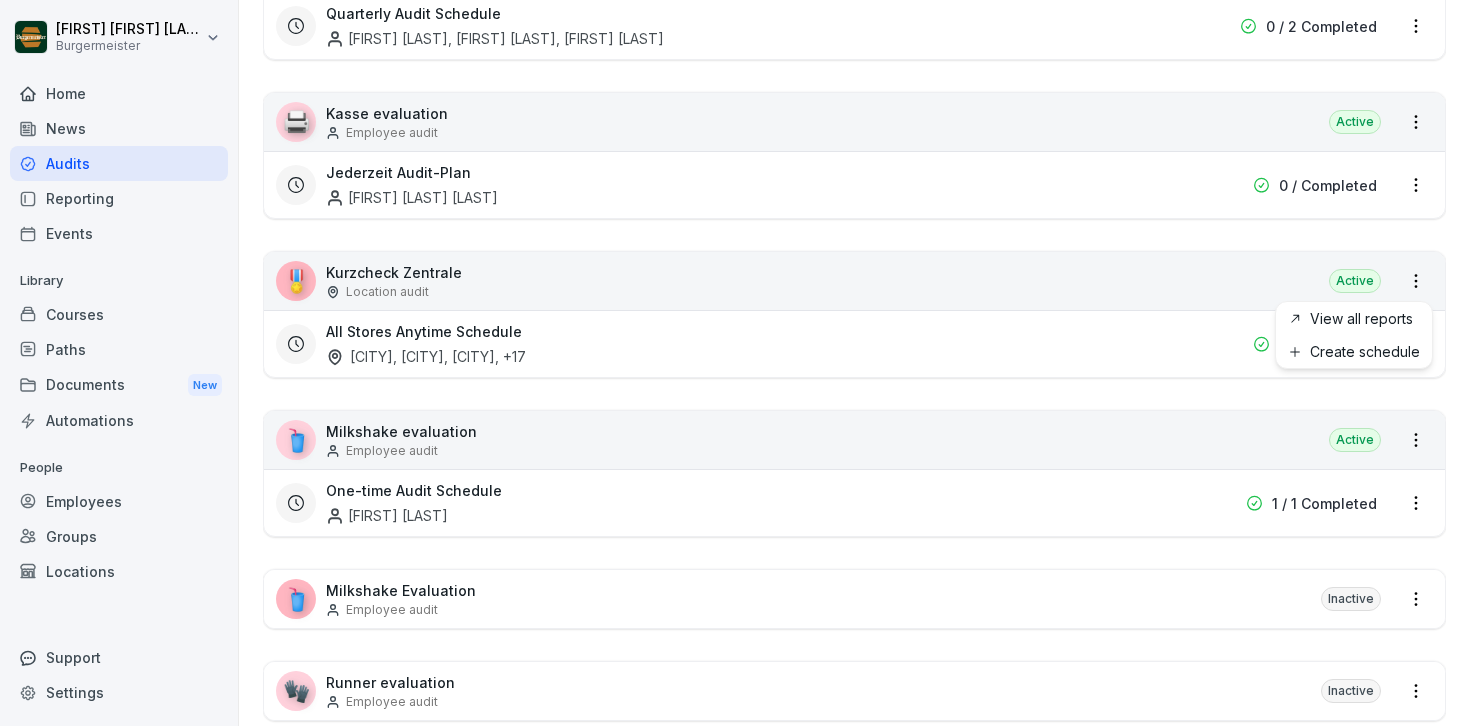 click on "[FIRST] [LAST] [LAST] [LAST] Burgermeister Home News Audits Reporting Events Library Courses Paths Documents New Automations People Employees Groups Locations Support Settings Audits New audit Audits Reporting Your Audits Labels 🍔 Grill station evaluation  Employee audit Active Quarterly Audit Schedule [FIRST] [LAST] 0 / 1 Completed One-time Audit Schedule [LAST] [LAST], [FIRST] [LAST], [FIRST] [LAST] 2 / 2 Completed 🍟 Fries evaluation  Employee audit Active Quarterly Audit Schedule [FIRST] [LAST], [FIRST] [LAST], [FIRST] [LAST] 0 / 2 Completed 🖨️ Kasse evaluation   Employee audit Active Jederzeit Audit-Plan [FIRST] [LAST] 0 /  Completed 🎖️ Kurzcheck Zentrale Location audit Active All Stores Anytime Schedule Kotti, Hermannplatz, Alexanderplatz, Potsdamer Platz , +17 0 /  Completed 🥤 Milkshake evaluation  Employee audit Active One-time Audit Schedule [FIRST] [LAST] [LAST] 1 / 1 Completed 🥤 Milkshake Evaluation  Employee audit Inactive 🧤 Runner evaluation  Employee audit 🍞" at bounding box center (735, 363) 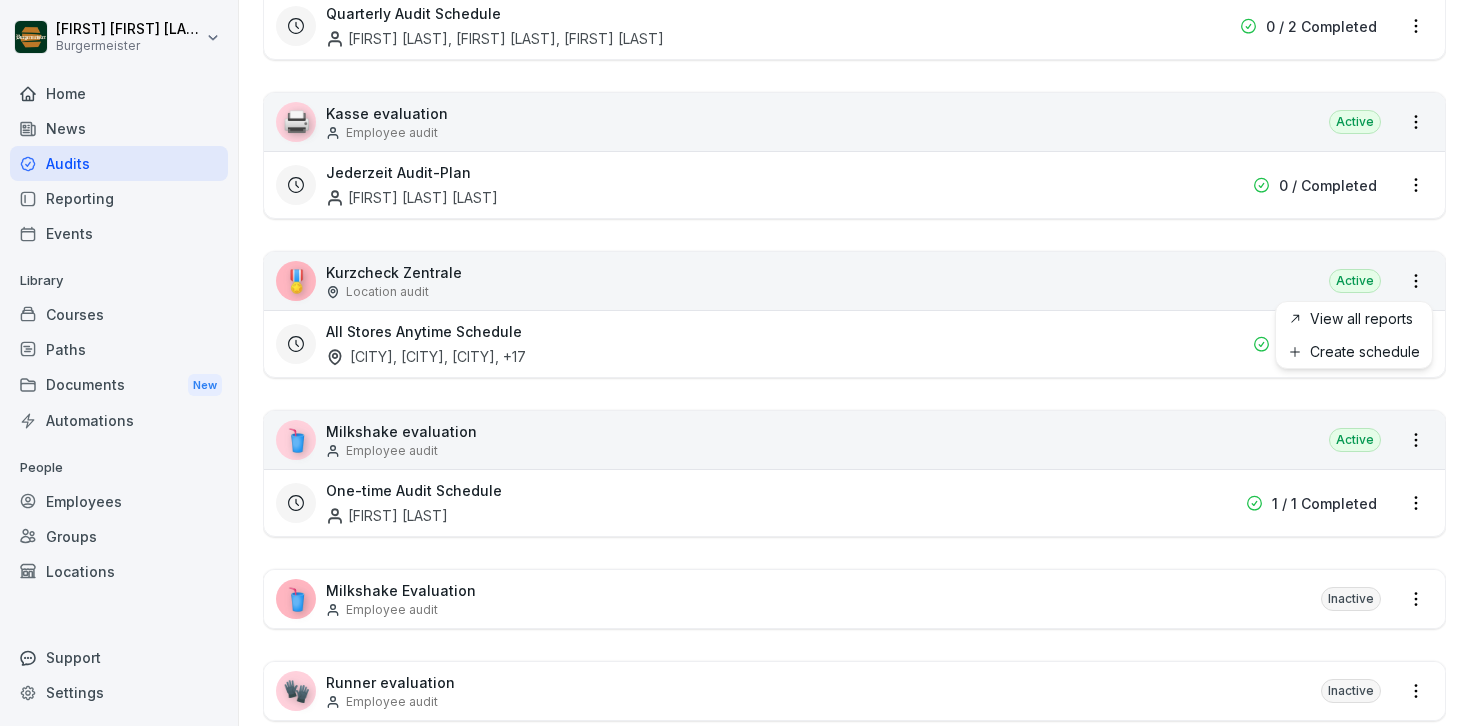 click on "[FIRST] [LAST] [LAST] [LAST] Burgermeister Home News Audits Reporting Events Library Courses Paths Documents New Automations People Employees Groups Locations Support Settings Audits New audit Audits Reporting Your Audits Labels 🍔 Grill station evaluation  Employee audit Active Quarterly Audit Schedule [FIRST] [LAST] 0 / 1 Completed One-time Audit Schedule [LAST] [LAST], [FIRST] [LAST], [FIRST] [LAST] 2 / 2 Completed 🍟 Fries evaluation  Employee audit Active Quarterly Audit Schedule [FIRST] [LAST], [FIRST] [LAST], [FIRST] [LAST] 0 / 2 Completed 🖨️ Kasse evaluation   Employee audit Active Jederzeit Audit-Plan [FIRST] [LAST] 0 /  Completed 🎖️ Kurzcheck Zentrale Location audit Active All Stores Anytime Schedule Kotti, Hermannplatz, Alexanderplatz, Potsdamer Platz , +17 0 /  Completed 🥤 Milkshake evaluation  Employee audit Active One-time Audit Schedule [FIRST] [LAST] [LAST] 1 / 1 Completed 🥤 Milkshake Evaluation  Employee audit Inactive 🧤 Runner evaluation  Employee audit 🍞" at bounding box center (735, 363) 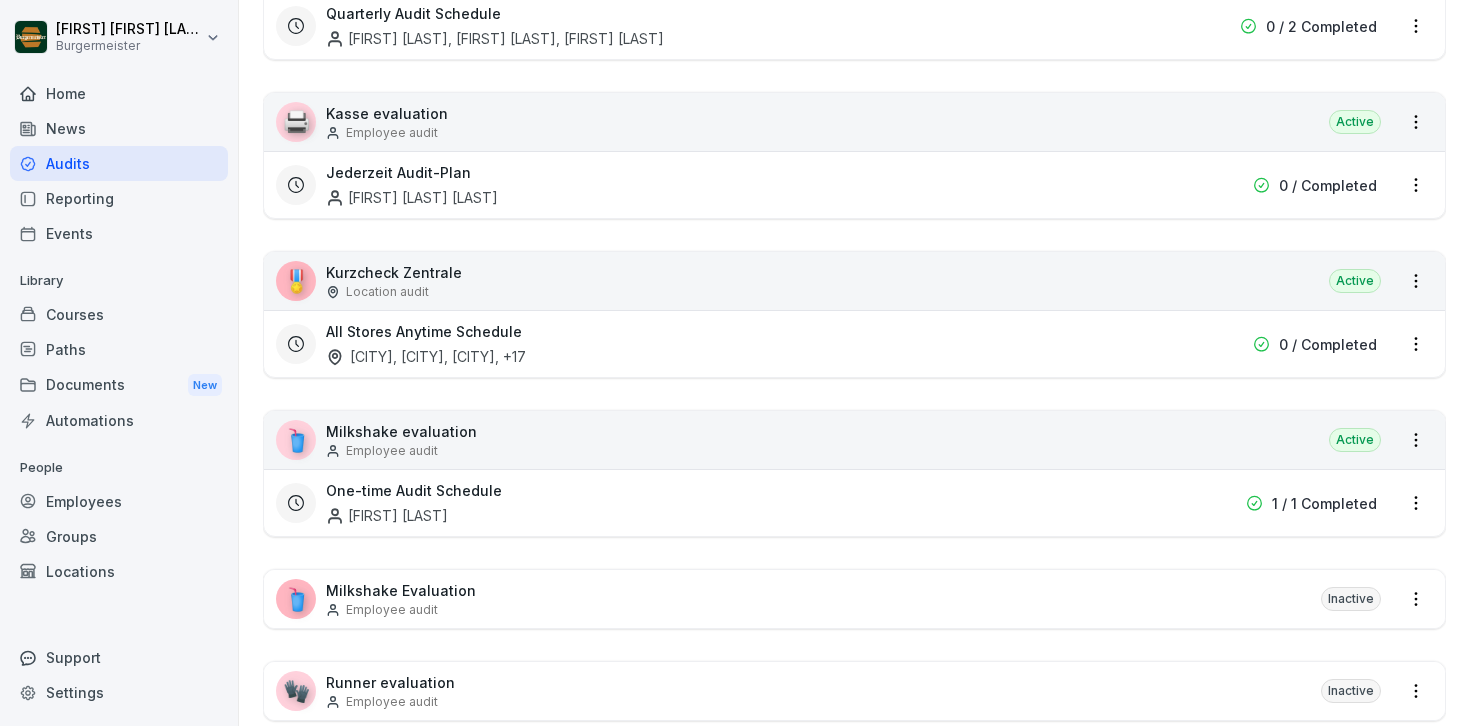 click on "[FIRST] [LAST] [LAST] [LAST] Burgermeister Home News Audits Reporting Events Library Courses Paths Documents New Automations People Employees Groups Locations Support Settings Audits New audit Audits Reporting Your Audits Labels 🍔 Grill station evaluation  Employee audit Active Quarterly Audit Schedule [FIRST] [LAST] 0 / 1 Completed One-time Audit Schedule [LAST] [LAST], [FIRST] [LAST], [FIRST] [LAST] 2 / 2 Completed 🍟 Fries evaluation  Employee audit Active Quarterly Audit Schedule [FIRST] [LAST], [FIRST] [LAST], [FIRST] [LAST] 0 / 2 Completed 🖨️ Kasse evaluation   Employee audit Active Jederzeit Audit-Plan [FIRST] [LAST] 0 /  Completed 🎖️ Kurzcheck Zentrale Location audit Active All Stores Anytime Schedule Kotti, Hermannplatz, Alexanderplatz, Potsdamer Platz , +17 0 /  Completed 🥤 Milkshake evaluation  Employee audit Active One-time Audit Schedule [FIRST] [LAST] [LAST] 1 / 1 Completed 🥤 Milkshake Evaluation  Employee audit Inactive 🧤 Runner evaluation  Employee audit 🍞" at bounding box center (735, 363) 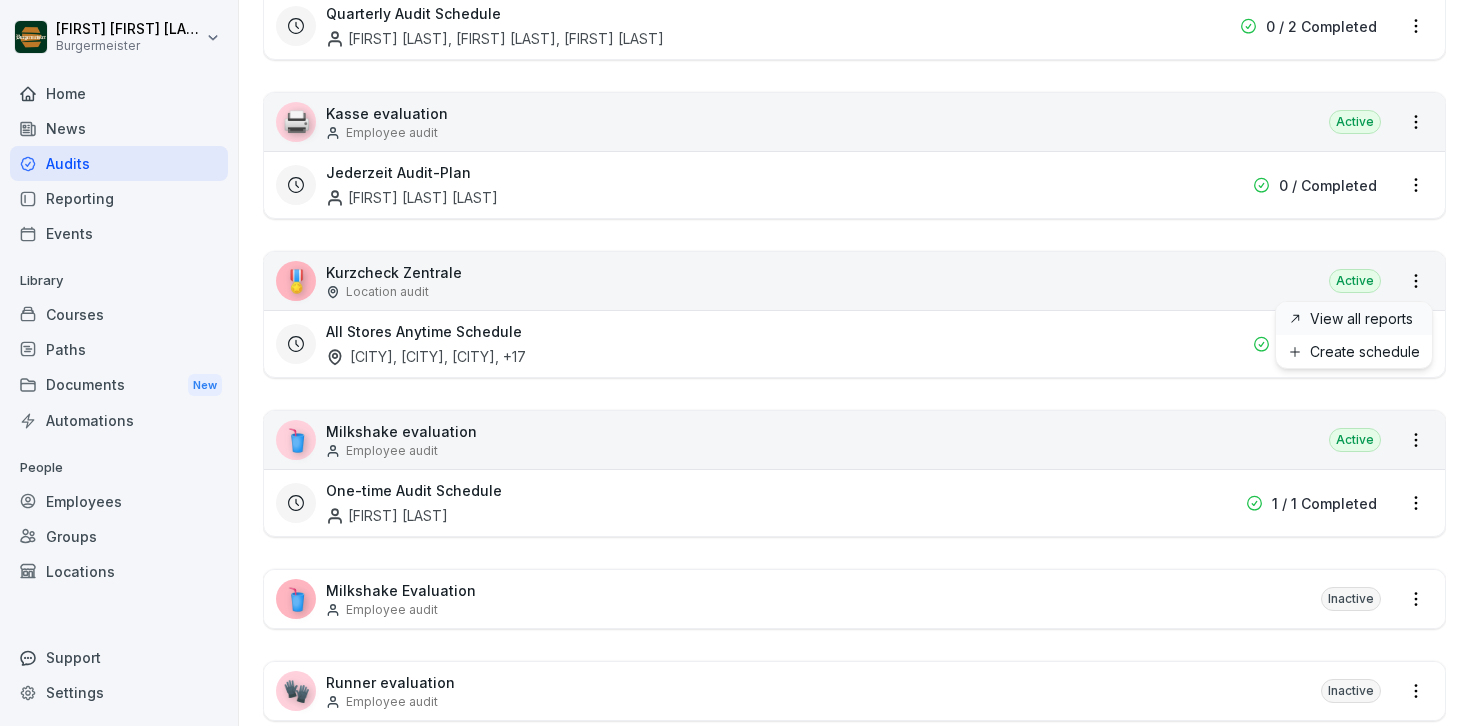 click on "View all reports" at bounding box center (1354, 318) 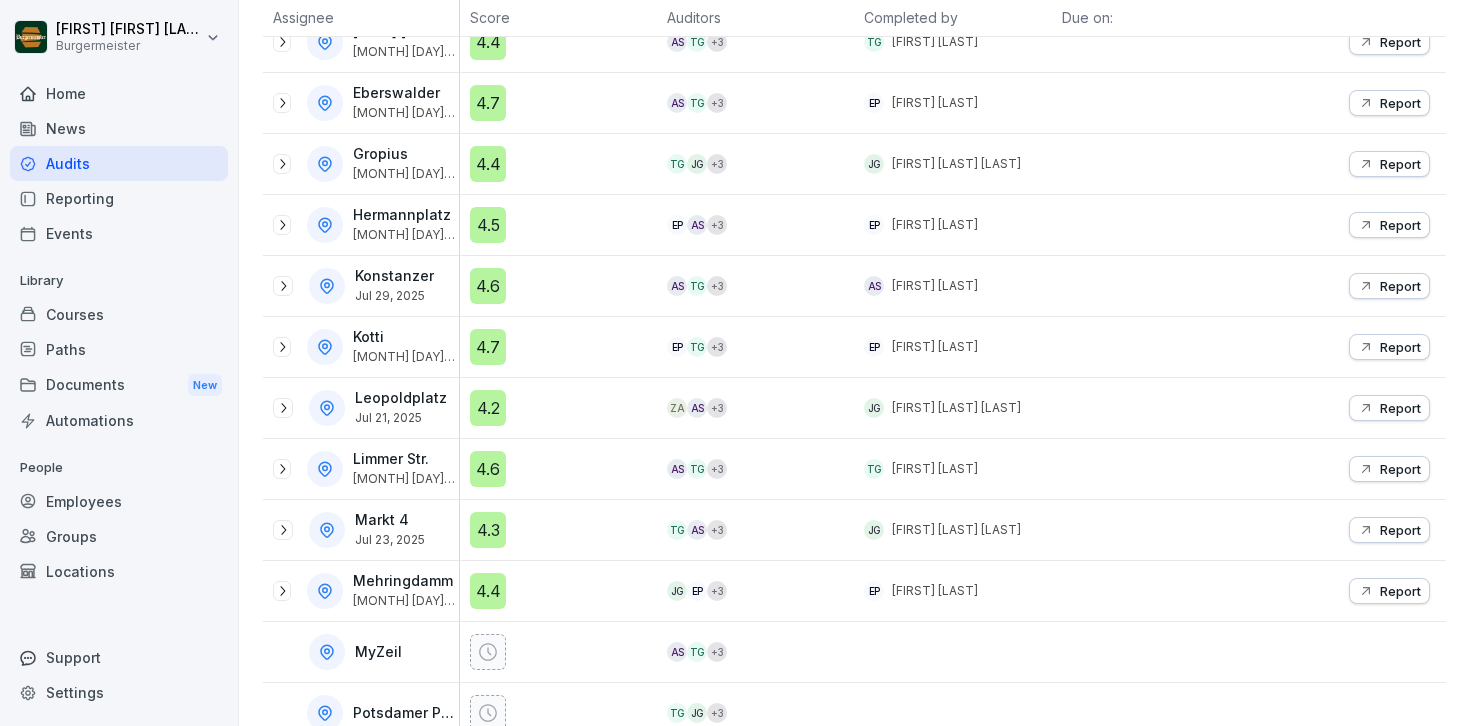 scroll, scrollTop: 336, scrollLeft: 0, axis: vertical 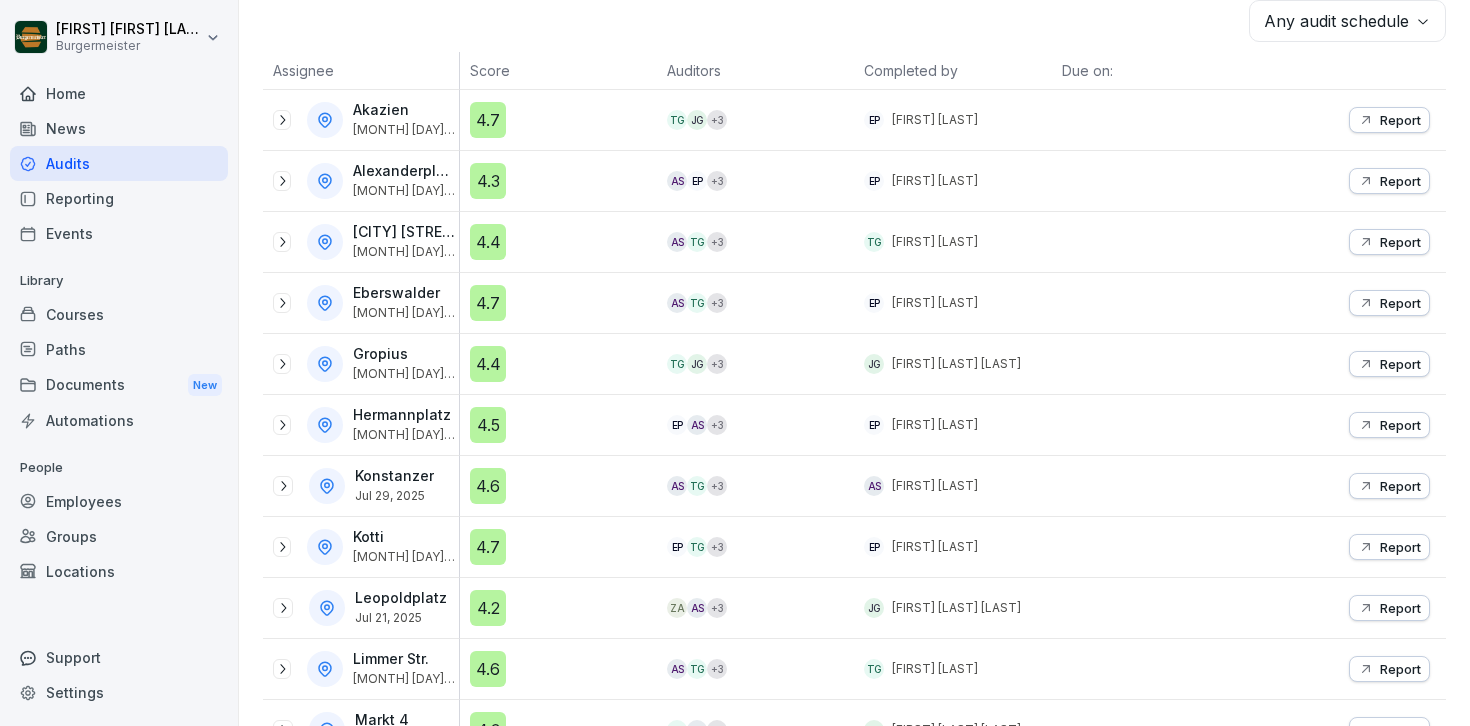 click at bounding box center (282, 364) 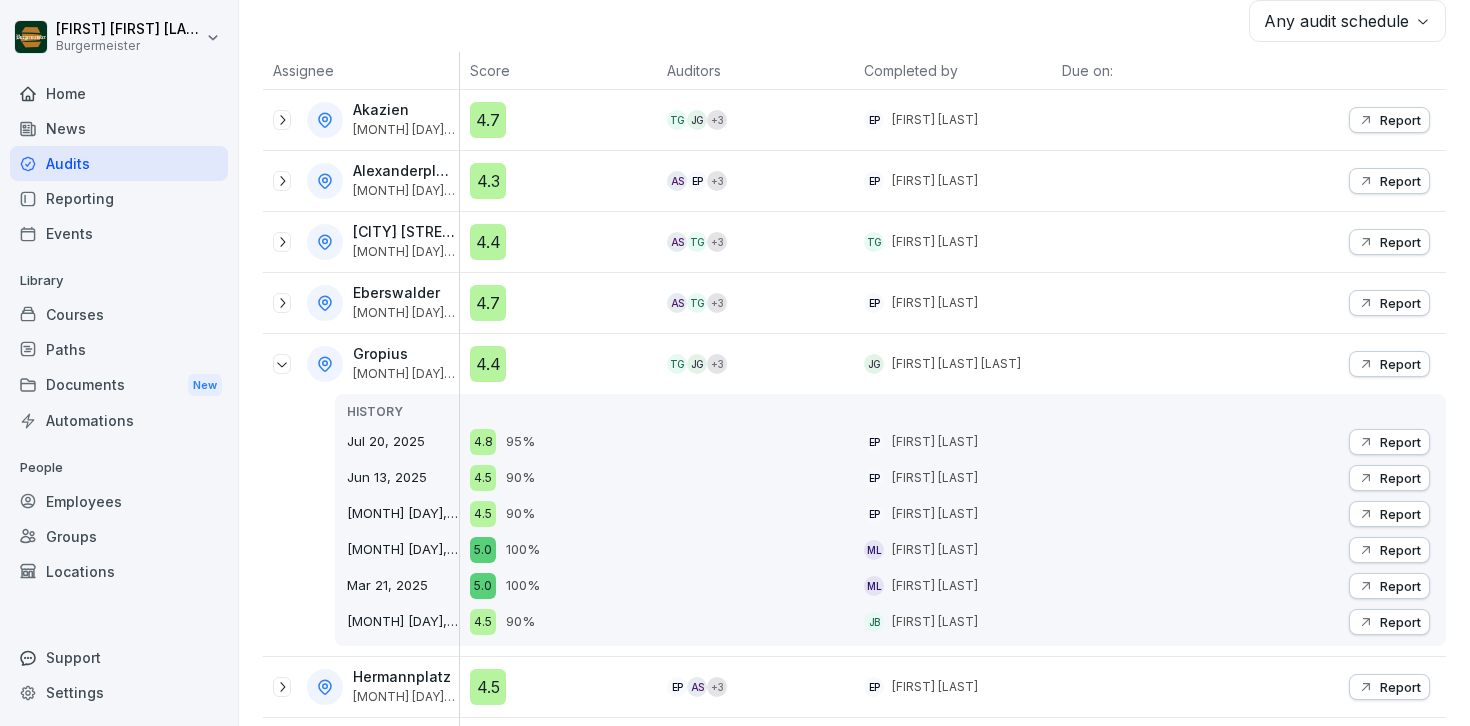 click on "4.4" at bounding box center [488, 364] 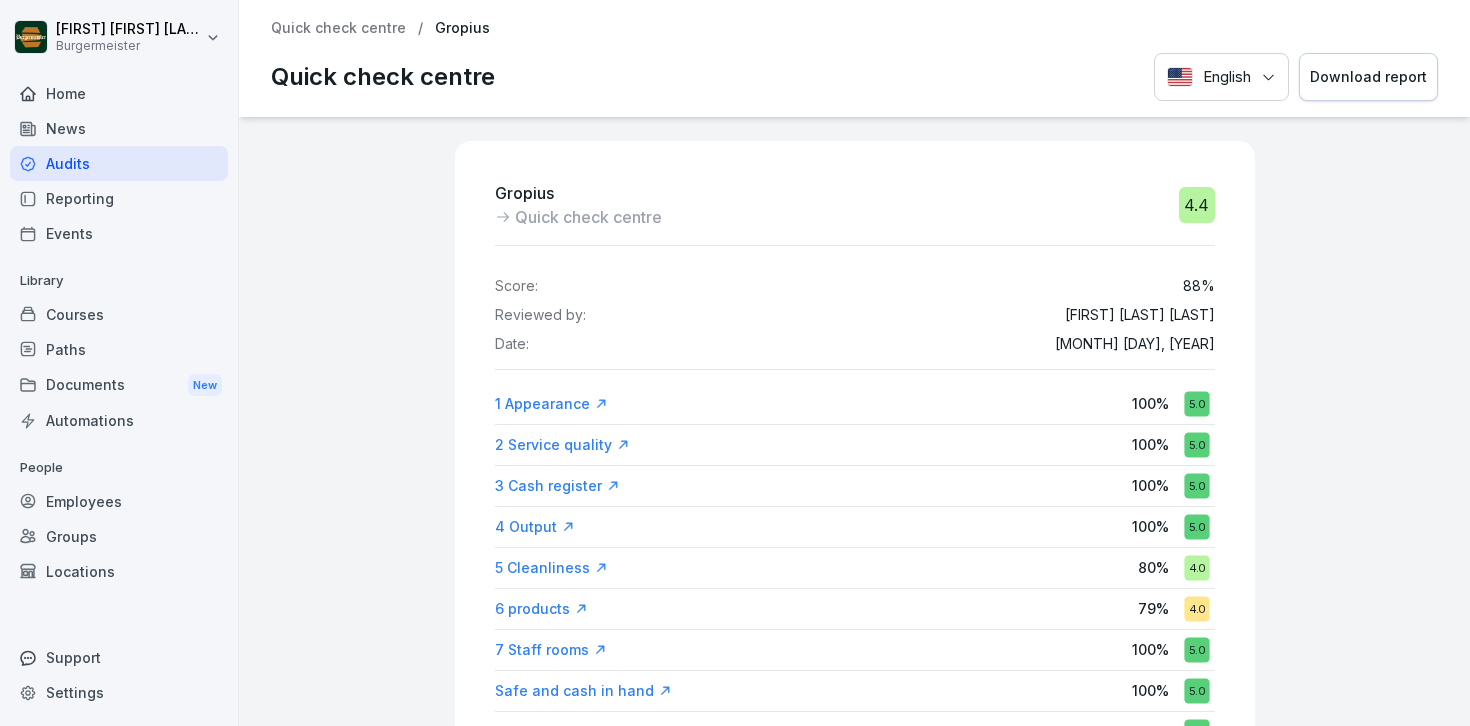 click on "Quick check centre" at bounding box center (588, 217) 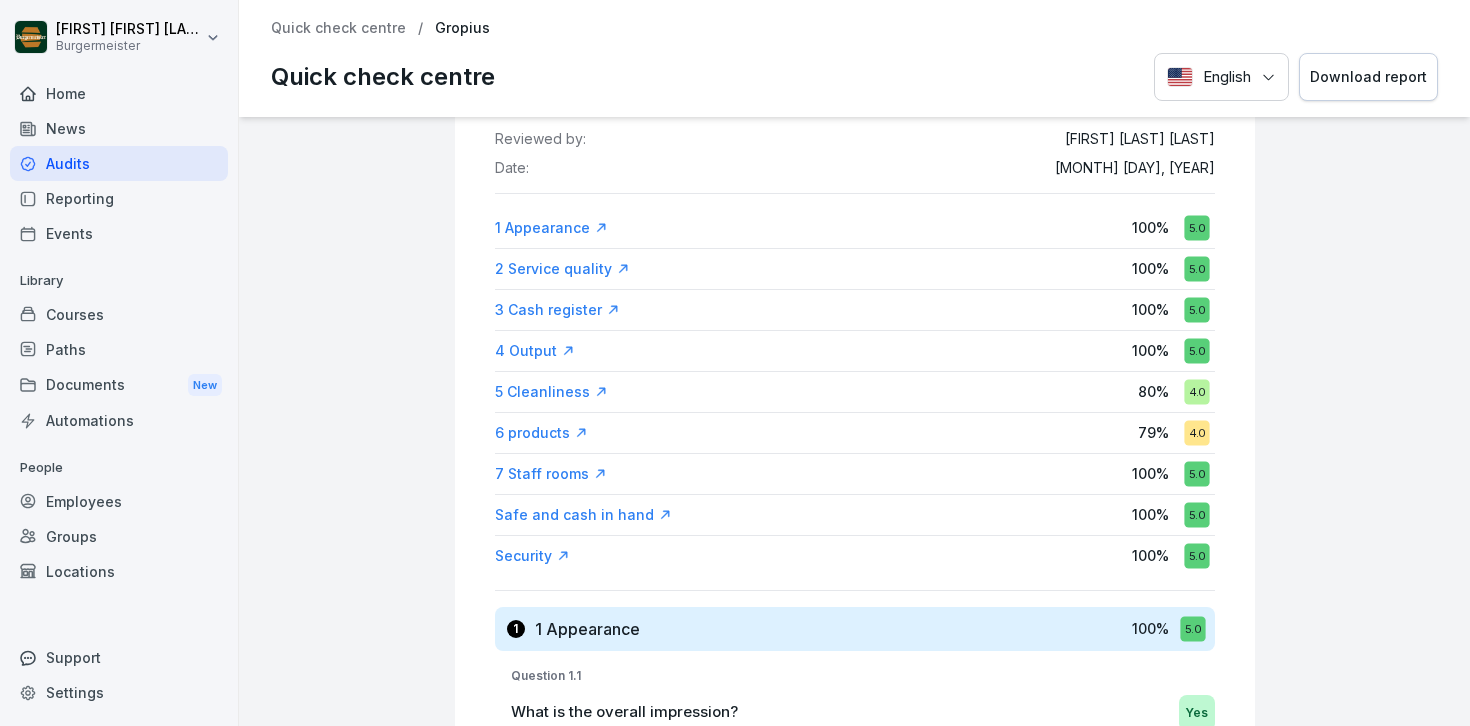 scroll, scrollTop: 377, scrollLeft: 0, axis: vertical 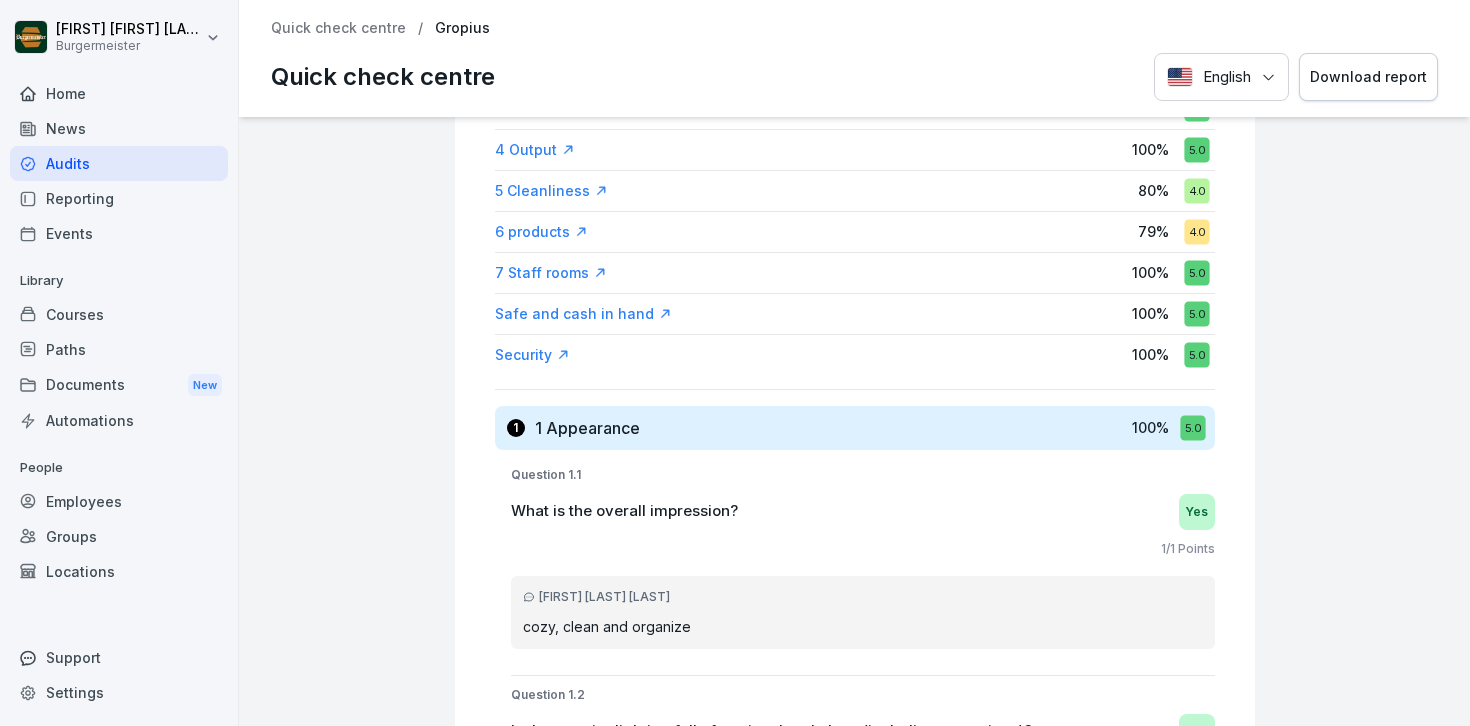 click on "4.0" at bounding box center [1196, 231] 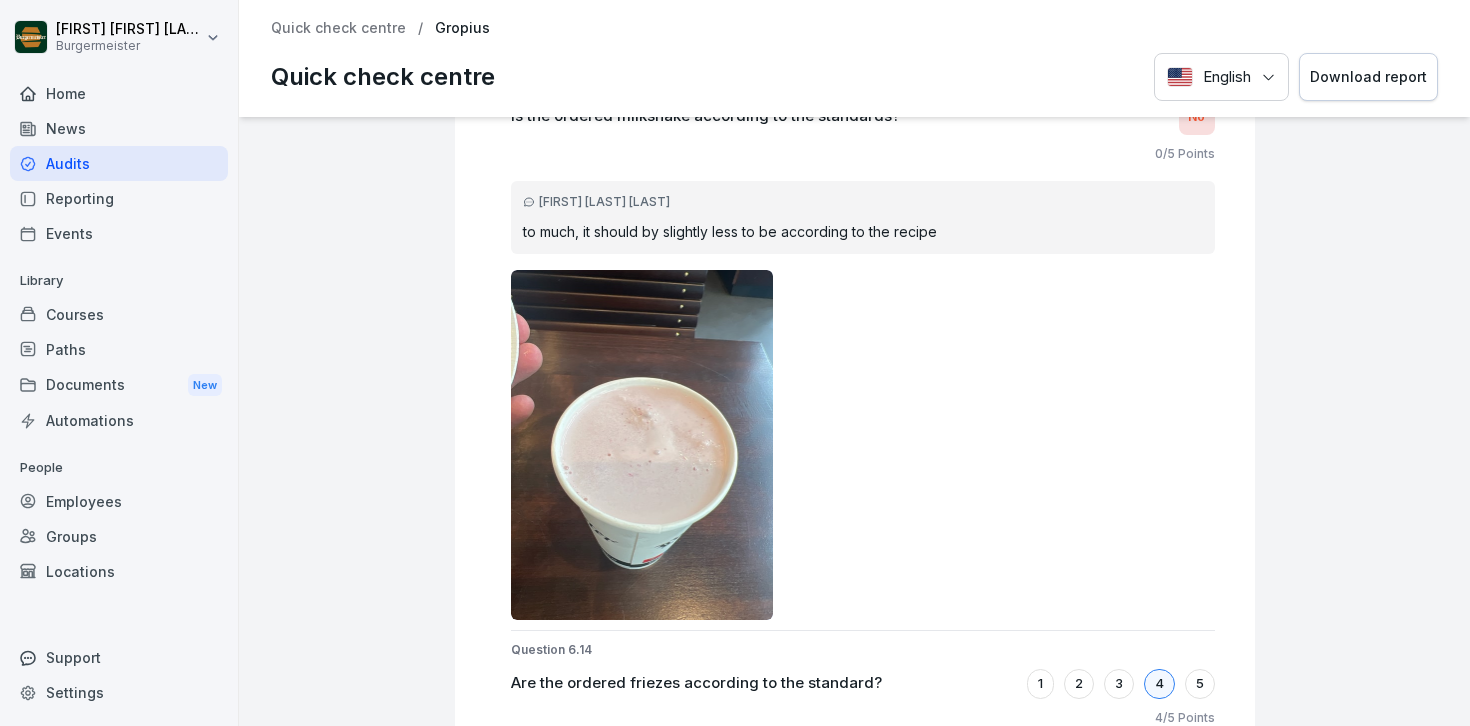 scroll, scrollTop: 15690, scrollLeft: 0, axis: vertical 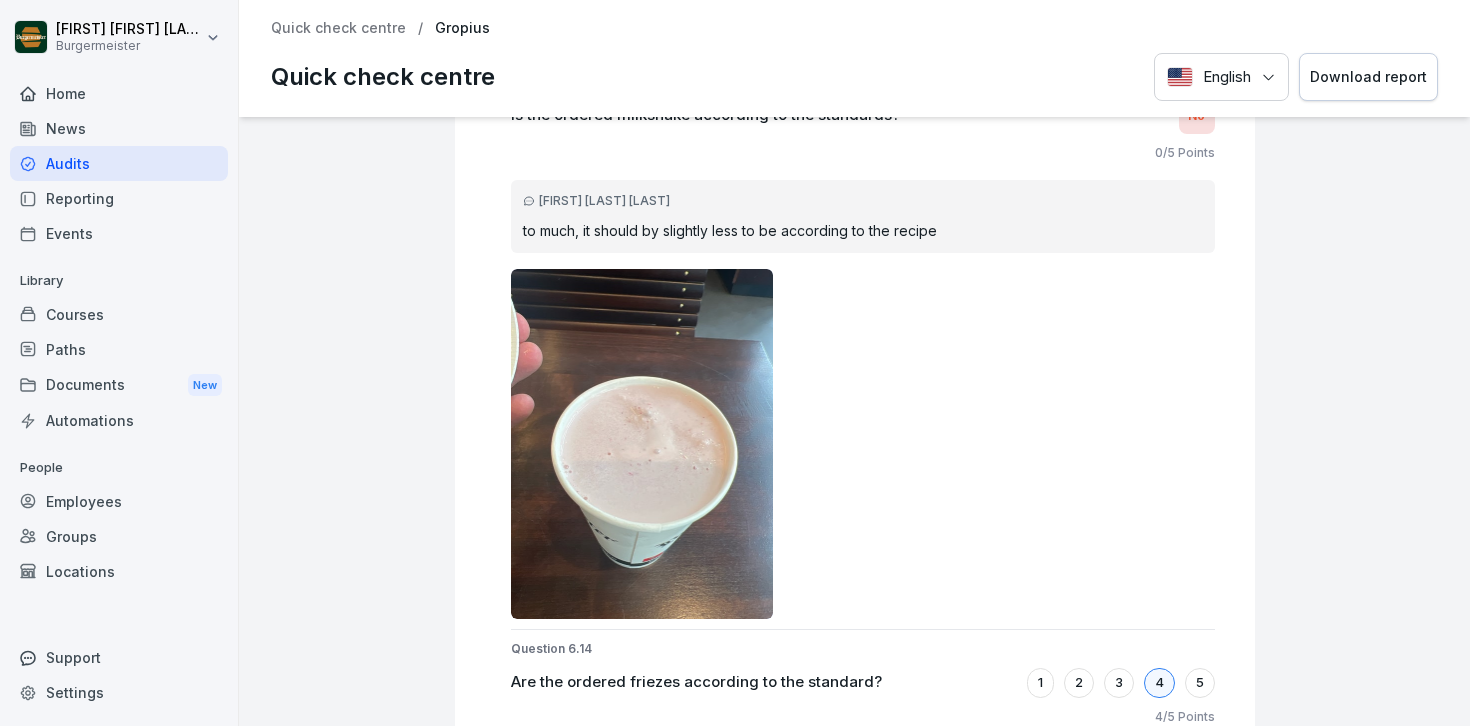 click at bounding box center (642, 444) 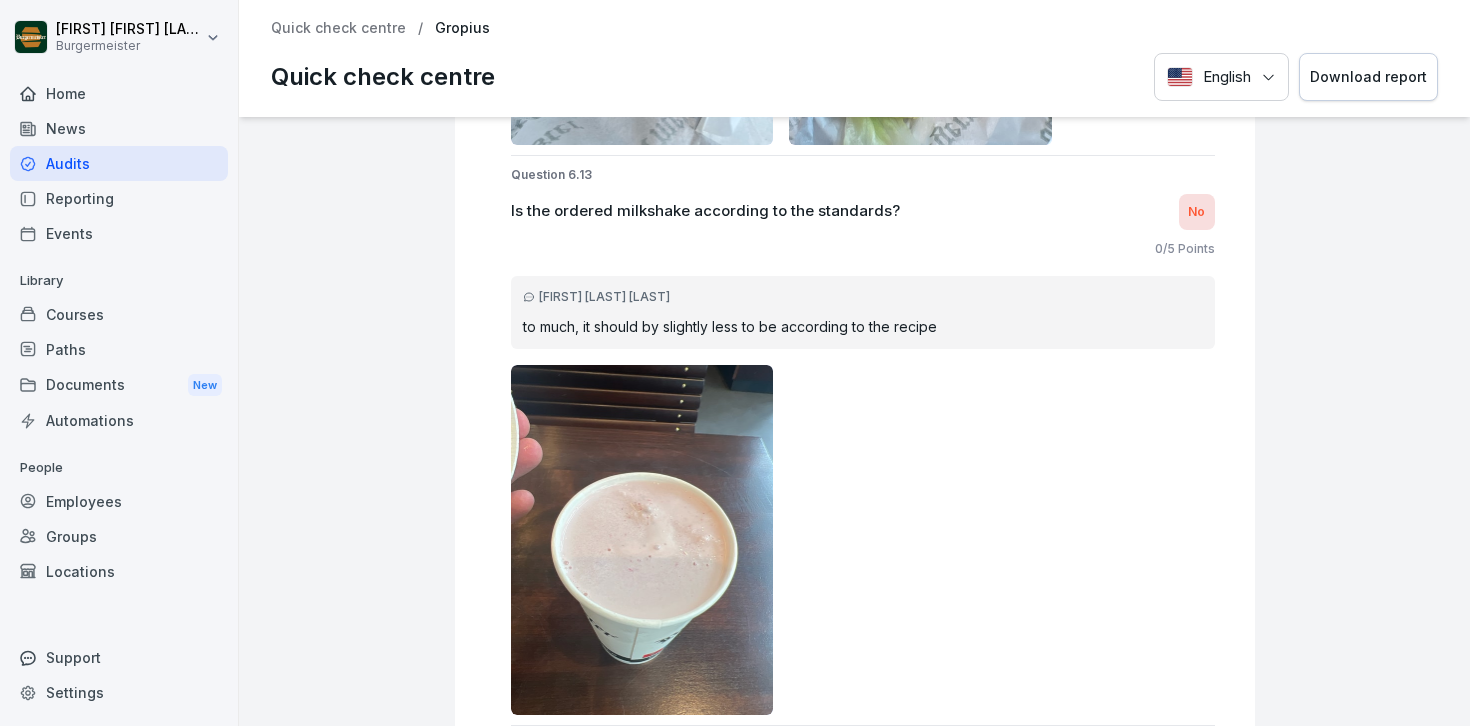 scroll, scrollTop: 15593, scrollLeft: 0, axis: vertical 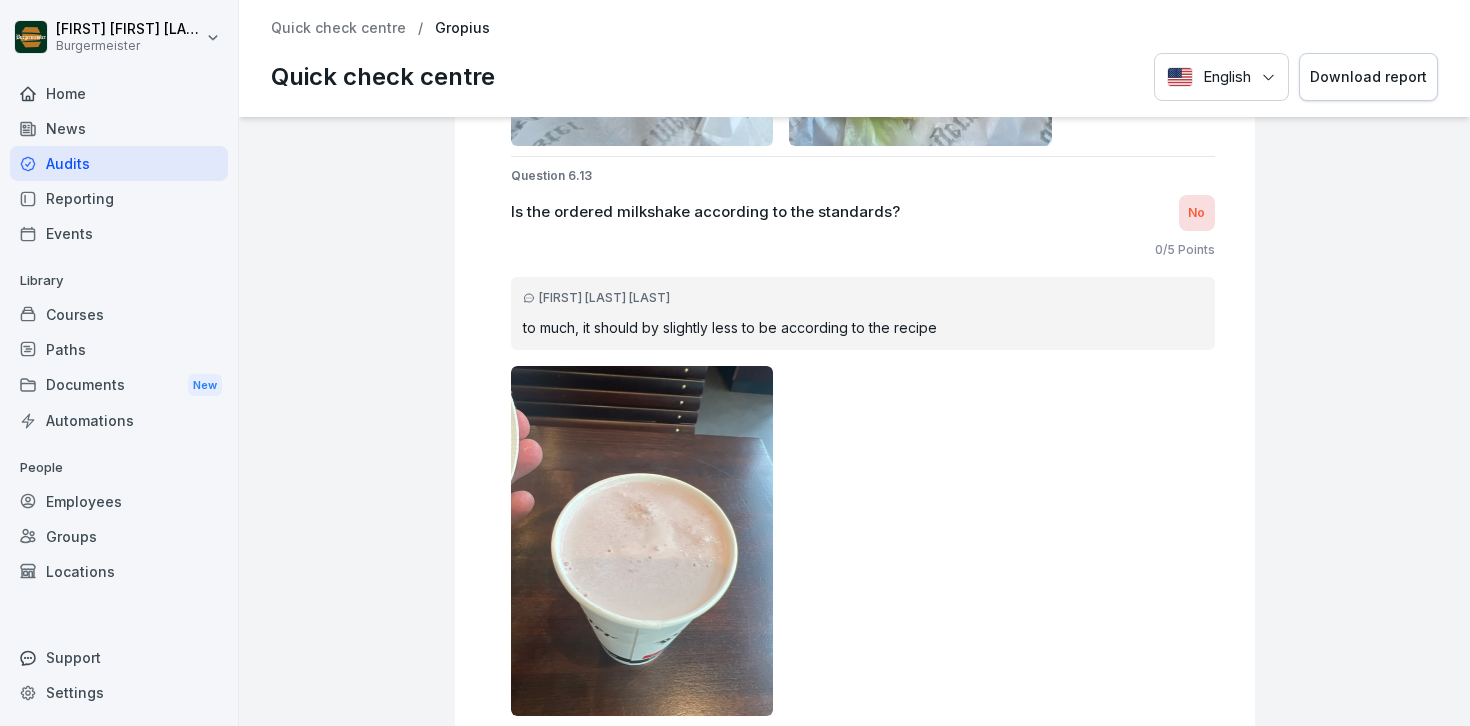 click on "Question 6.13" at bounding box center [863, 176] 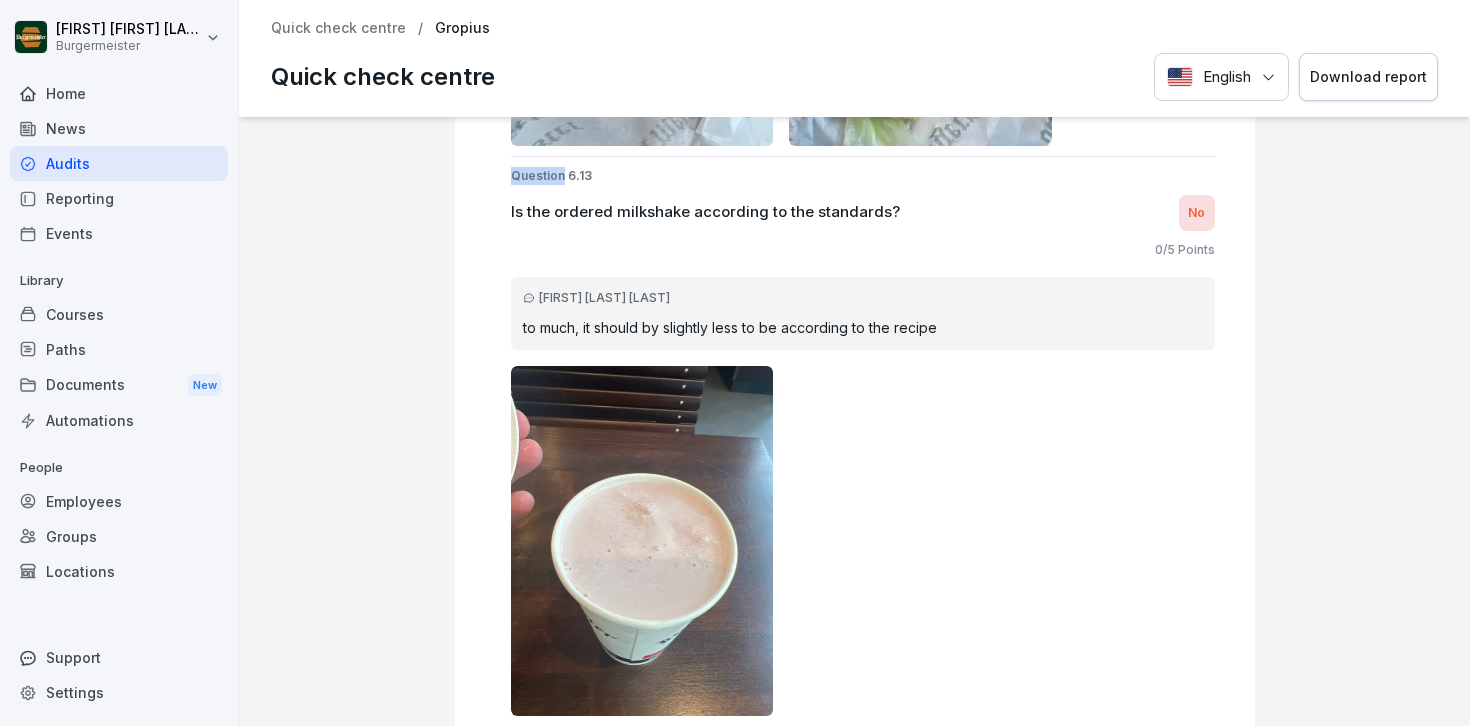 click on "Question 6.13" at bounding box center [863, 176] 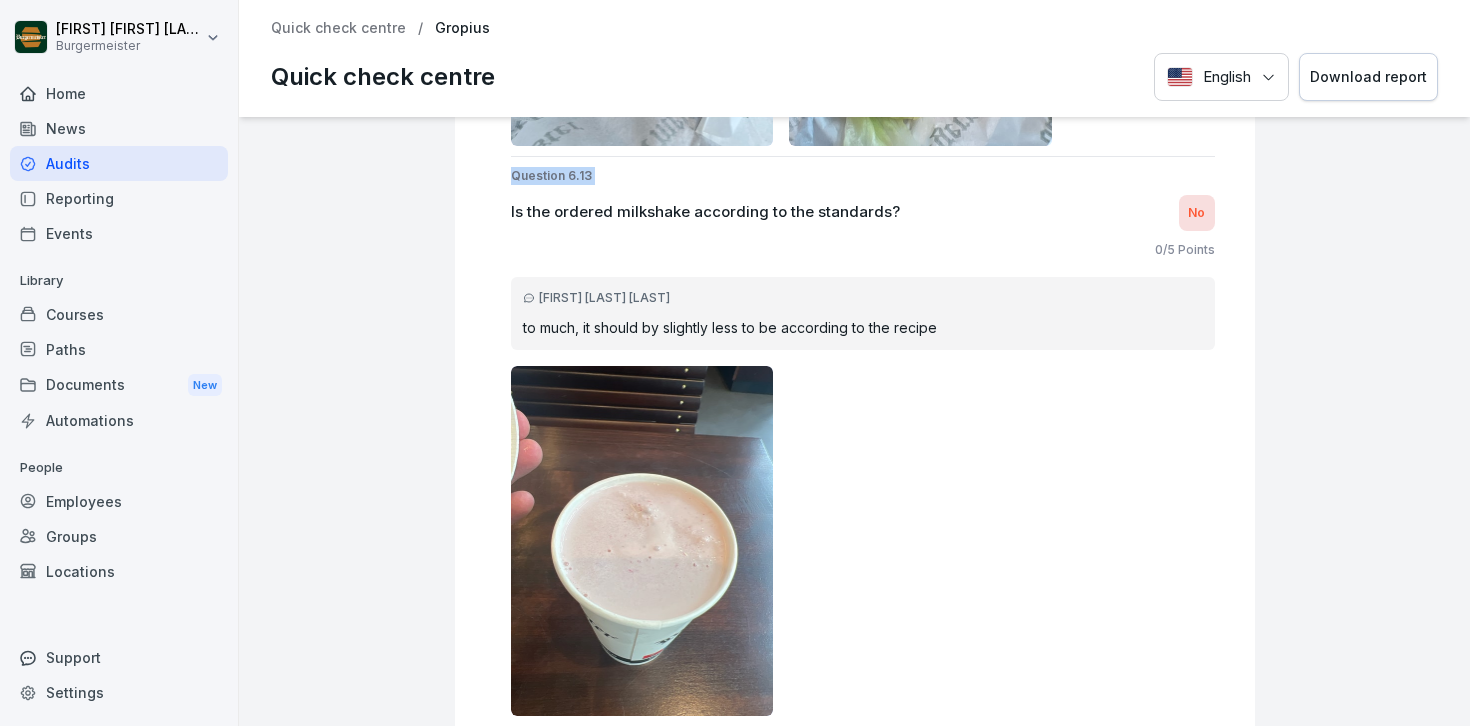 click on "Question 6.13" at bounding box center (863, 176) 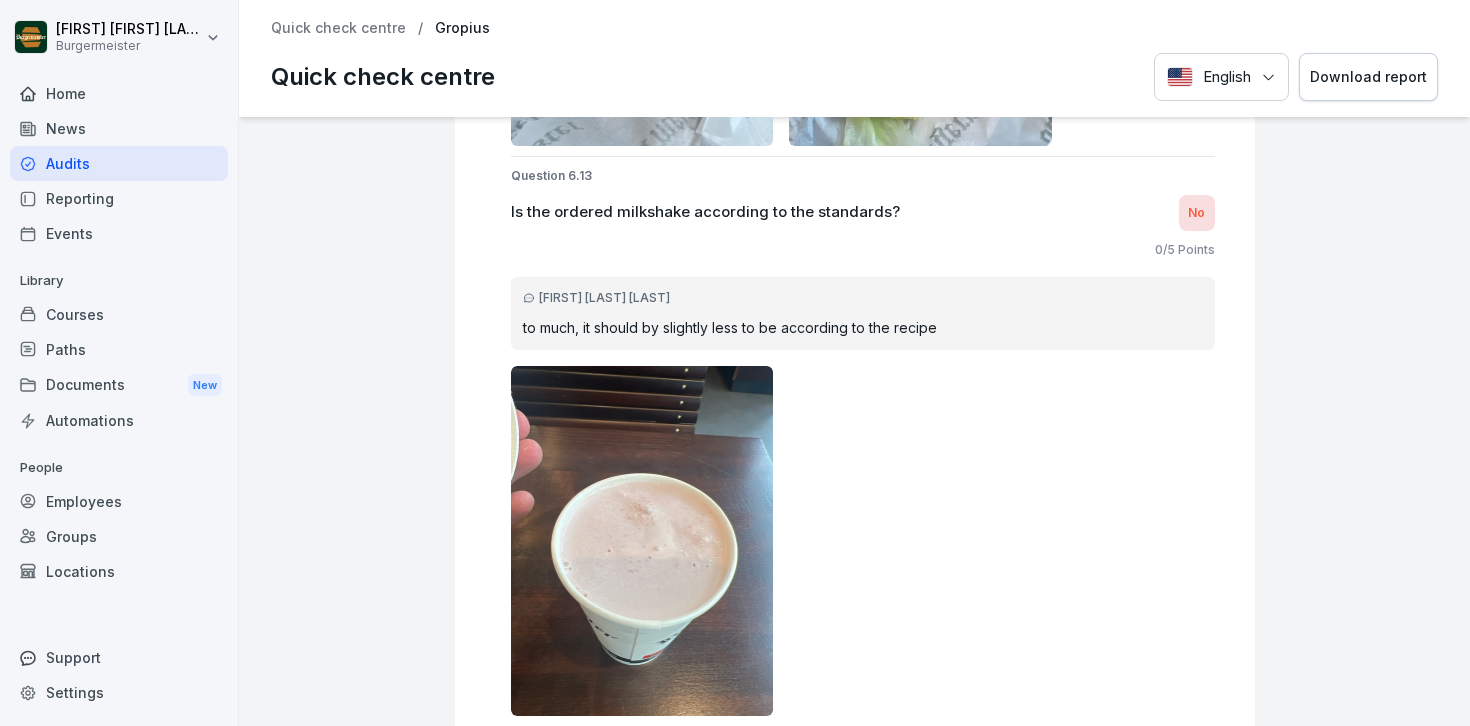 click on "No" at bounding box center (1197, 213) 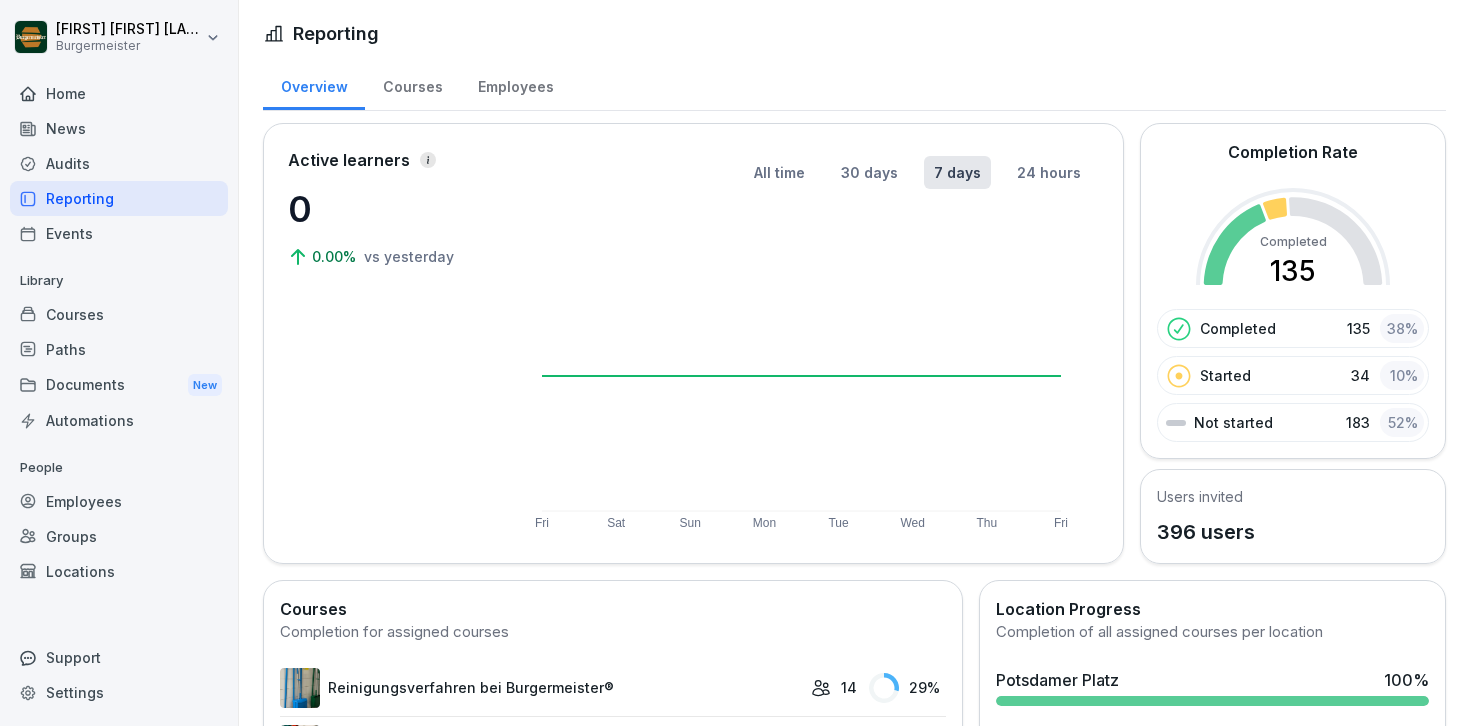 click on "Events" at bounding box center (119, 233) 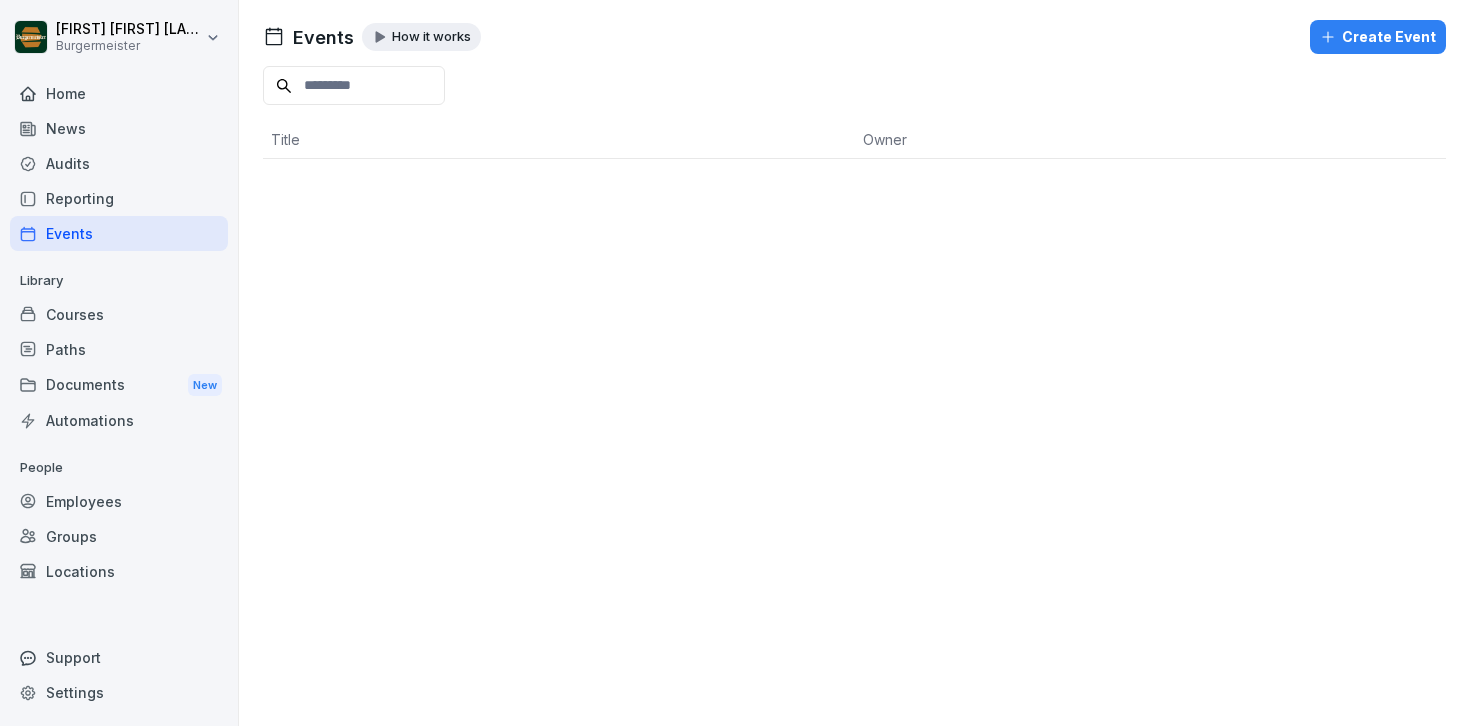 click on "Courses" at bounding box center [119, 314] 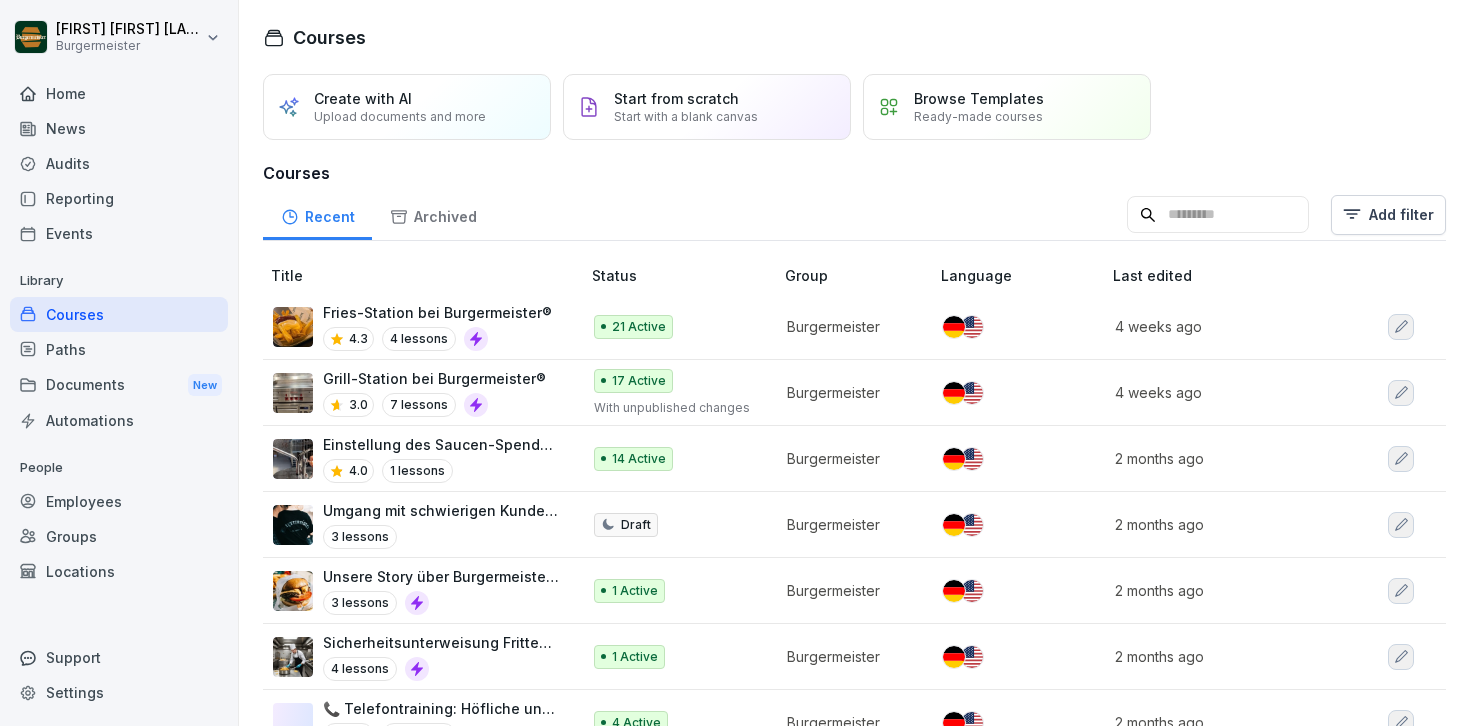 click on "Paths" at bounding box center [119, 349] 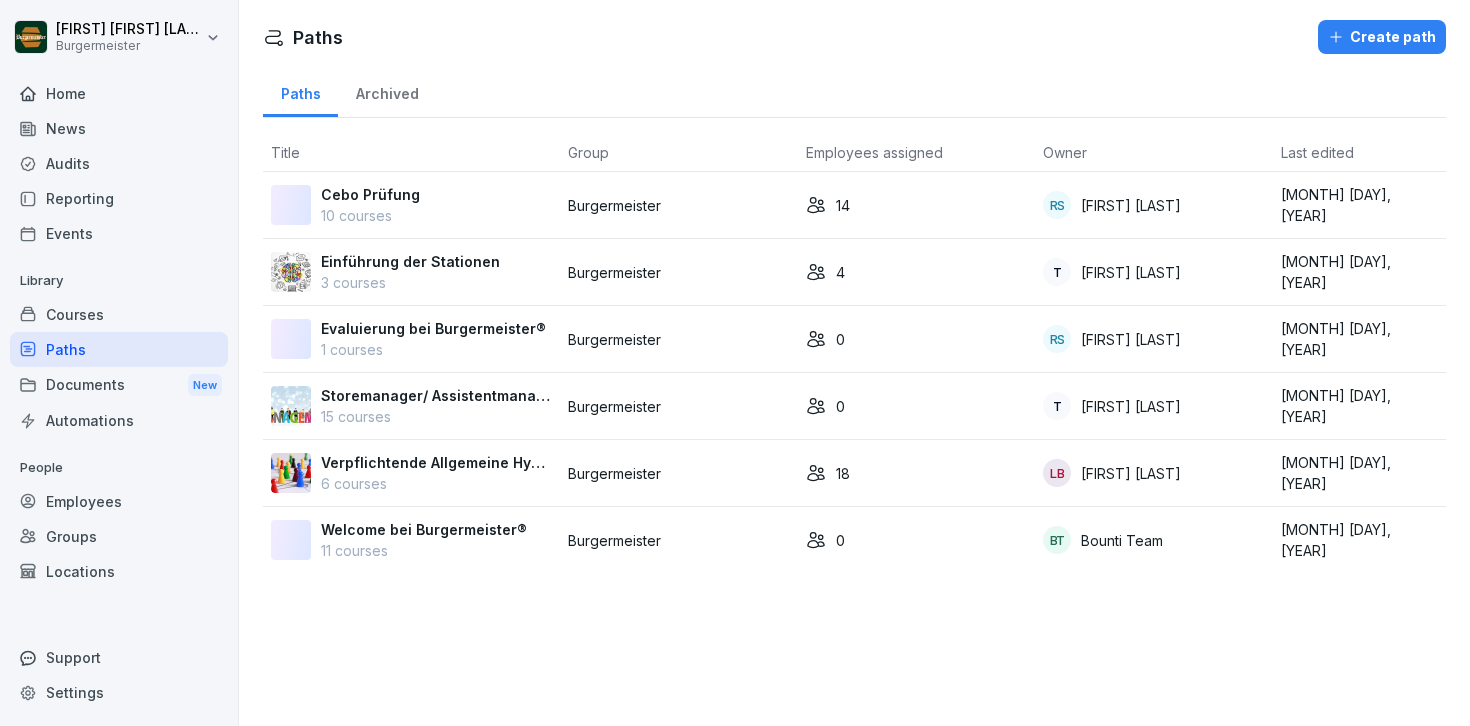 click on "Documents New" at bounding box center (119, 385) 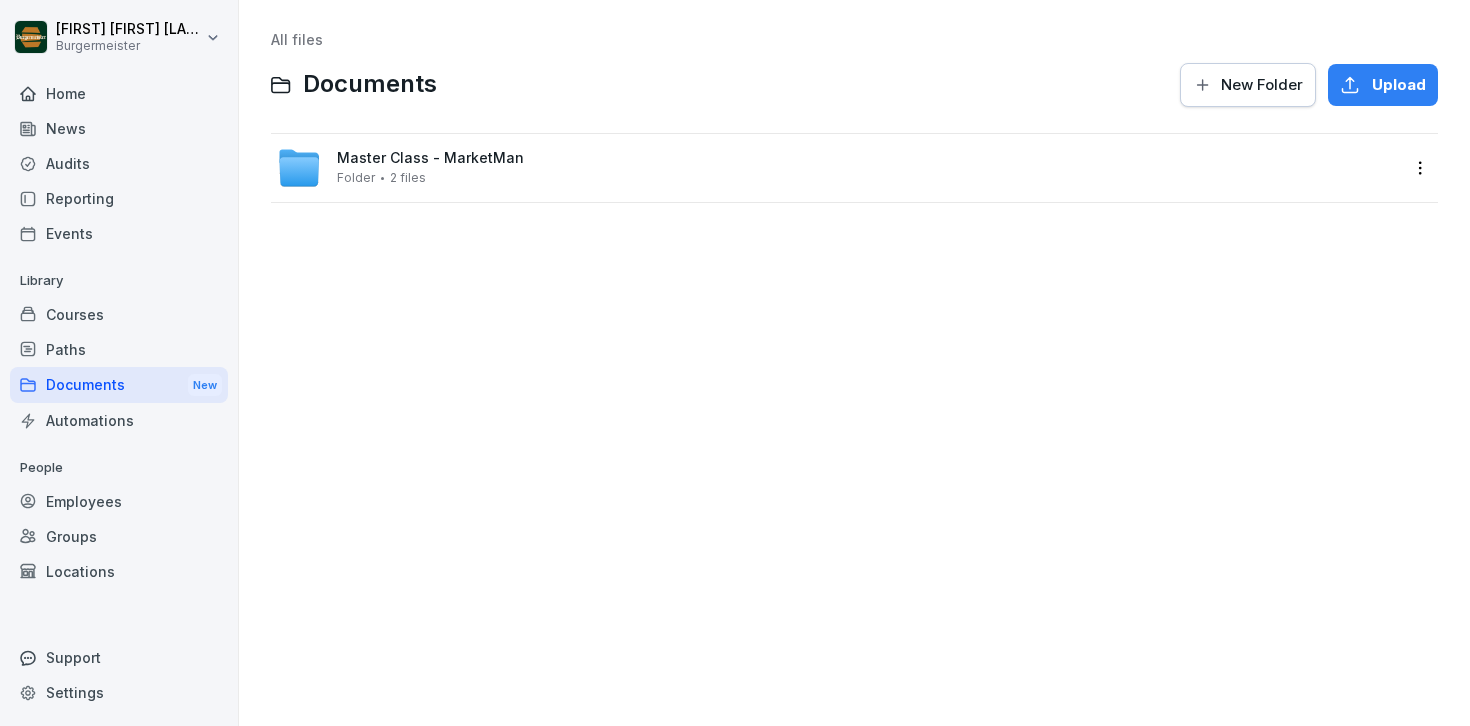 click on "Automations" at bounding box center [119, 420] 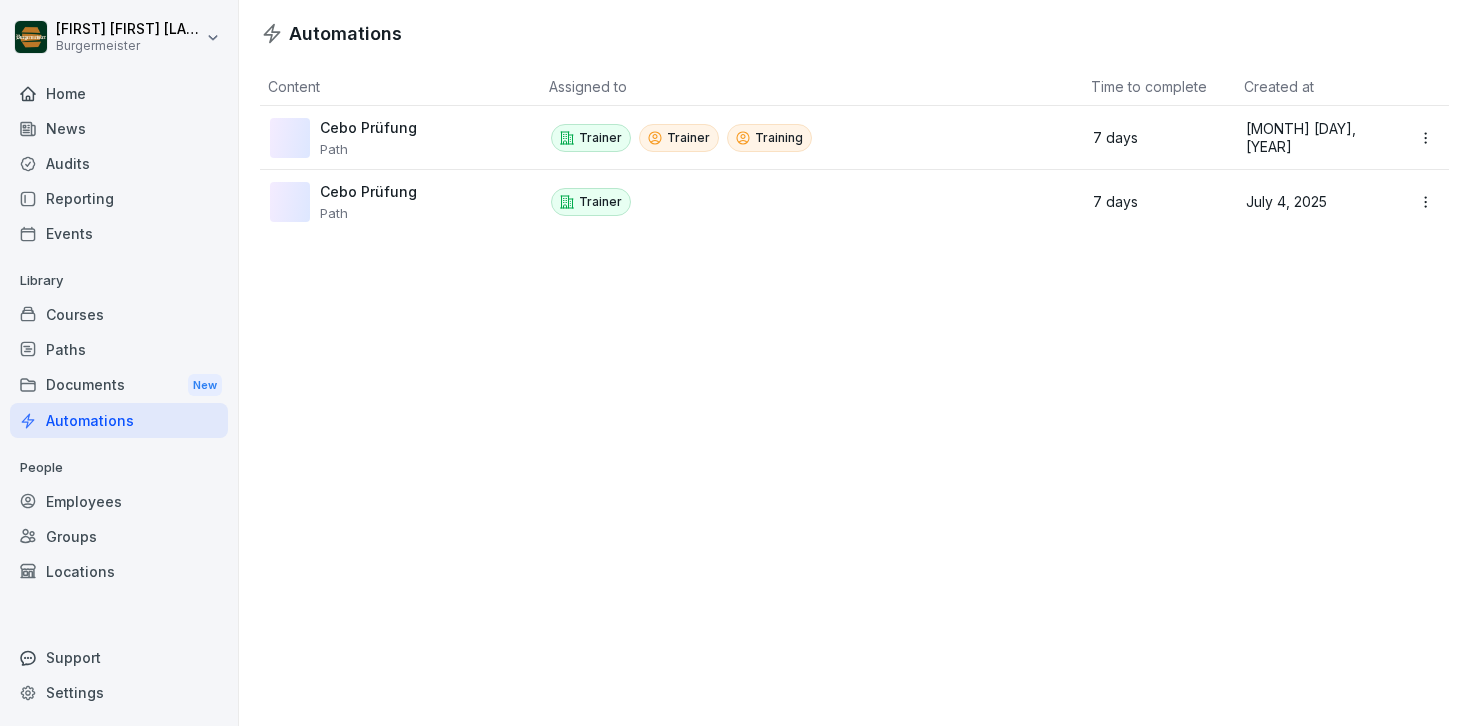 click on "Support" at bounding box center (119, 657) 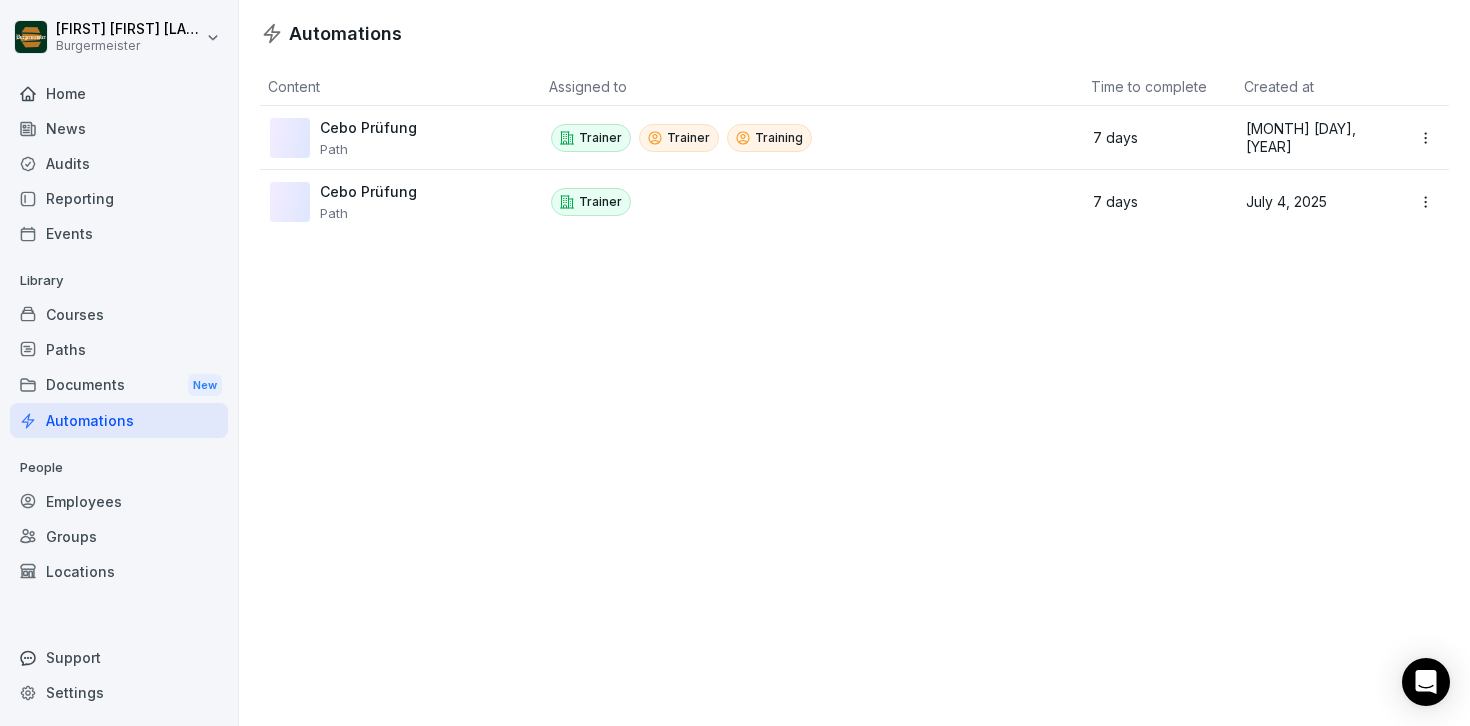 click on "Settings" at bounding box center (119, 692) 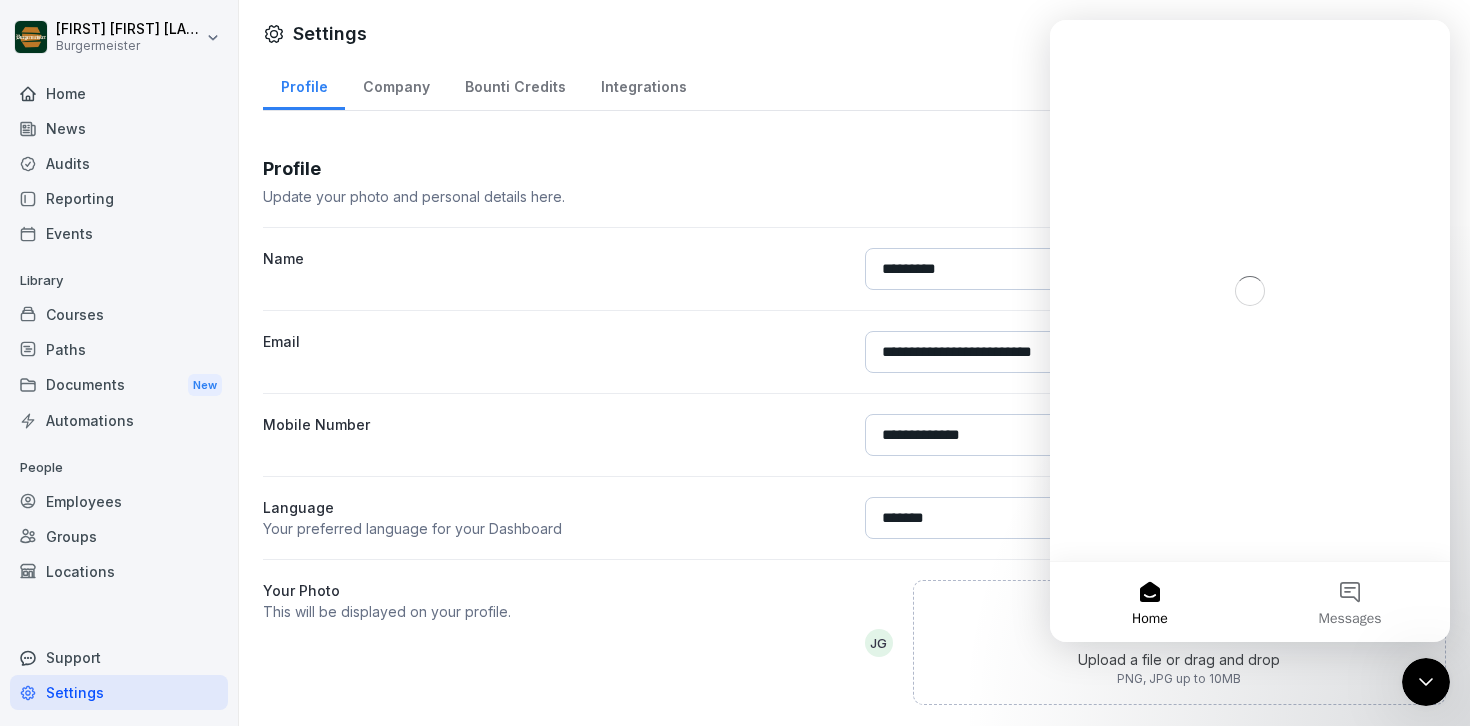 scroll, scrollTop: 0, scrollLeft: 0, axis: both 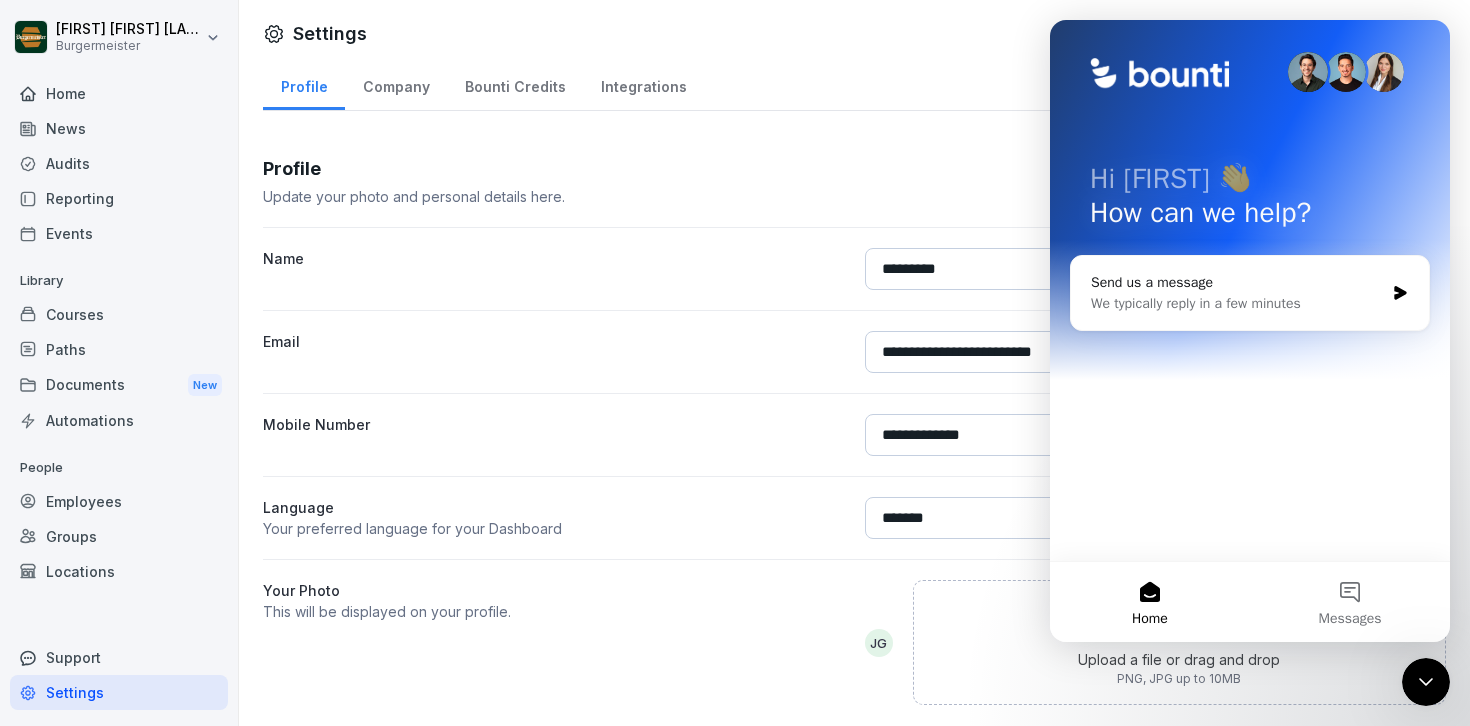 click on "Settings" at bounding box center (119, 692) 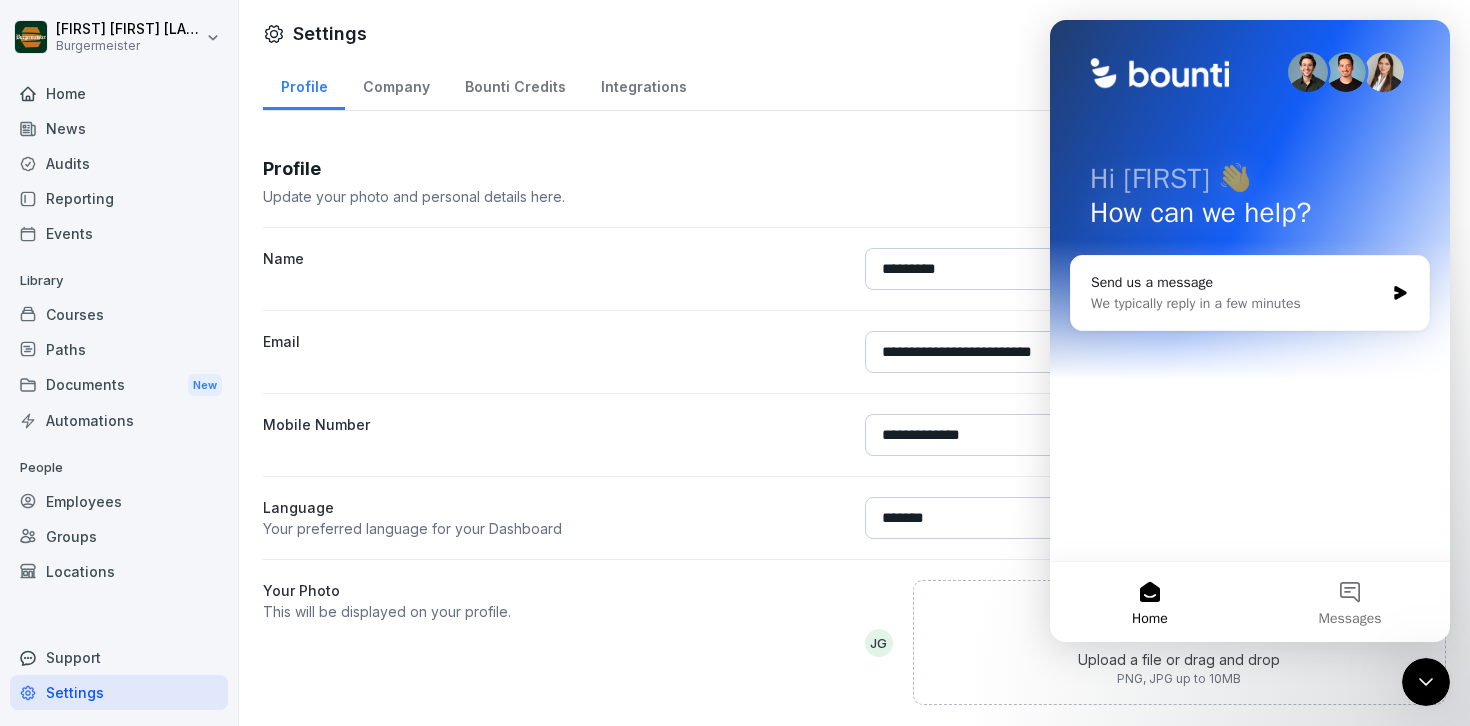 click 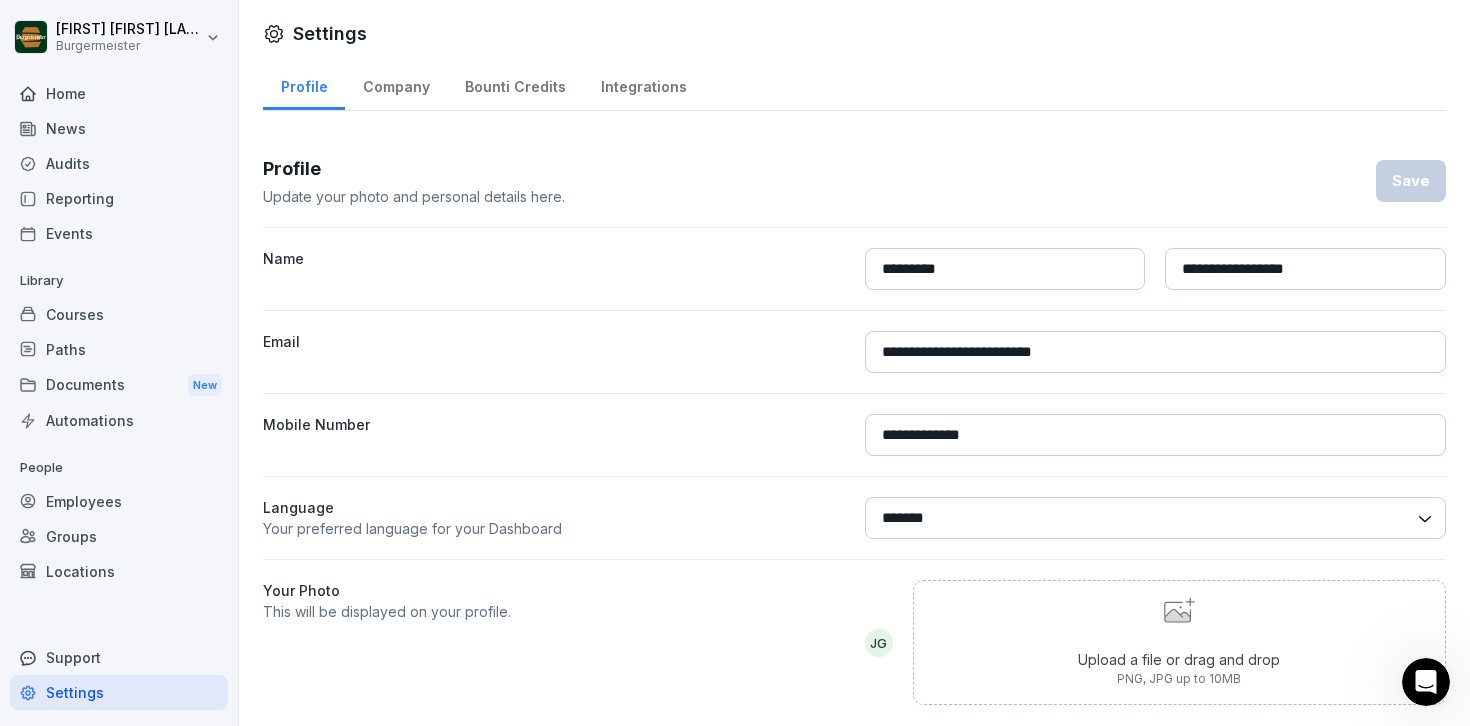 scroll, scrollTop: 0, scrollLeft: 0, axis: both 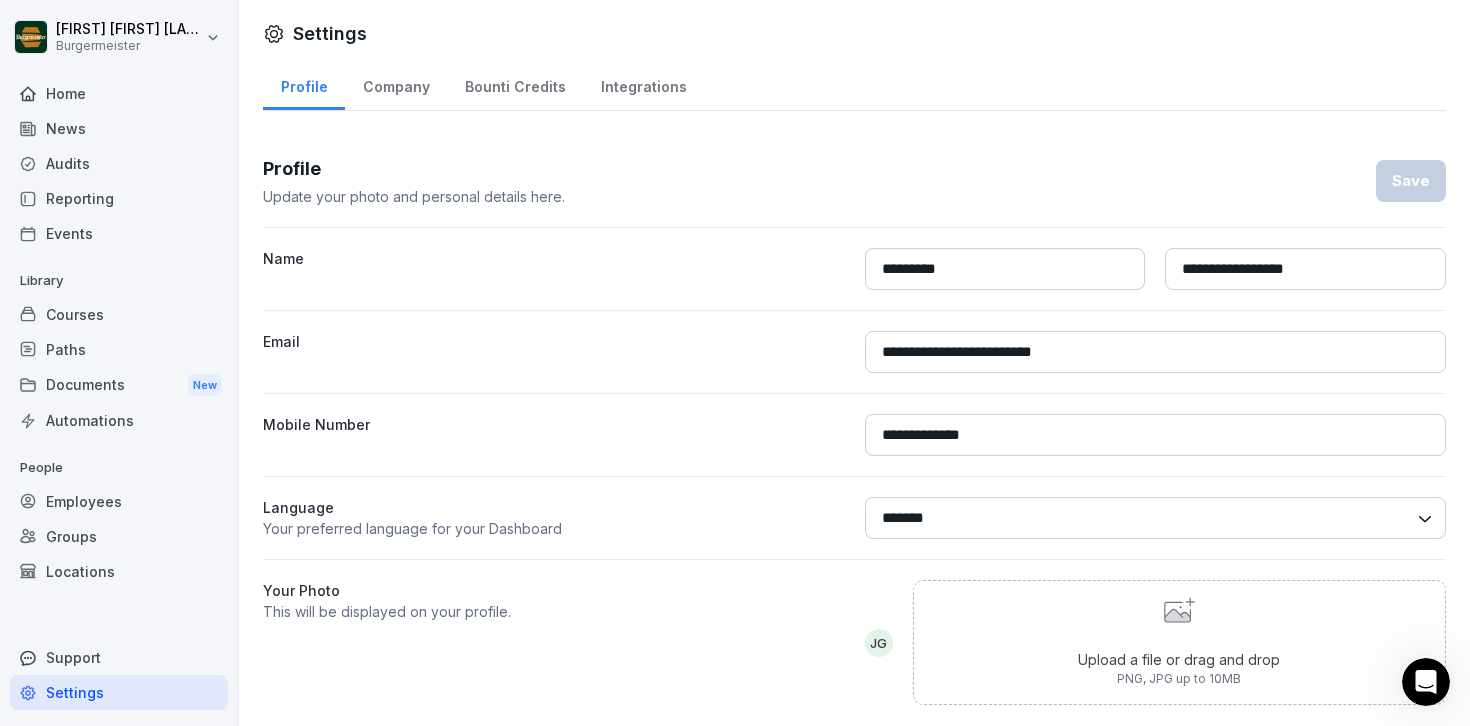 click on "Company" at bounding box center (396, 84) 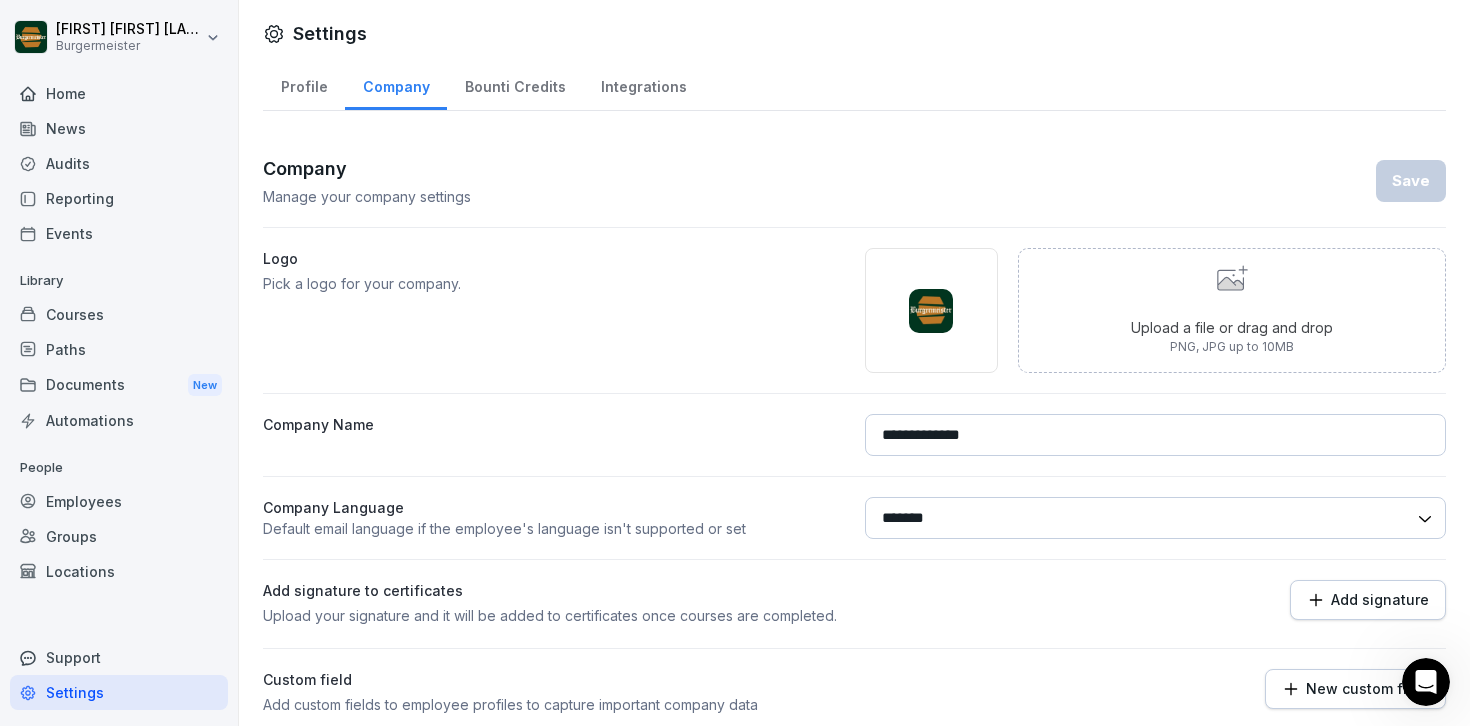 click on "Bounti Credits" at bounding box center [515, 84] 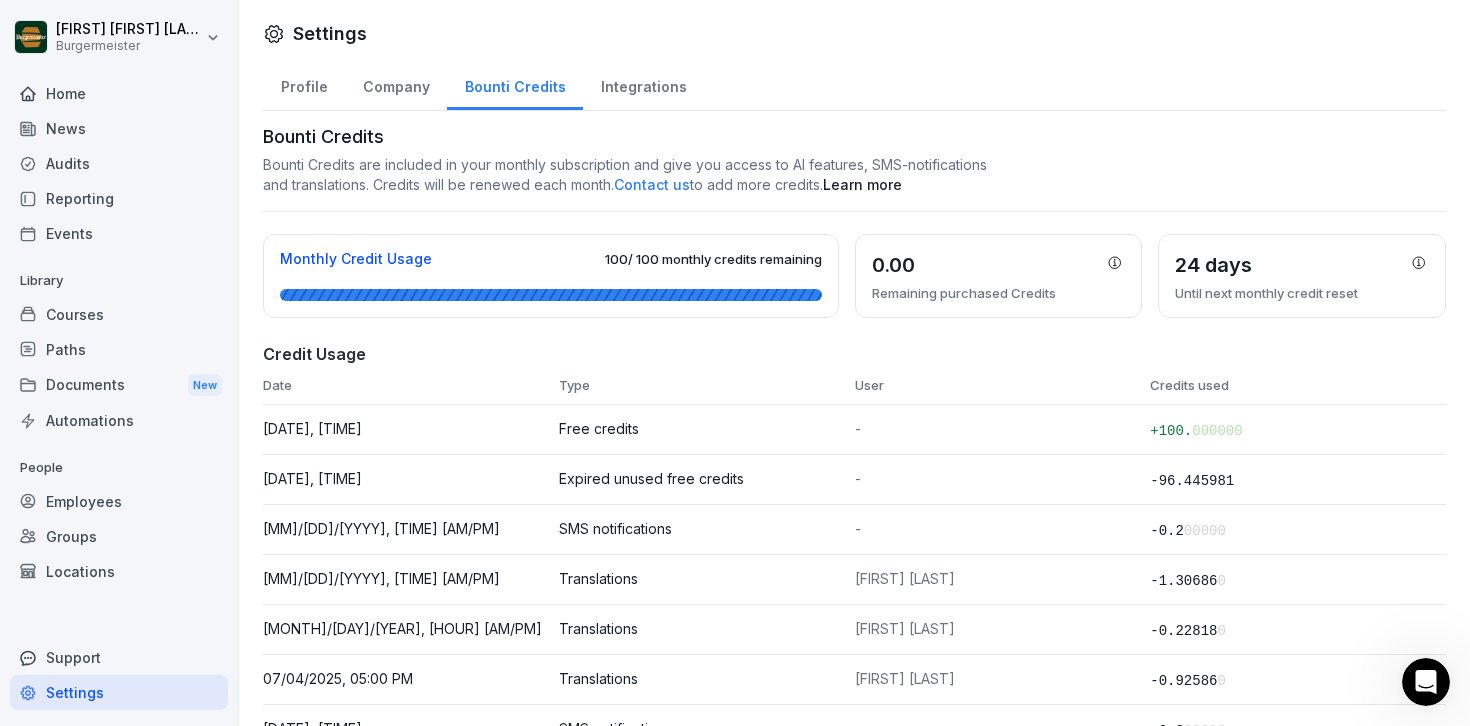 click on "Integrations" at bounding box center (643, 84) 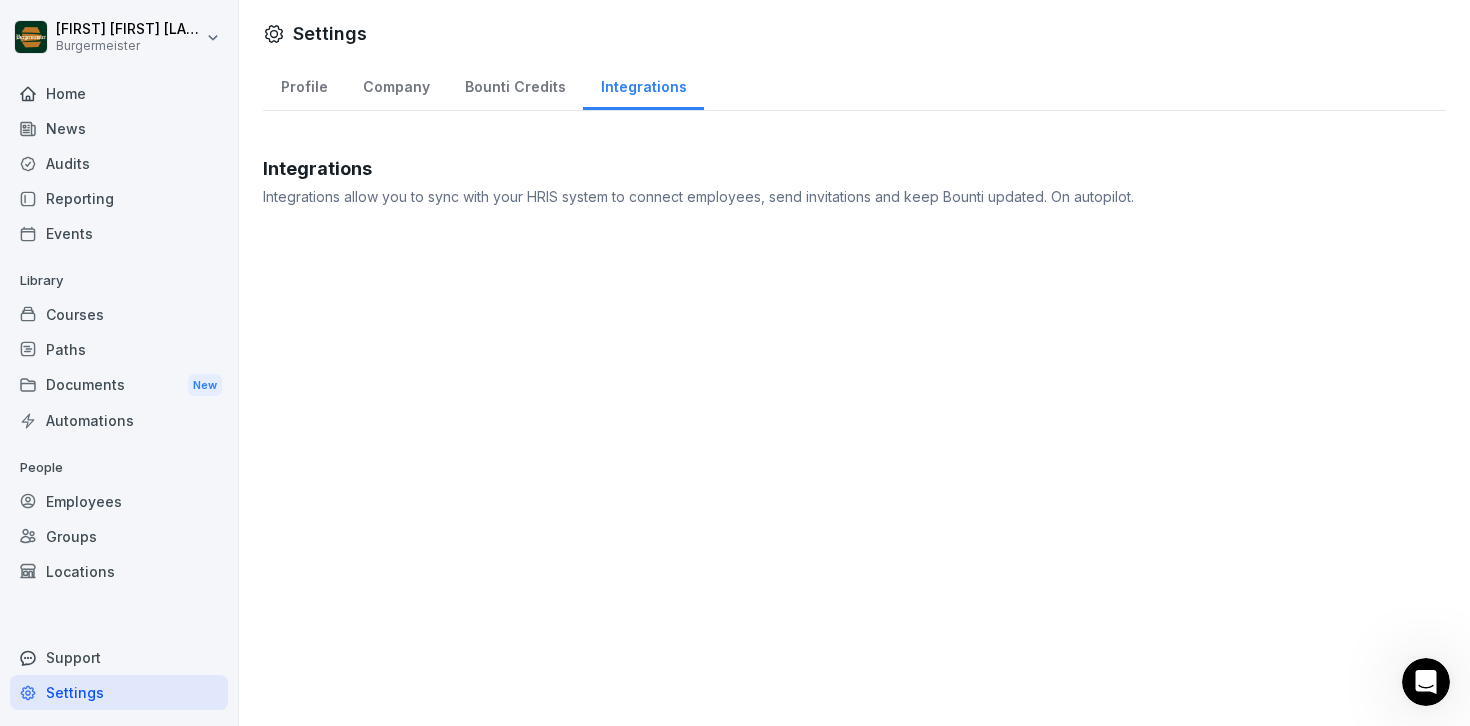 click on "Bounti Credits" at bounding box center (515, 84) 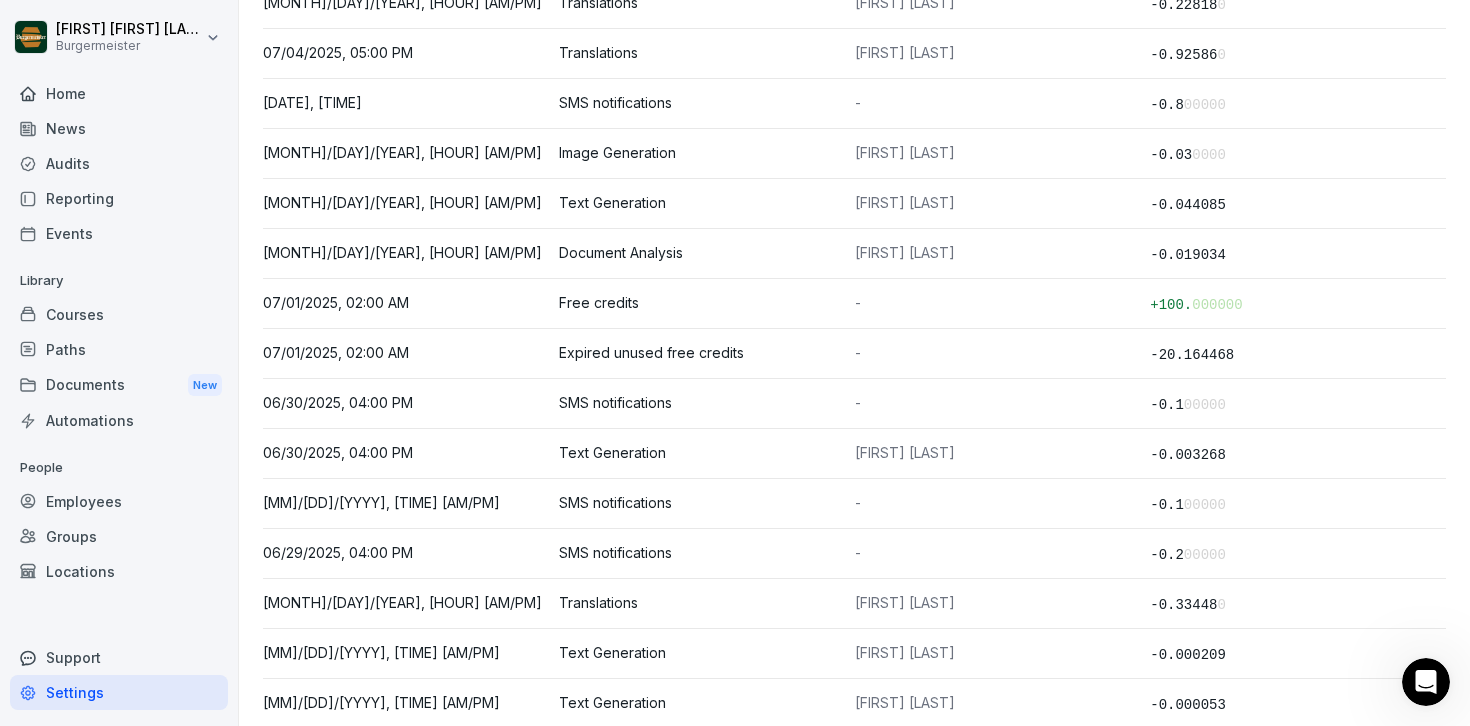 scroll, scrollTop: 0, scrollLeft: 0, axis: both 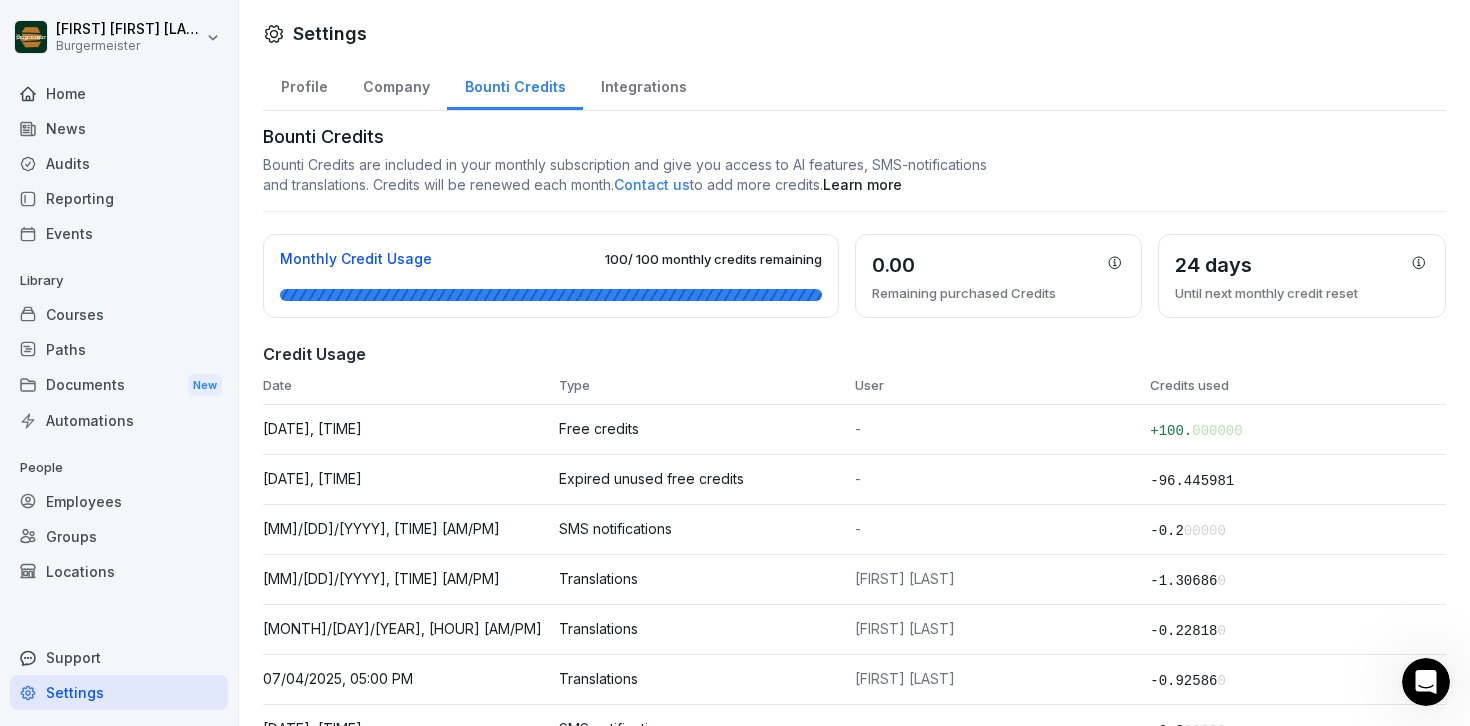 click on "Integrations" at bounding box center (643, 84) 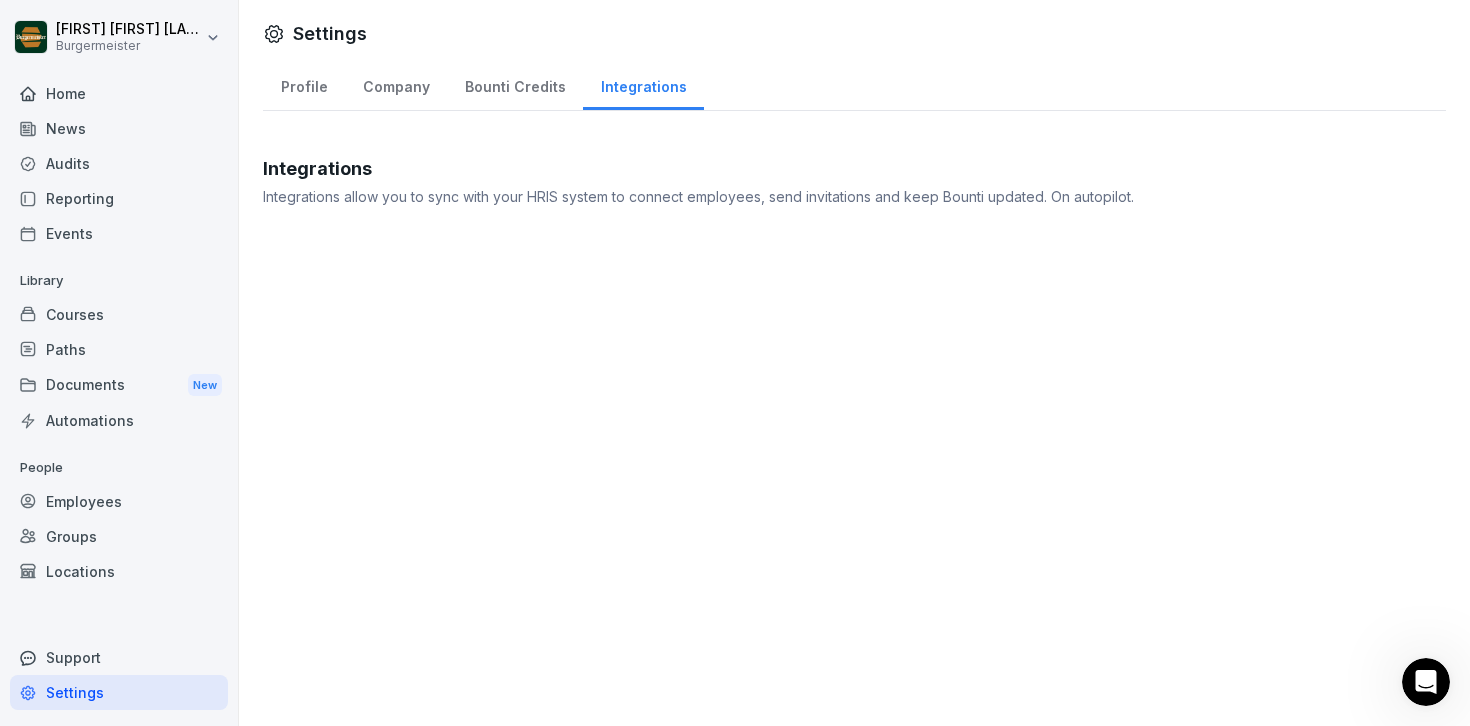 click on "Company" at bounding box center (396, 84) 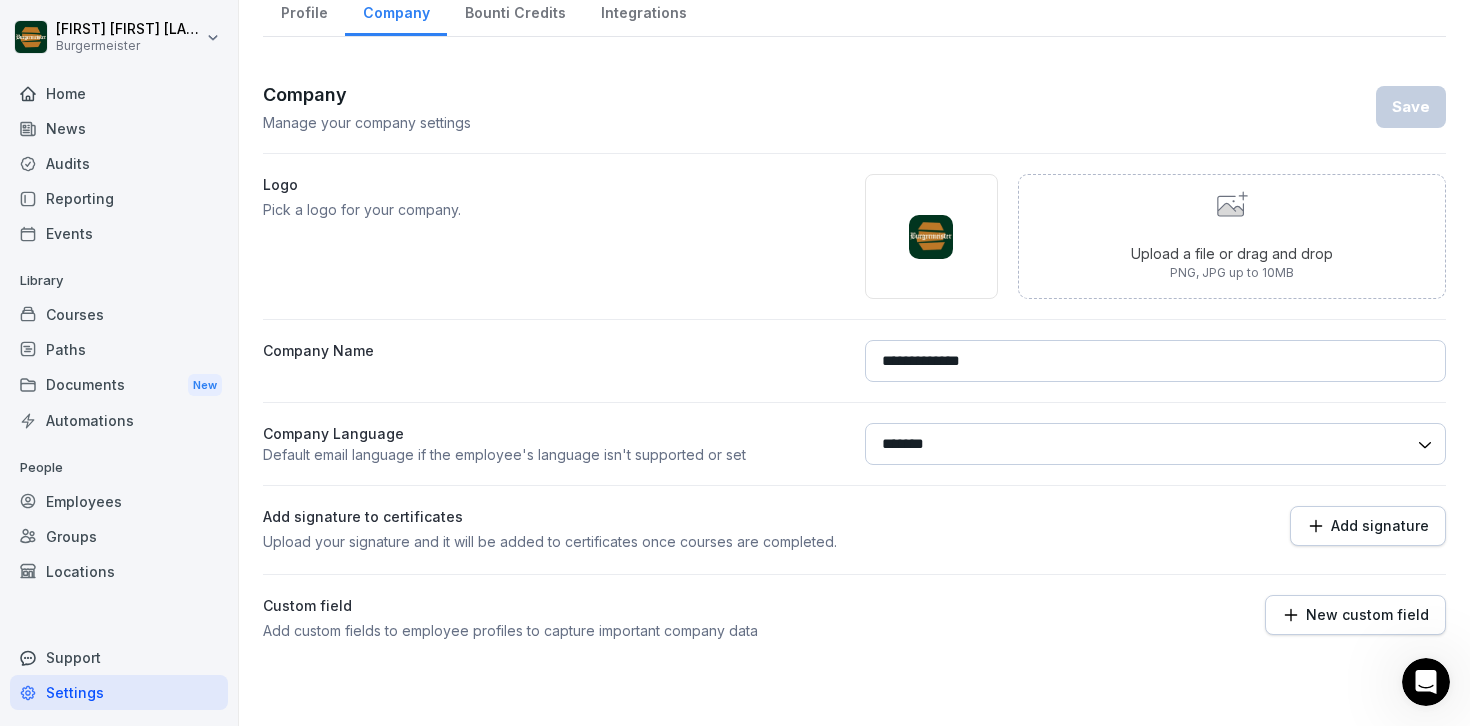 scroll, scrollTop: 45, scrollLeft: 0, axis: vertical 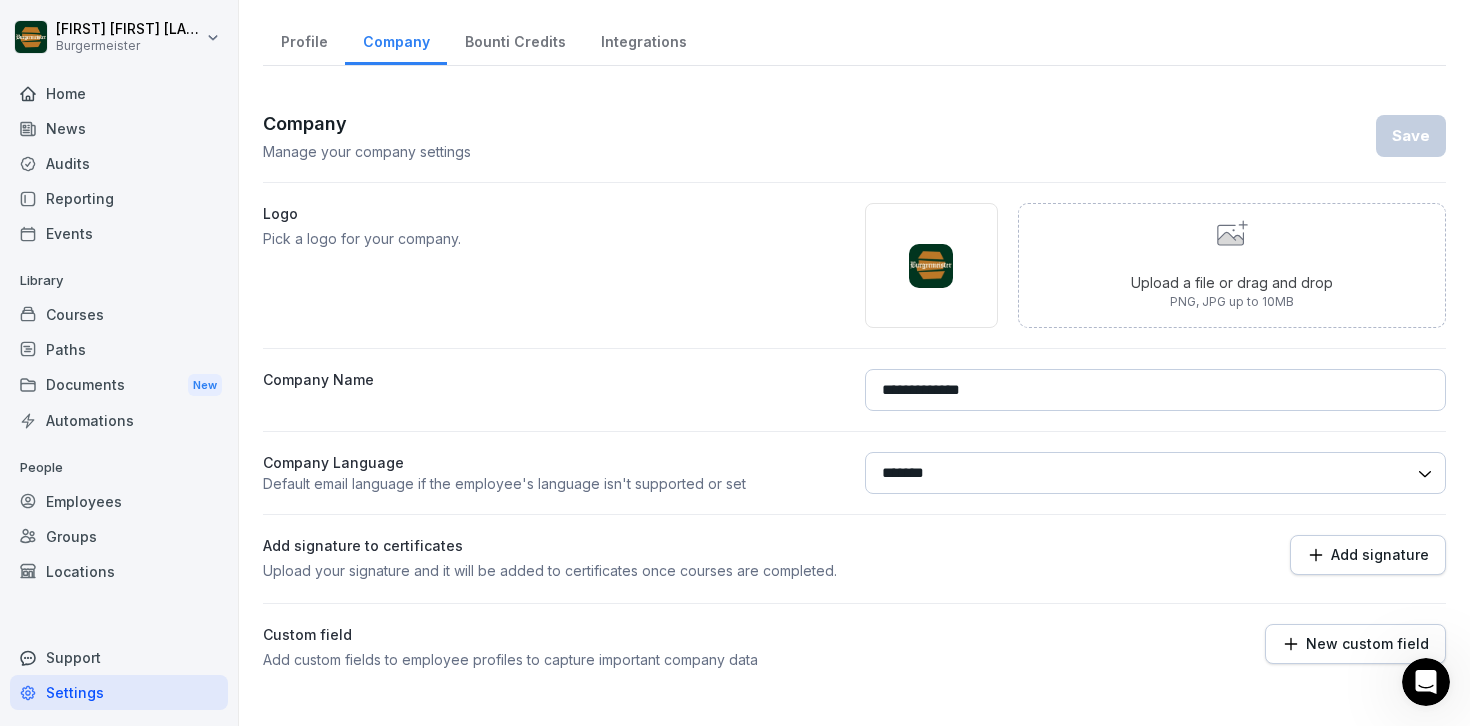click on "Profile" at bounding box center (304, 39) 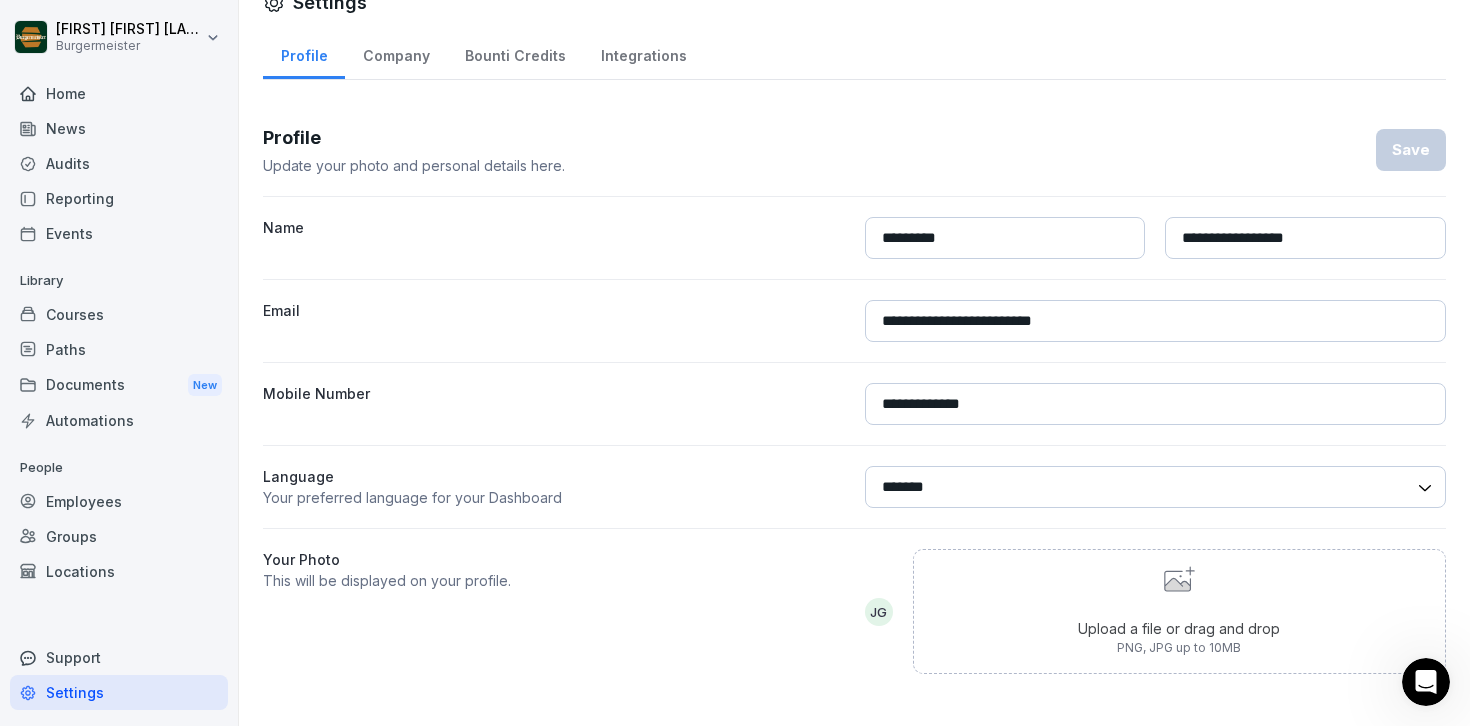scroll, scrollTop: 31, scrollLeft: 0, axis: vertical 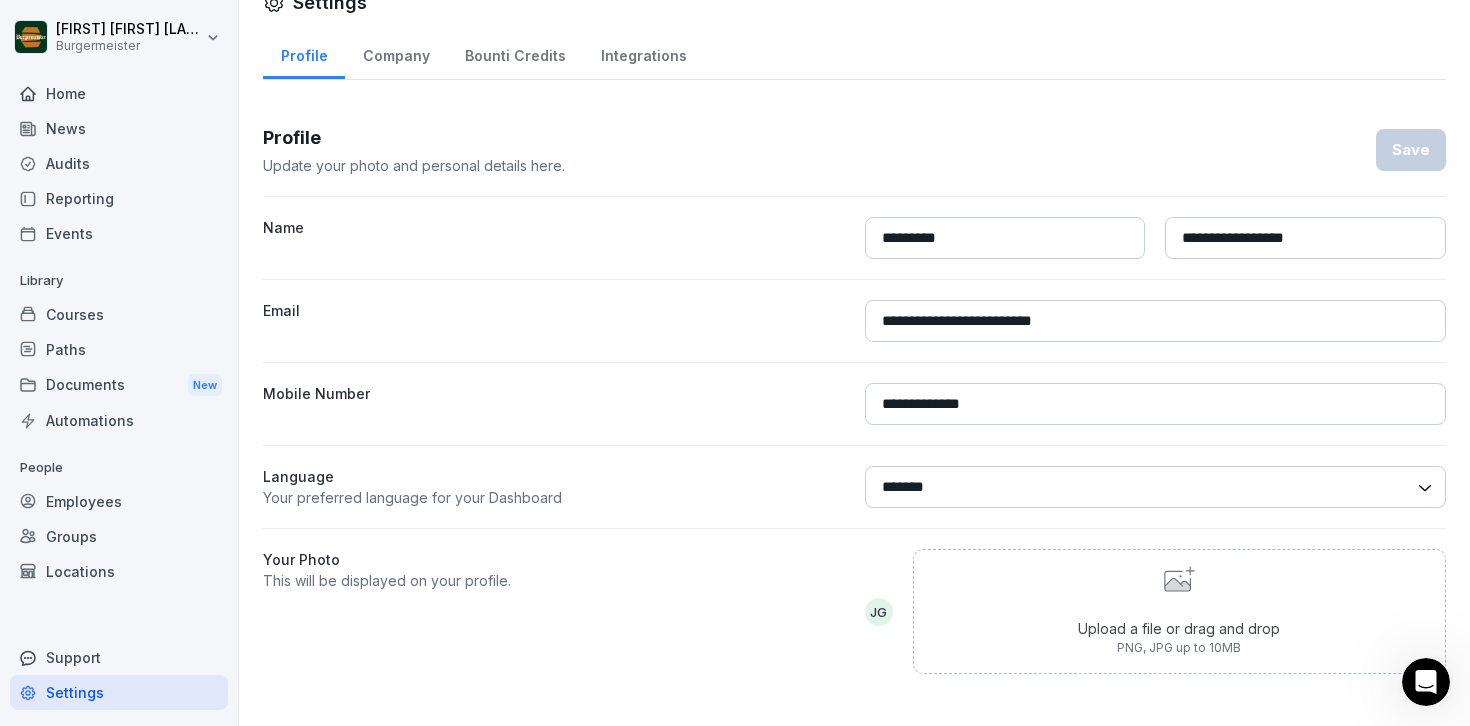 click on "Locations" at bounding box center (119, 571) 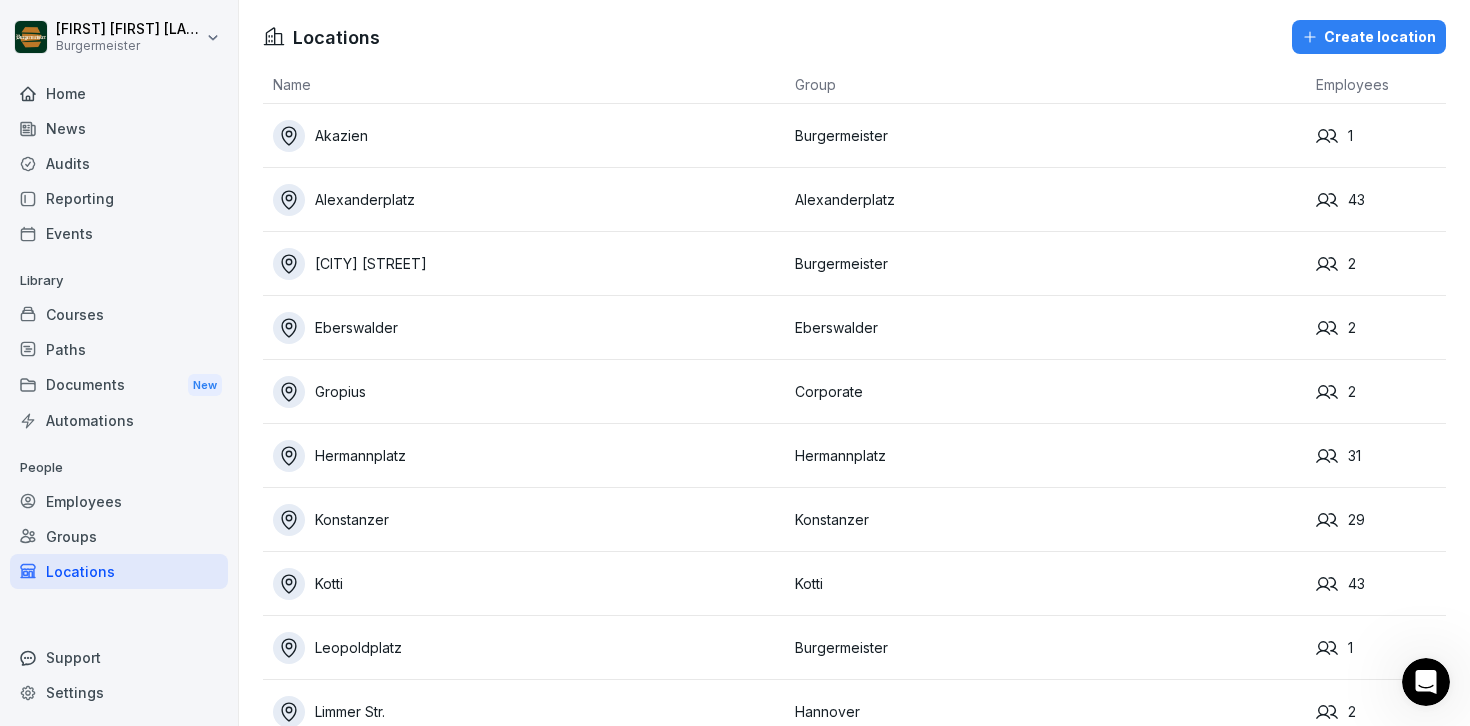 click on "Groups" at bounding box center [119, 536] 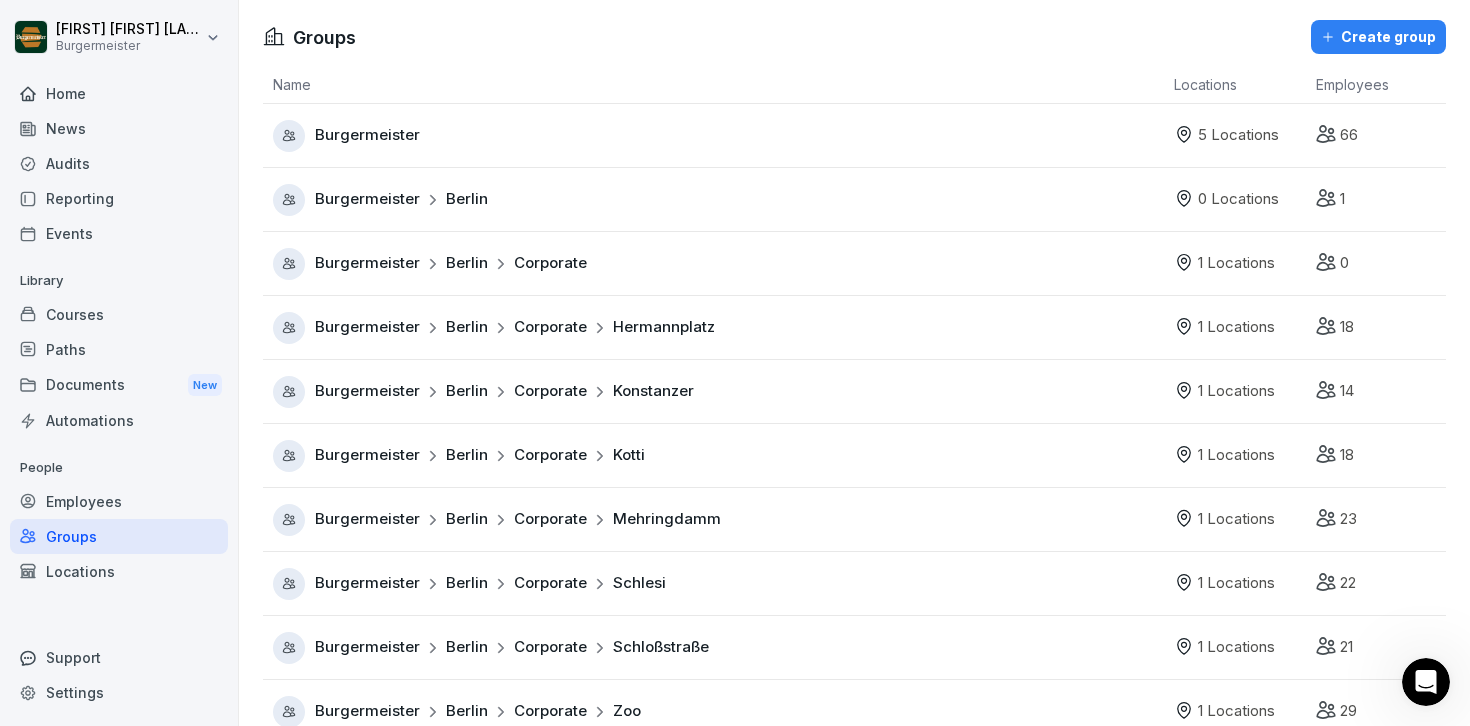 click on "Employees" at bounding box center (119, 501) 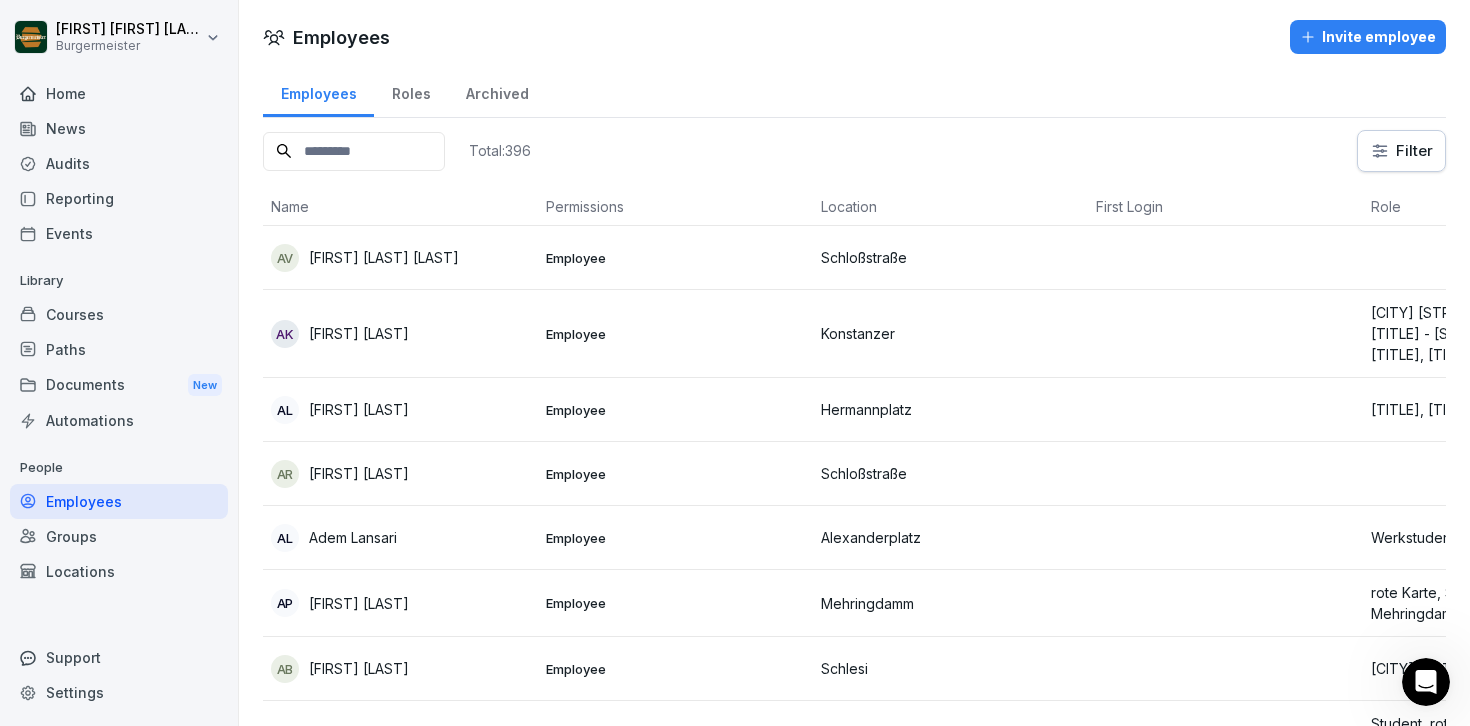 click on "Automations" at bounding box center (119, 420) 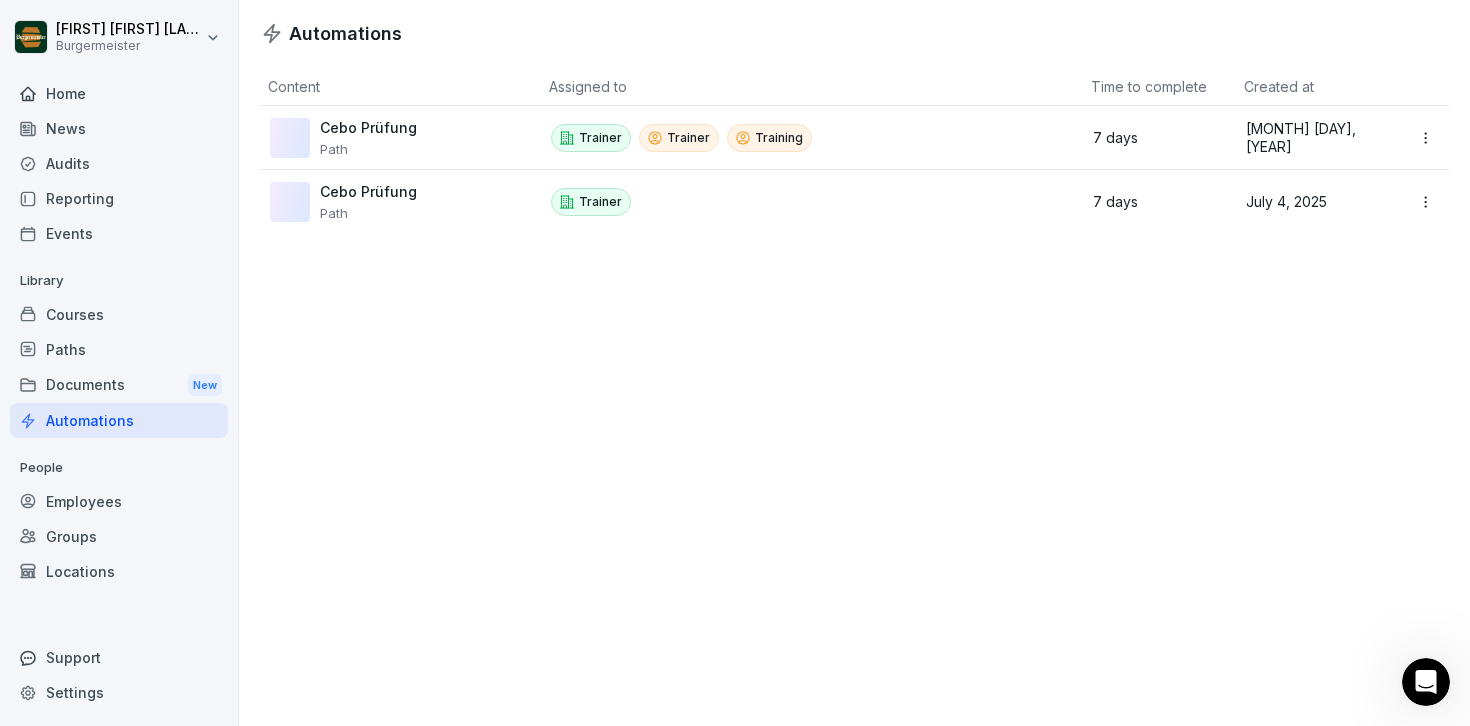 click on "Documents New" at bounding box center (119, 385) 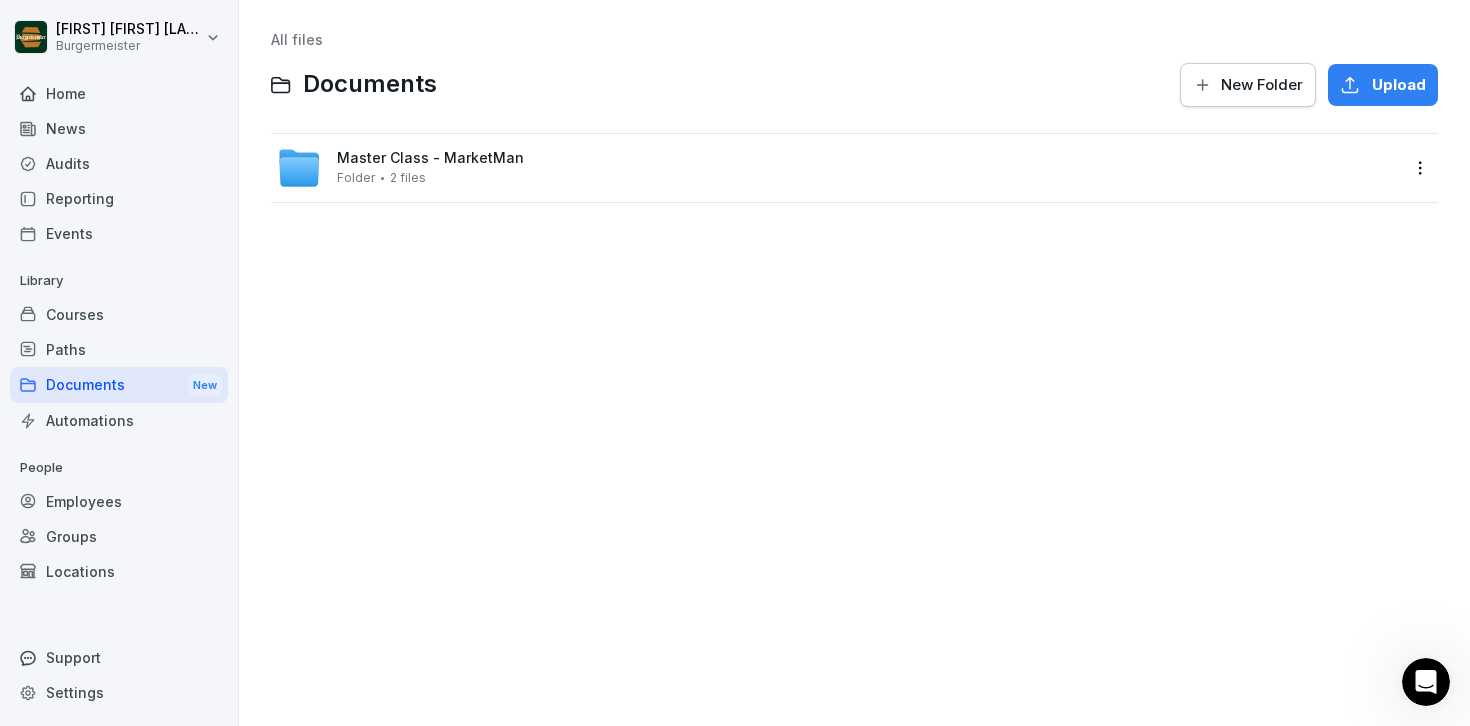 click on "Paths" at bounding box center [119, 349] 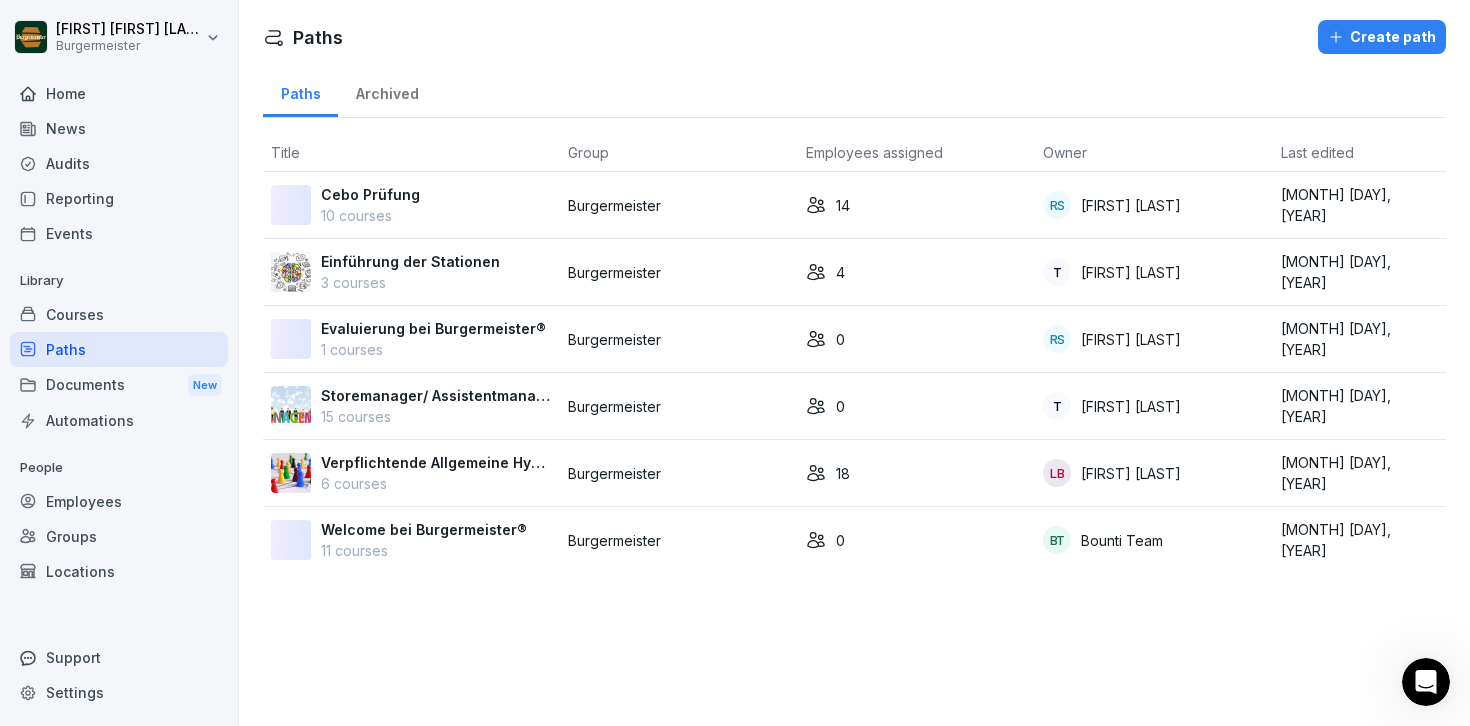 click on "Courses" at bounding box center (119, 314) 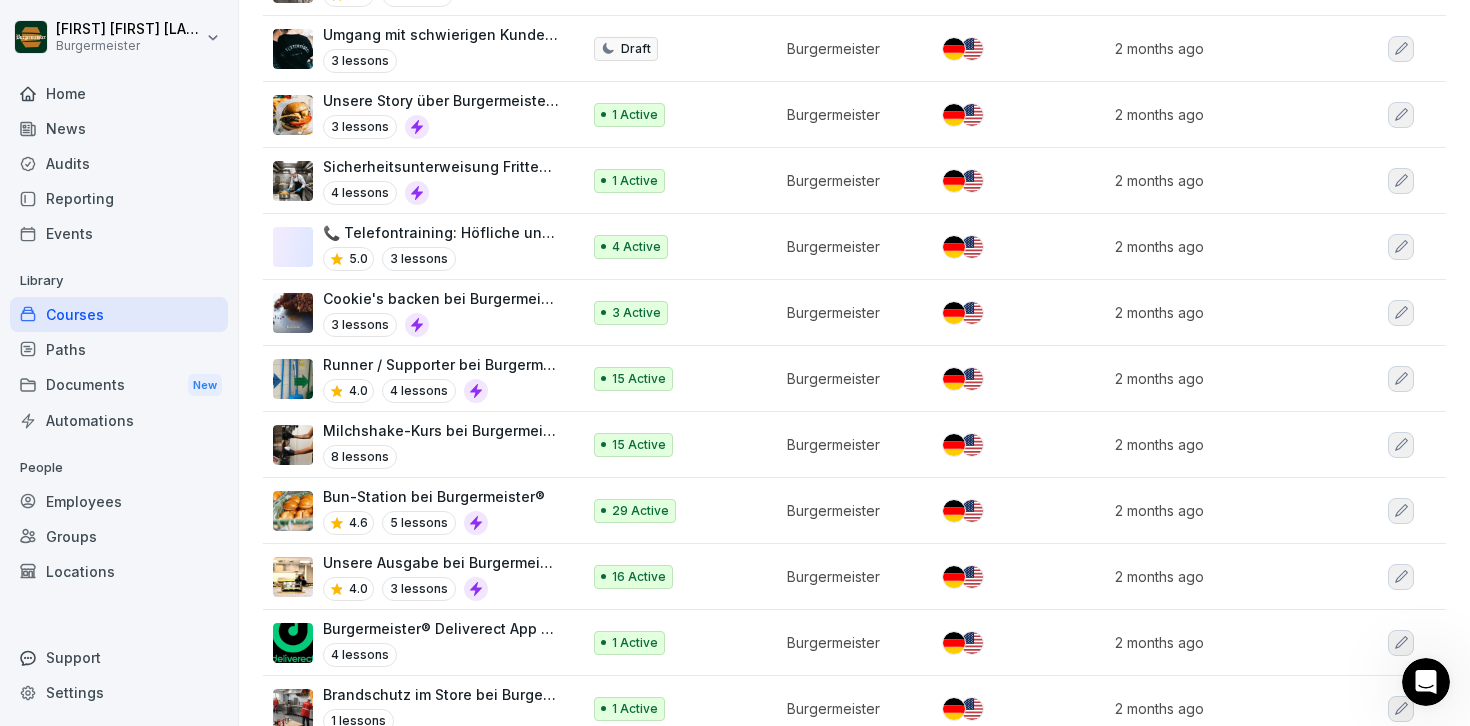 scroll, scrollTop: 0, scrollLeft: 0, axis: both 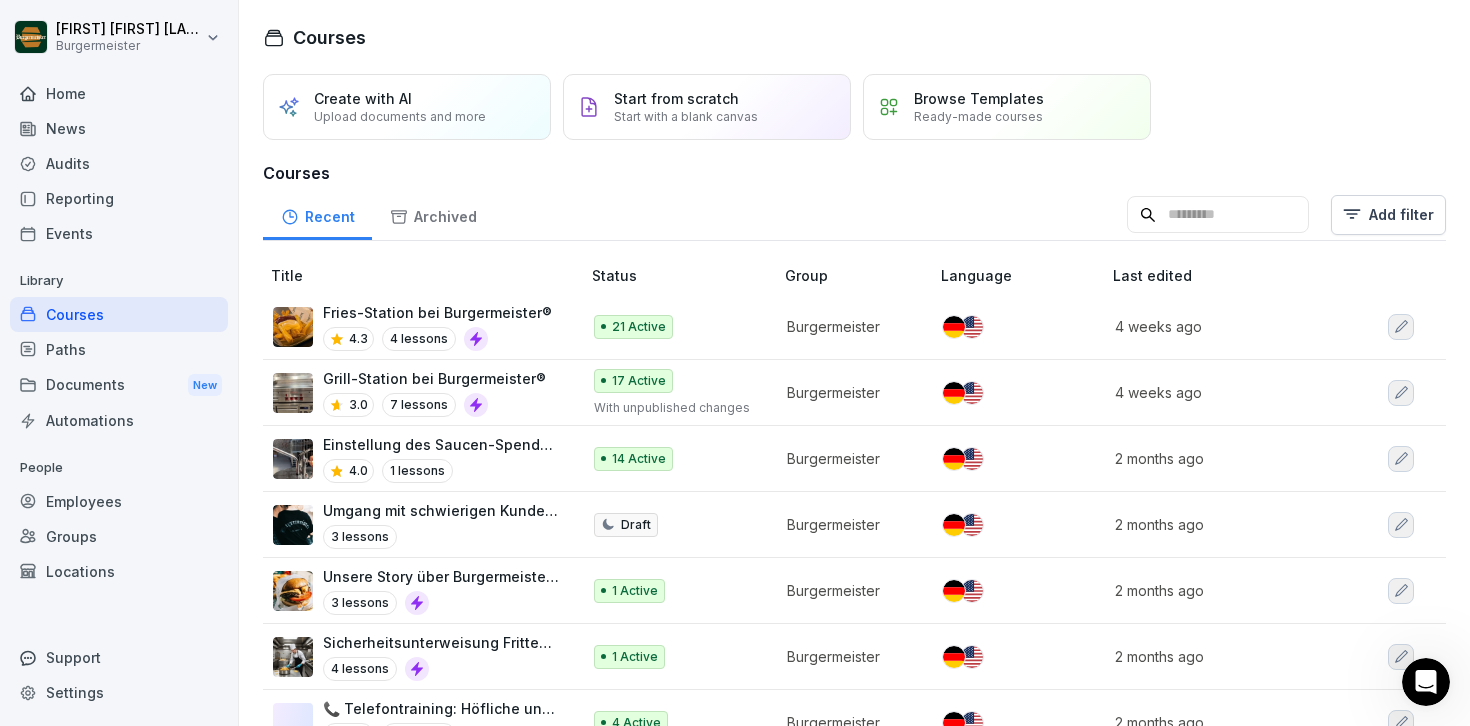 click on "Archived" at bounding box center [433, 214] 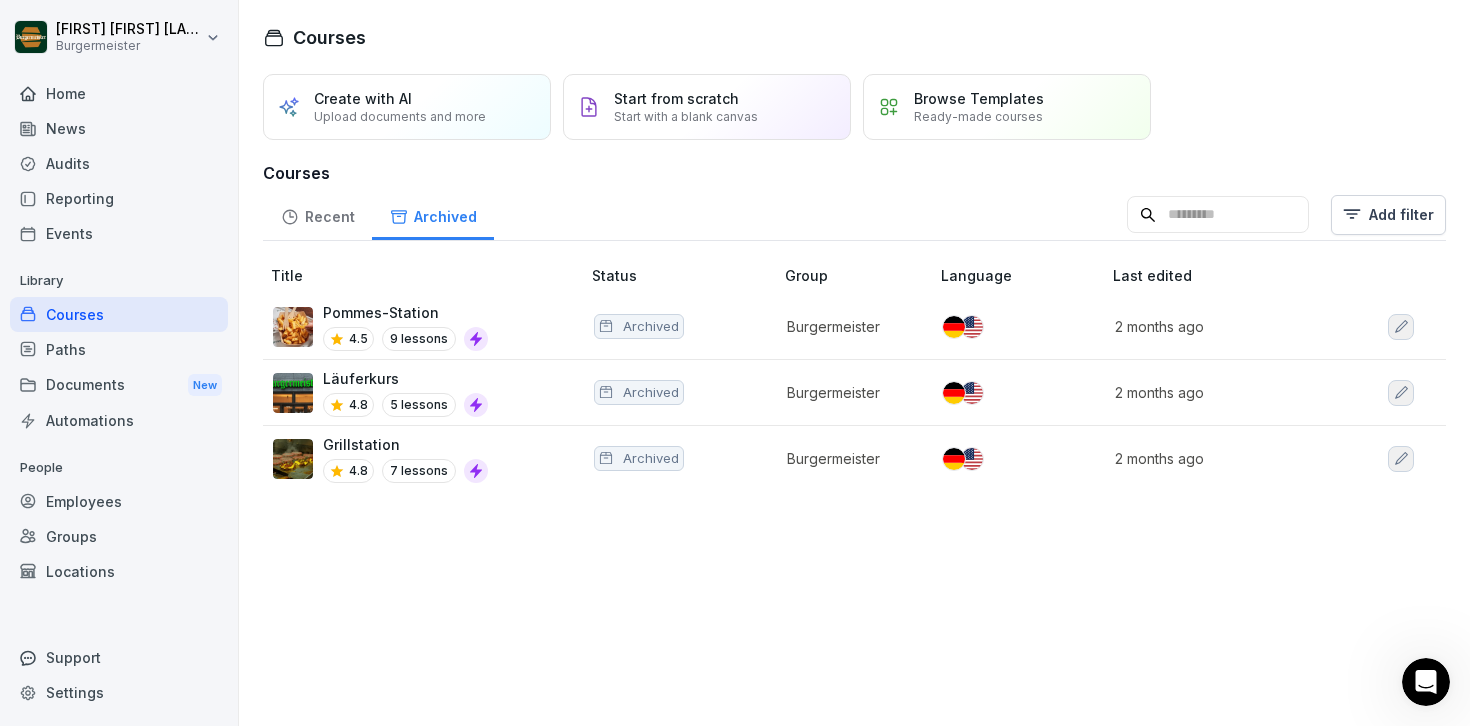 click on "Recent" at bounding box center (317, 214) 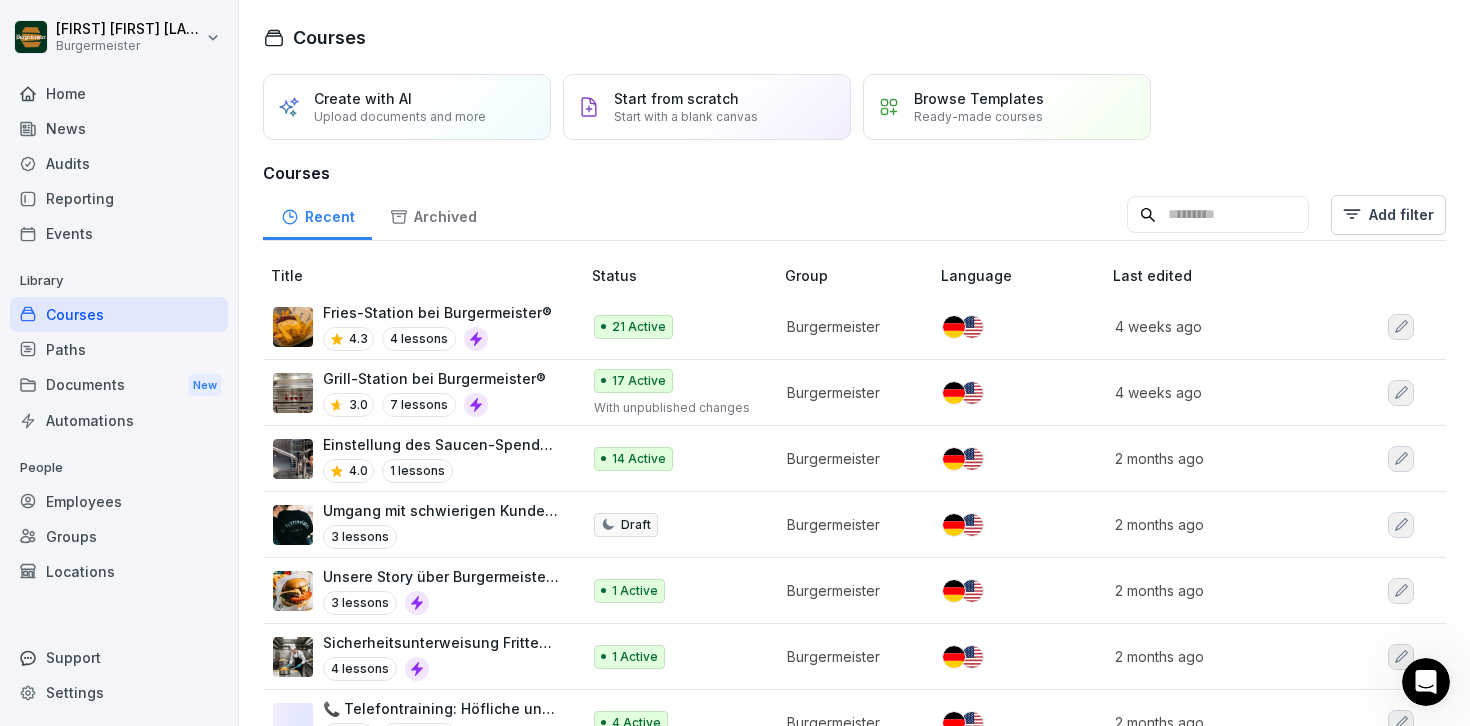 click on "Events" at bounding box center [119, 233] 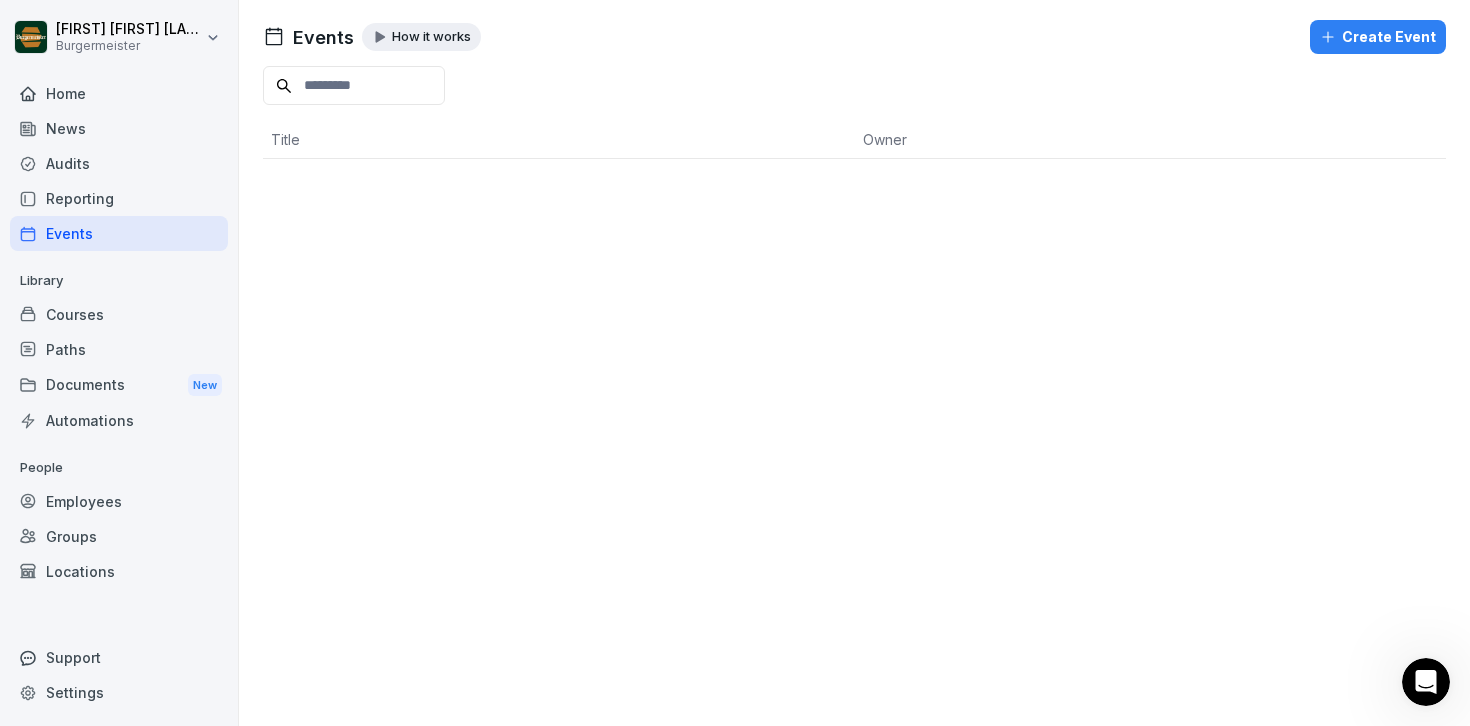 click on "Create Event" at bounding box center [1378, 37] 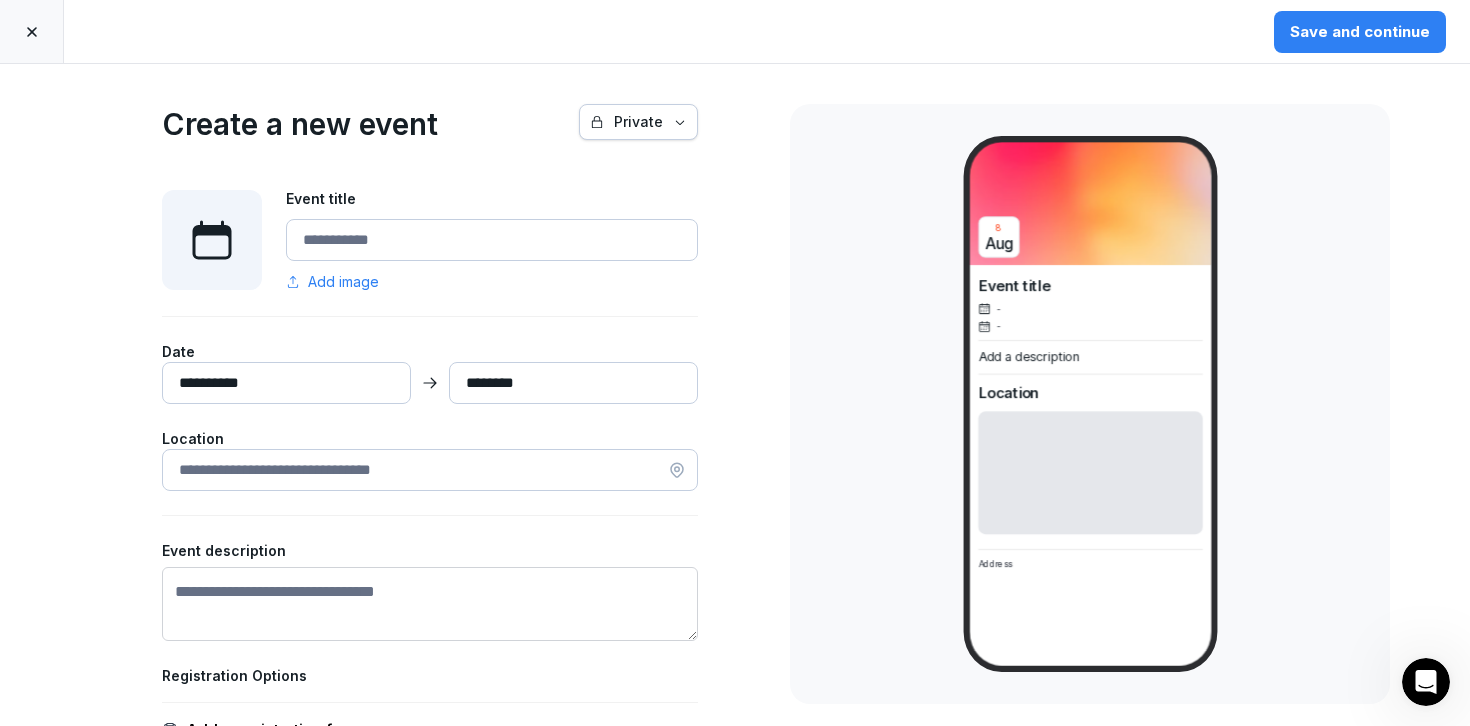 click at bounding box center (32, 31) 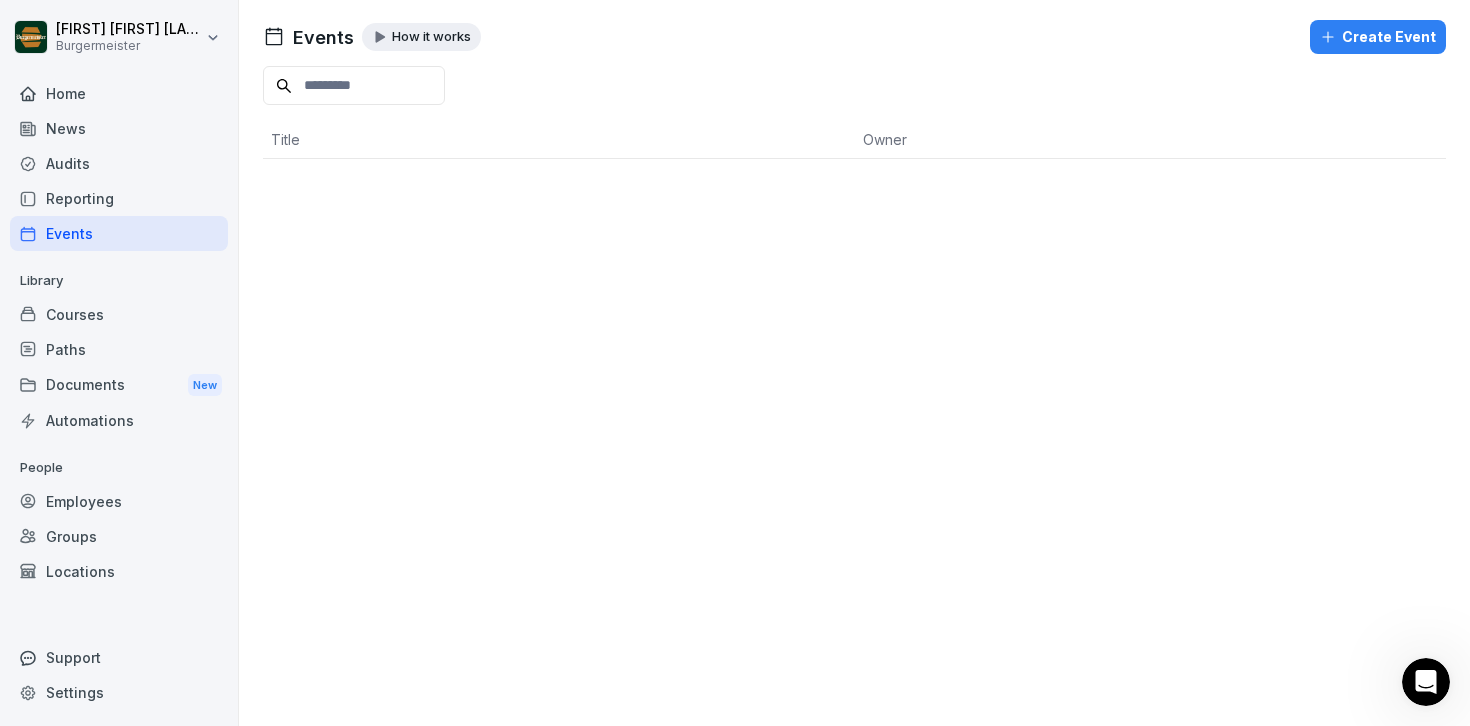 click on "Reporting" at bounding box center [119, 198] 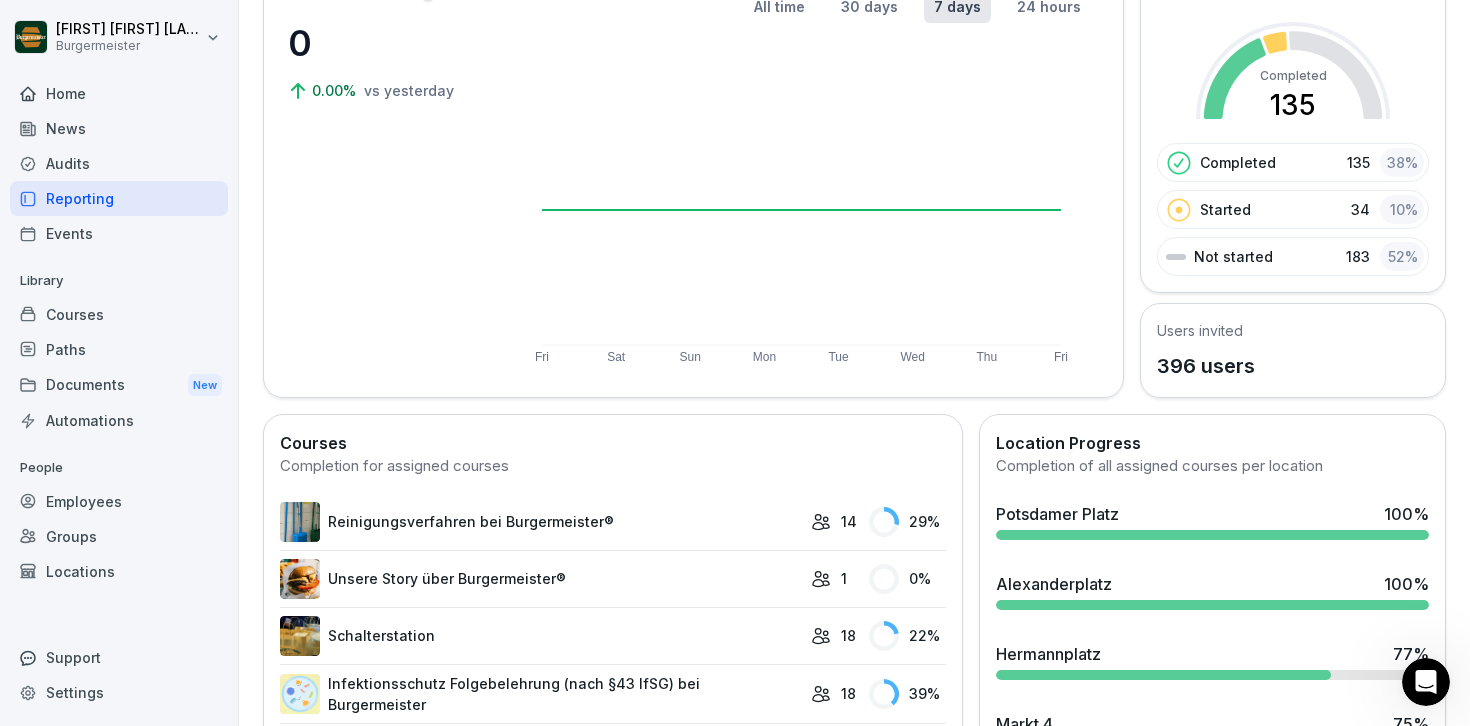 scroll, scrollTop: 0, scrollLeft: 0, axis: both 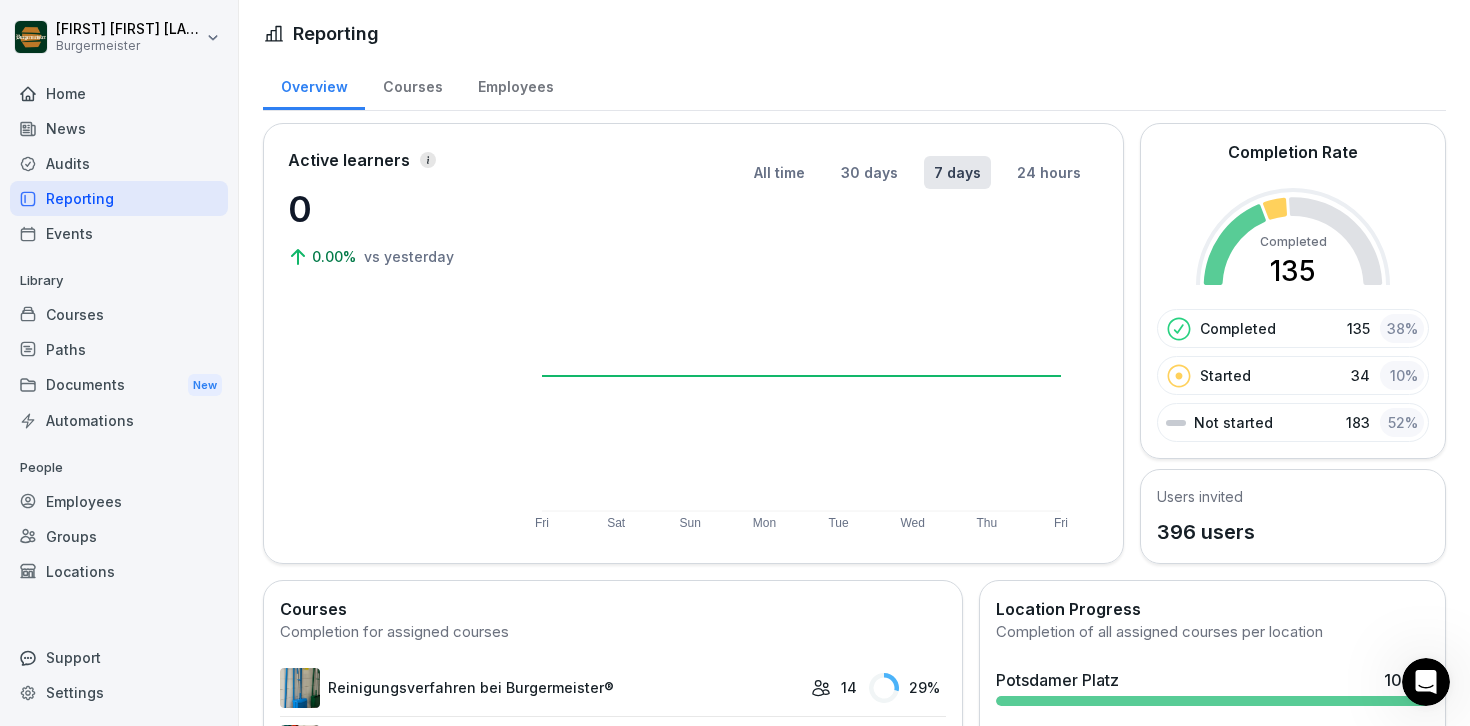 click on "Courses" at bounding box center [412, 84] 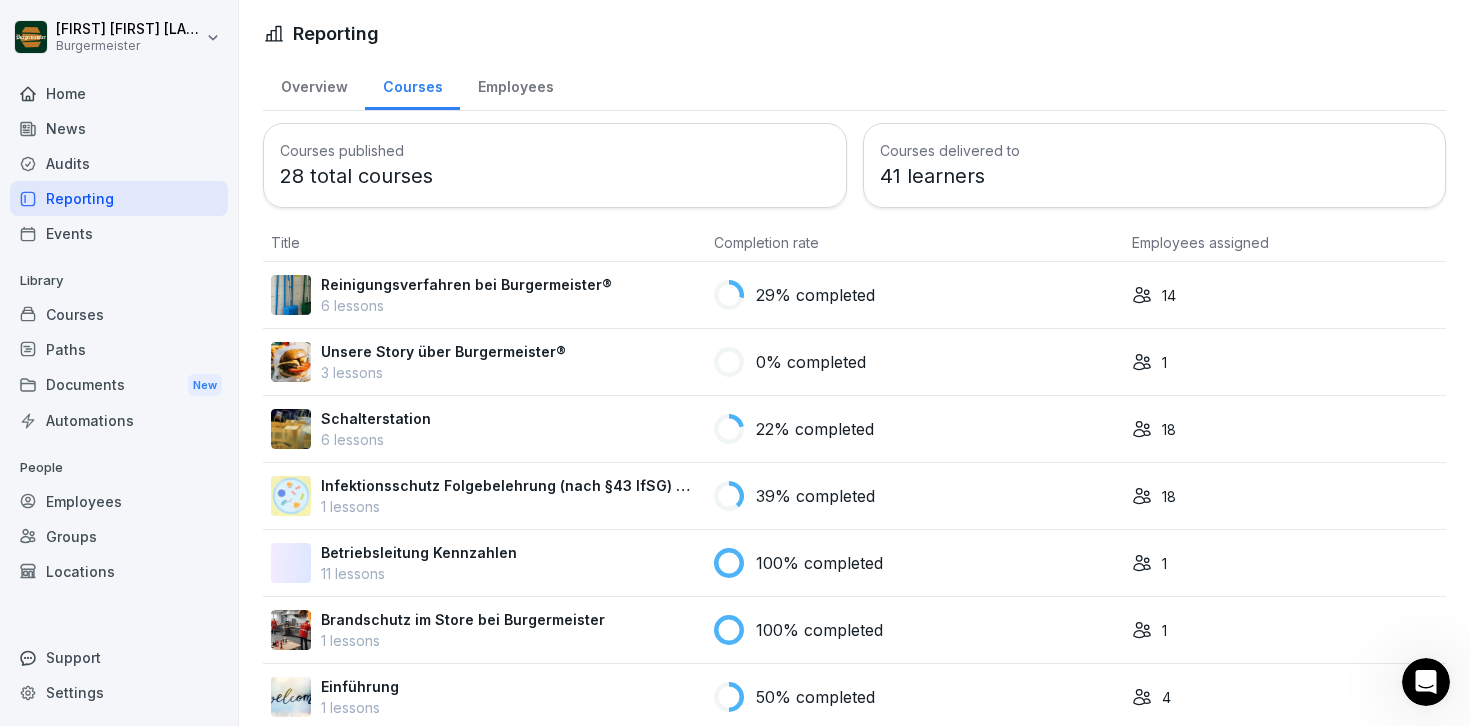 click on "Employees" at bounding box center (515, 84) 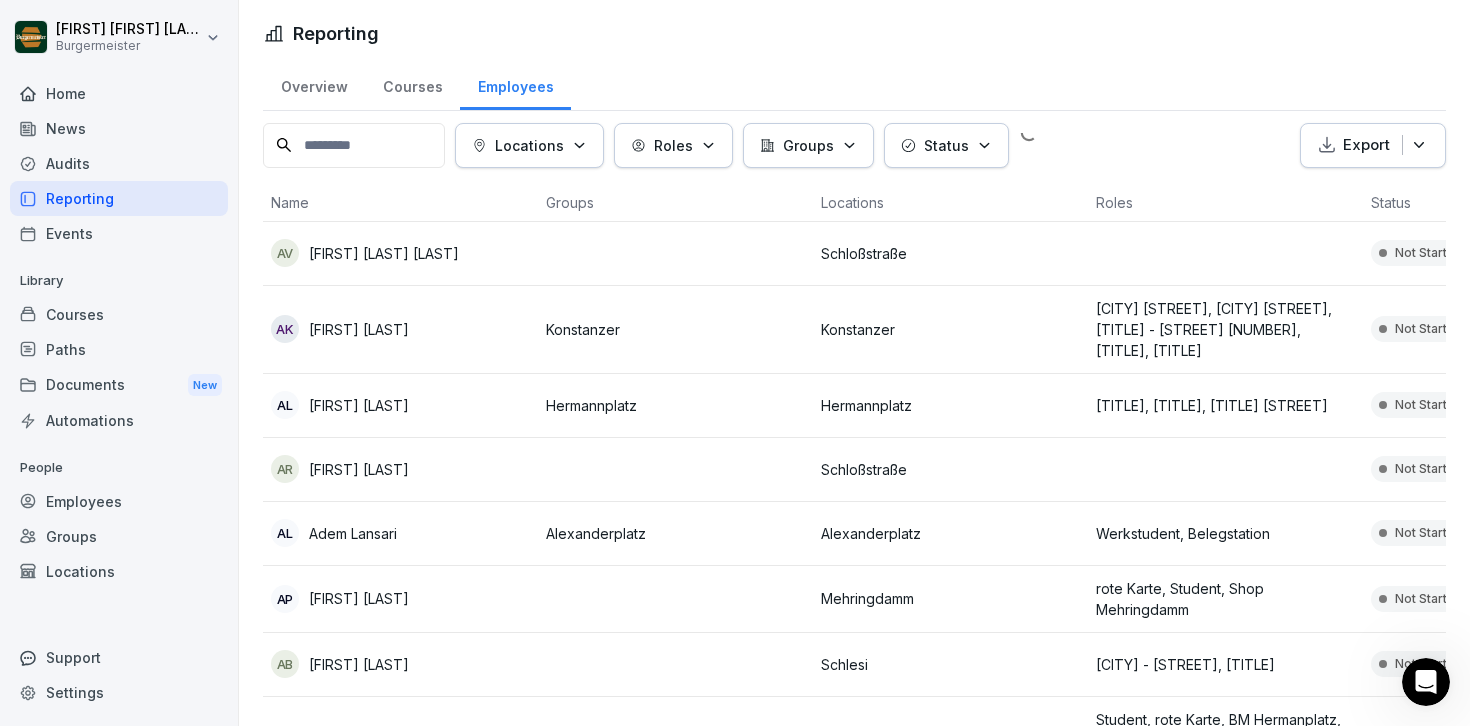 click on "Audits" at bounding box center (119, 163) 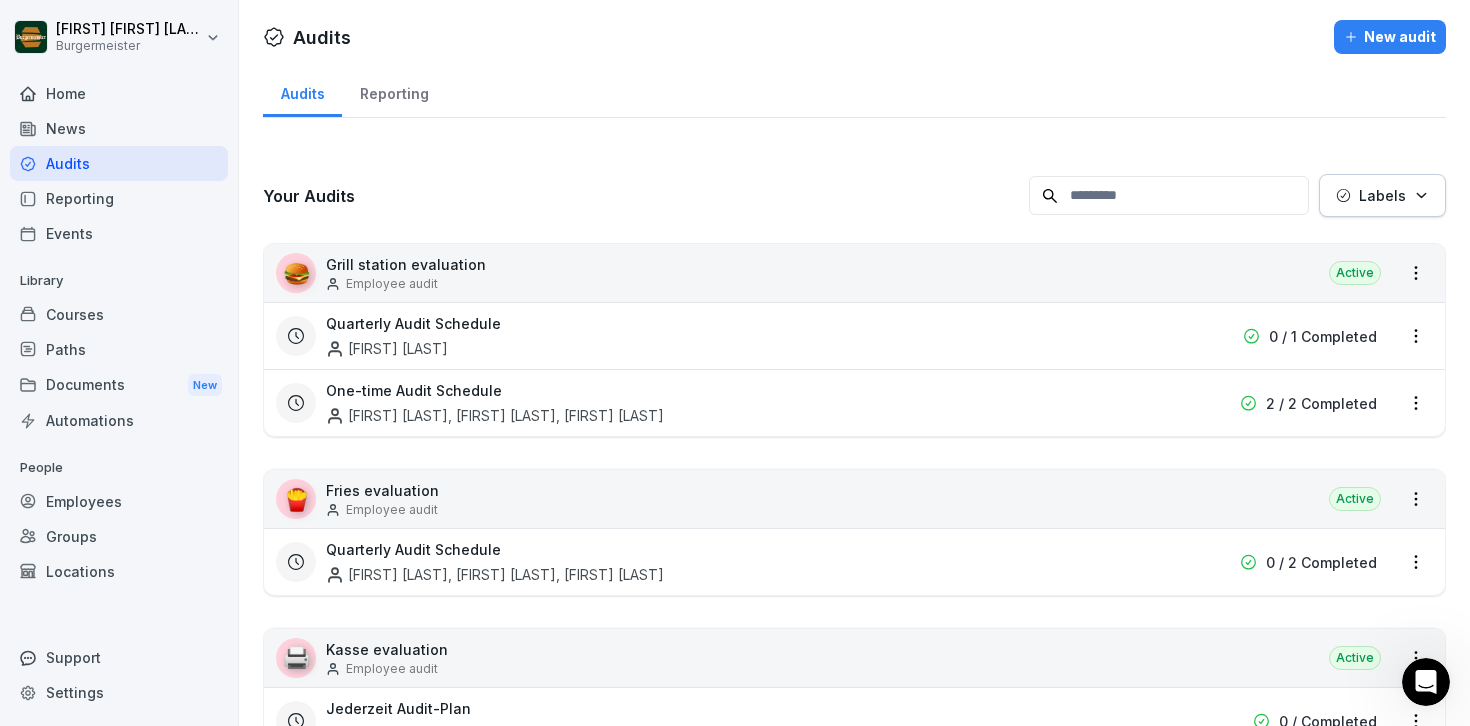 click on "Reporting" at bounding box center [394, 91] 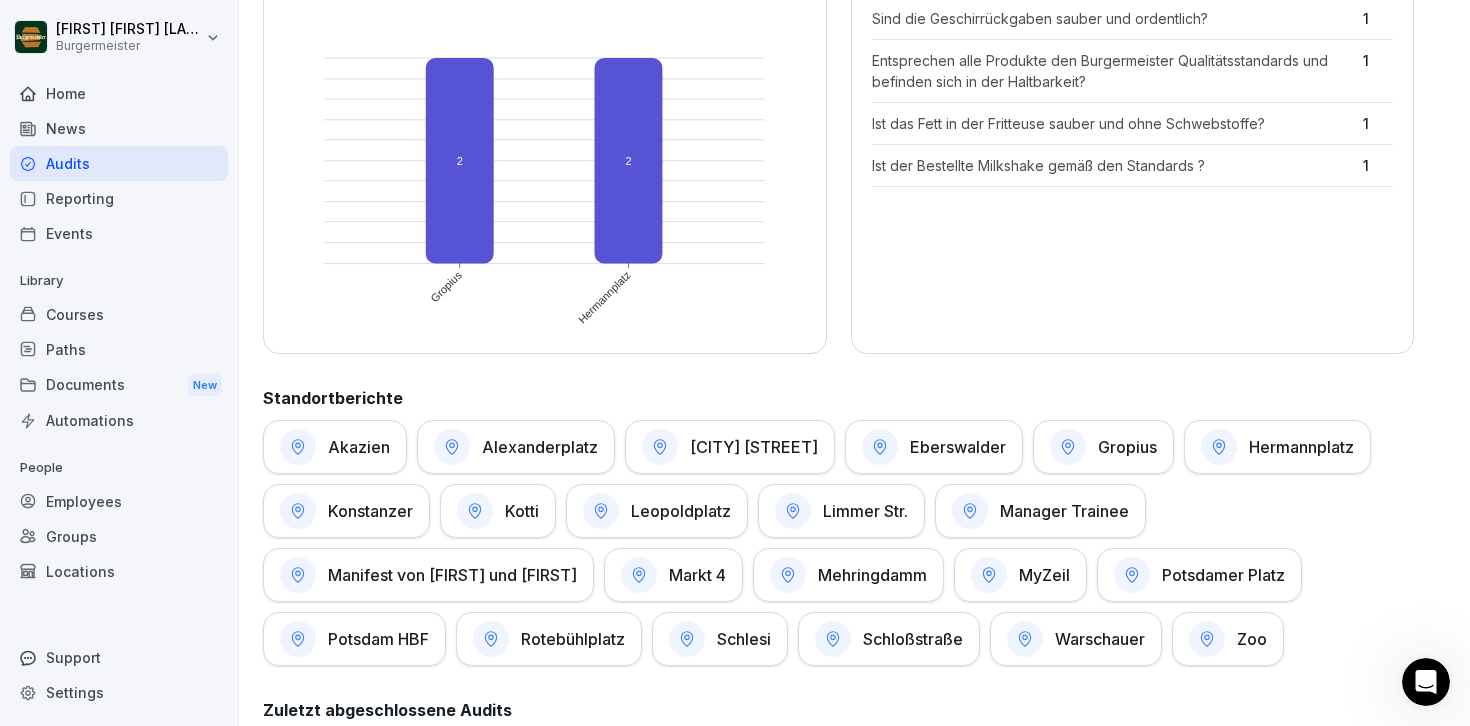 scroll, scrollTop: 841, scrollLeft: 0, axis: vertical 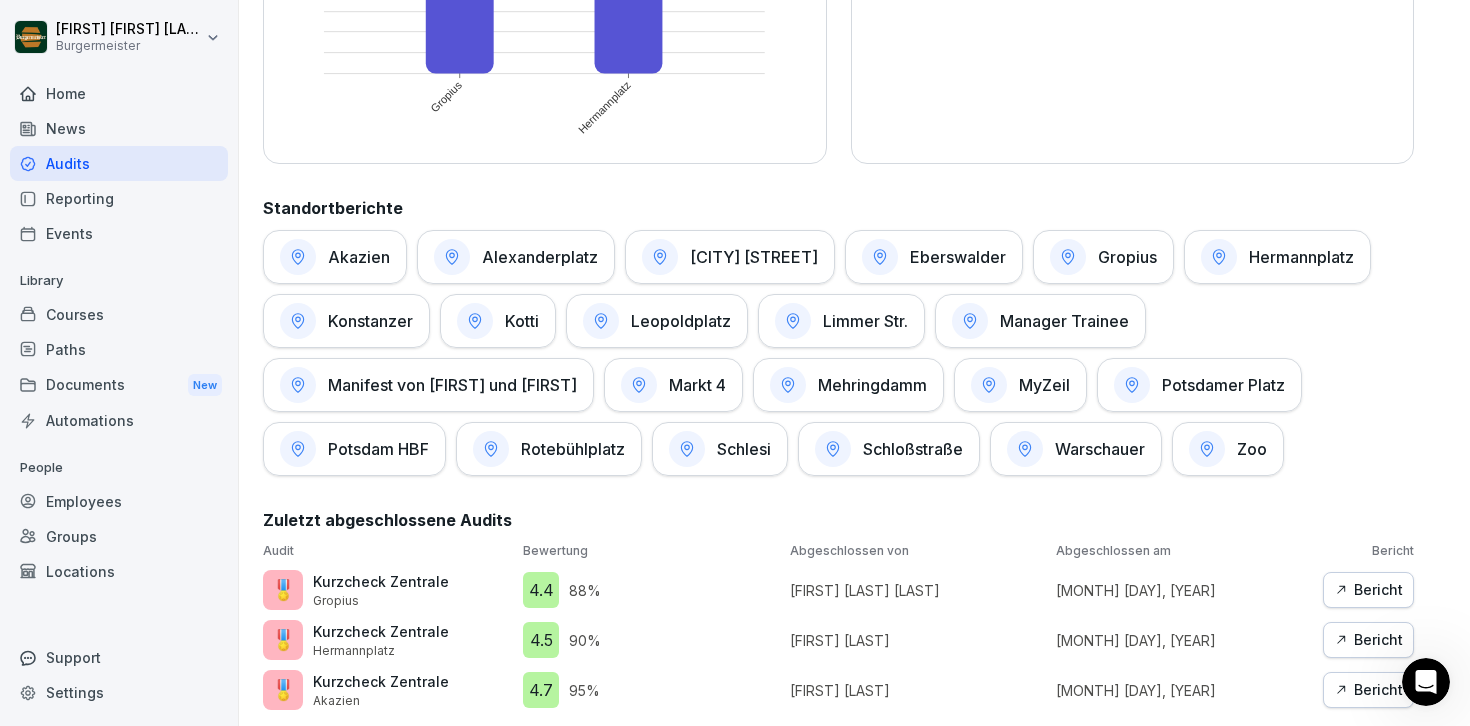 click on "Bericht" at bounding box center (1368, 590) 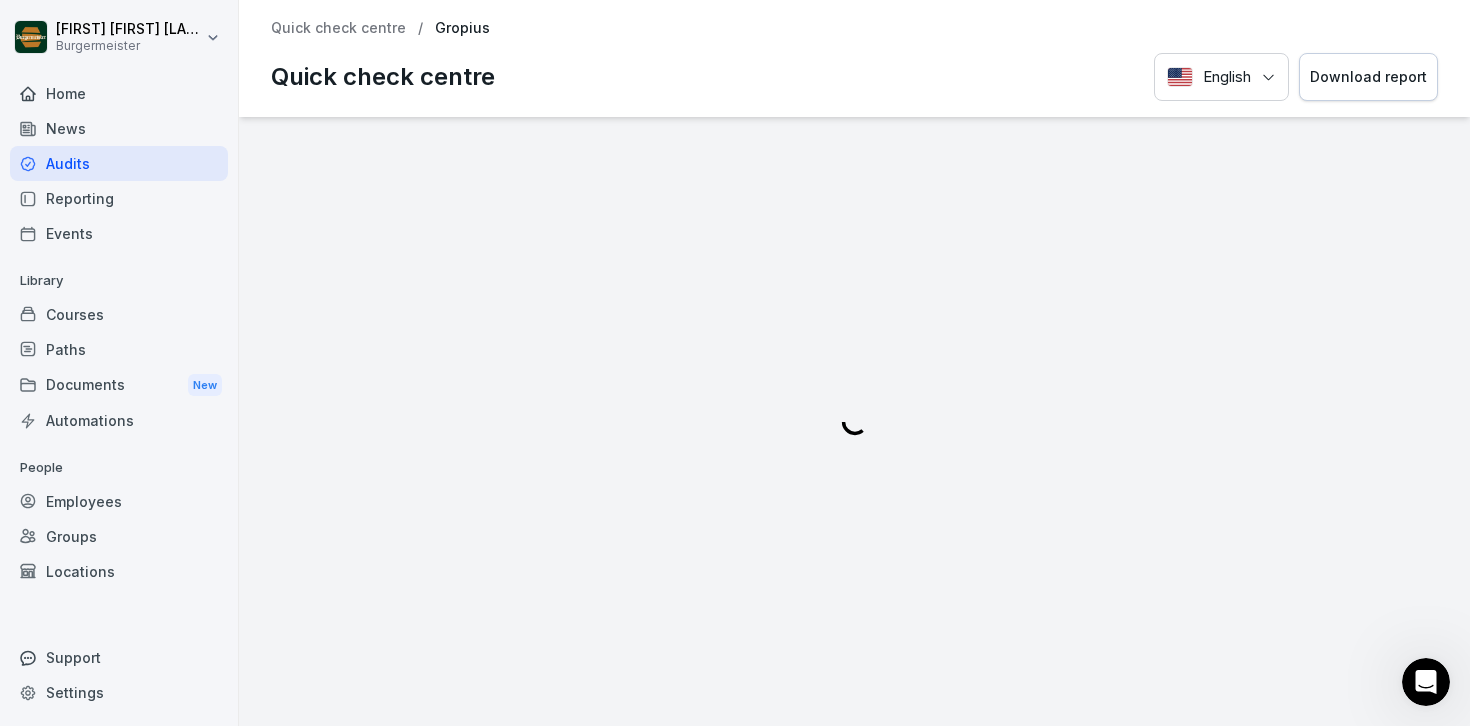 scroll, scrollTop: 0, scrollLeft: 0, axis: both 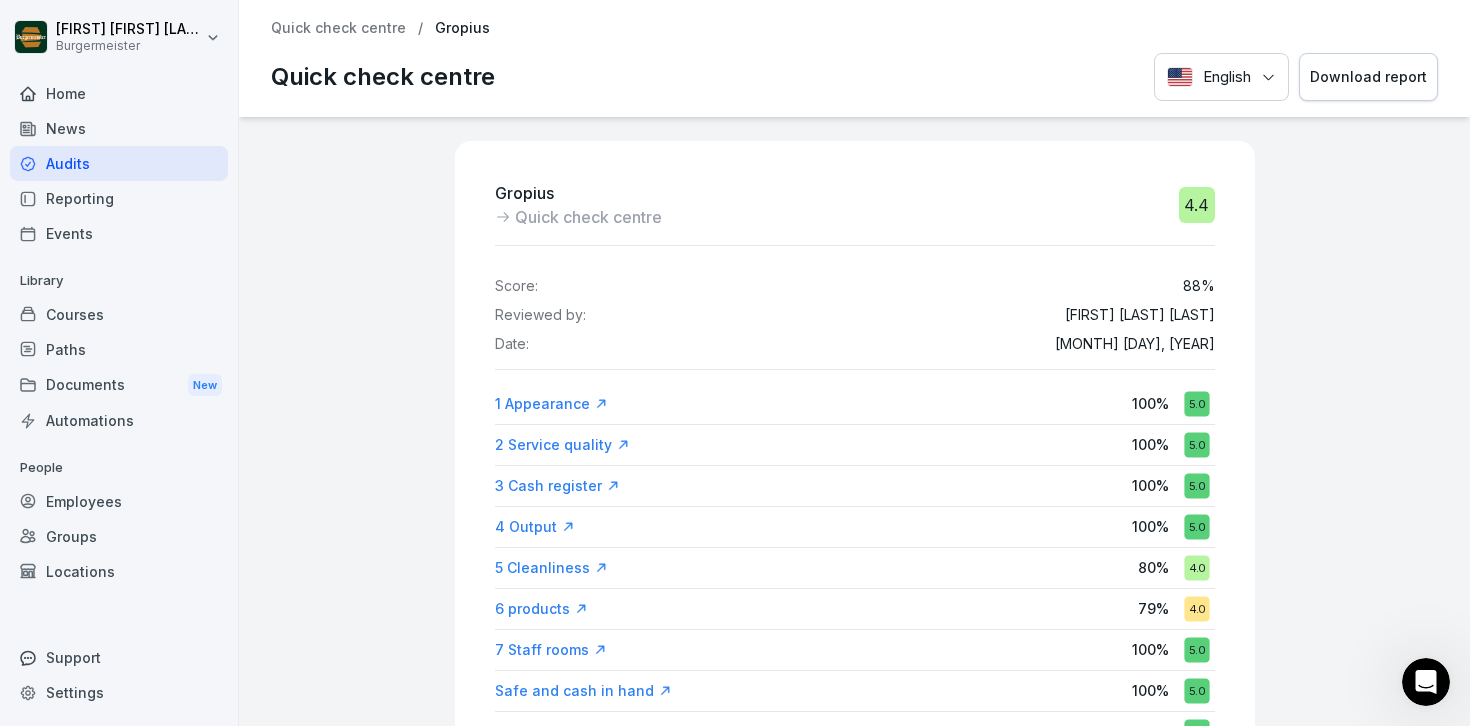 click on "Quick check centre" at bounding box center [588, 217] 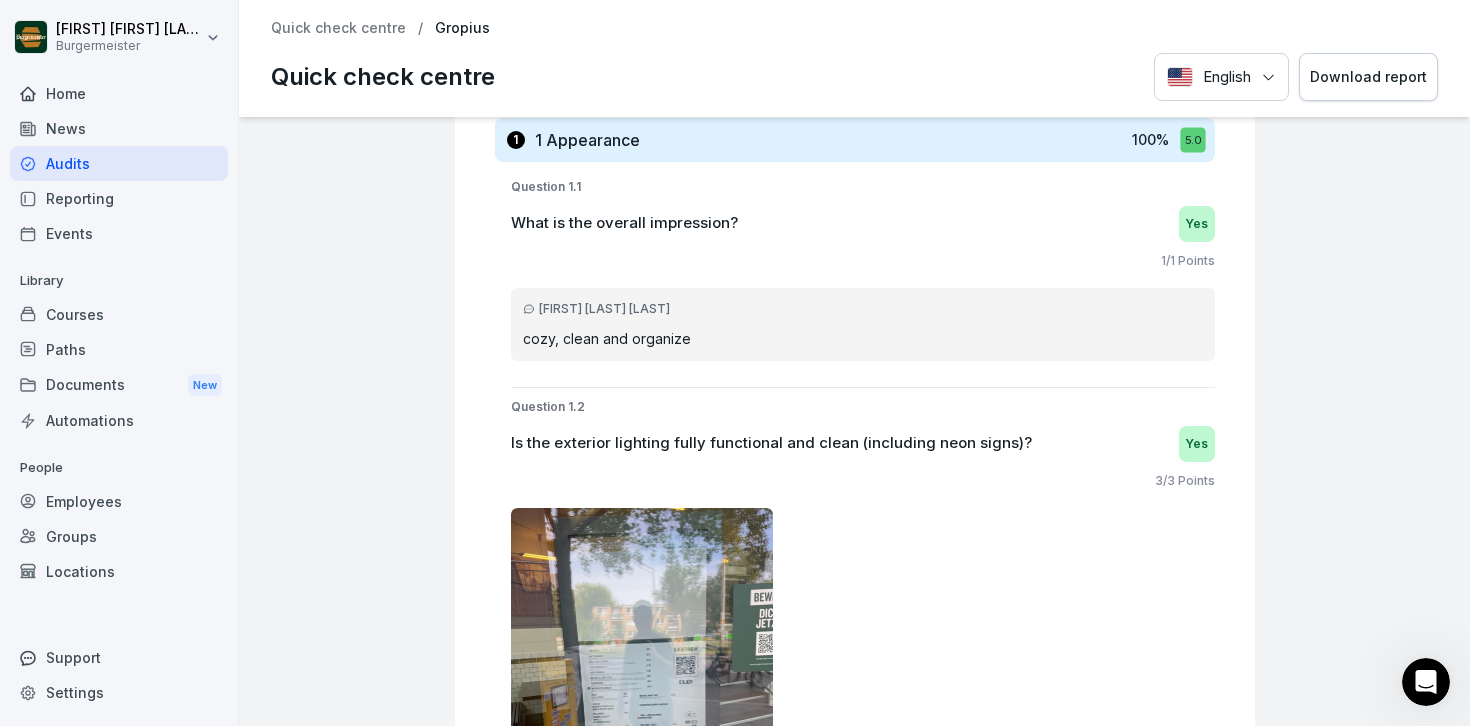 click on "1 Appearance" at bounding box center [587, 140] 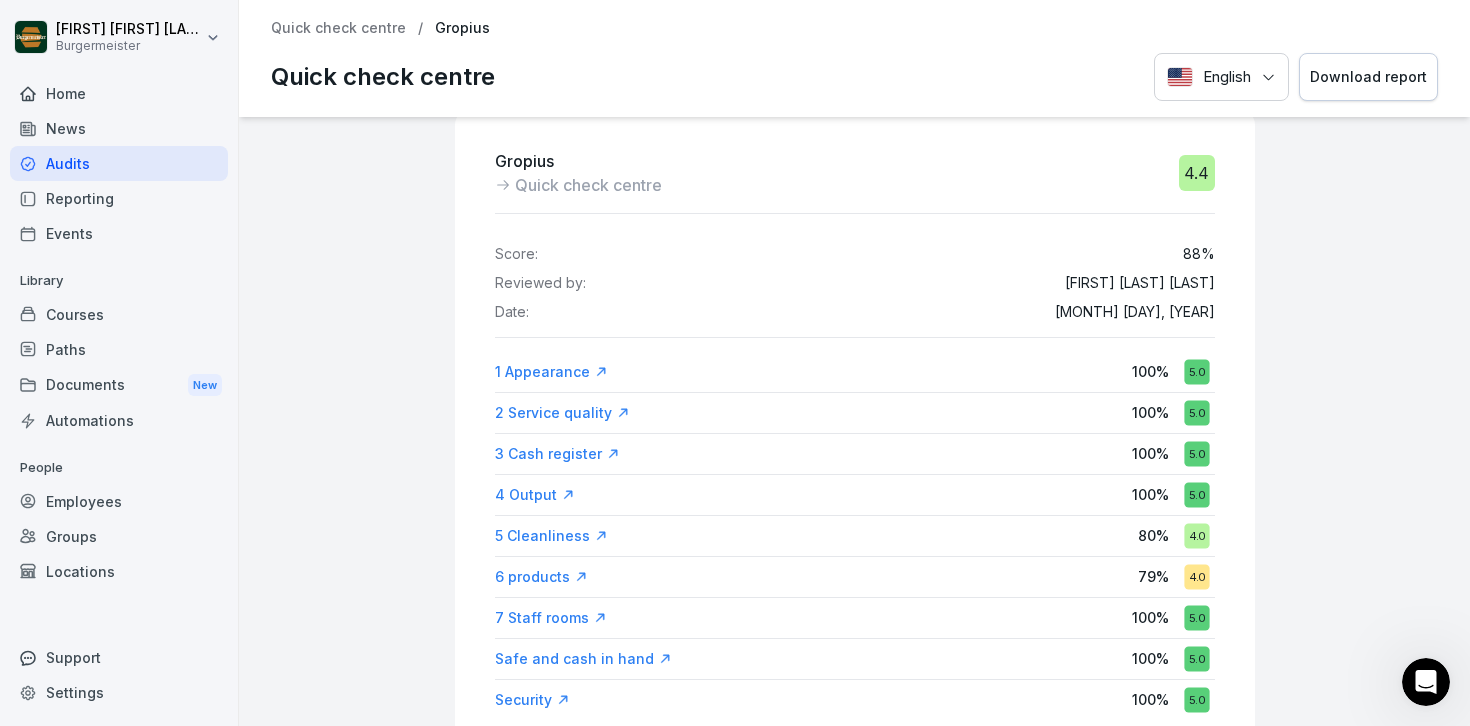 scroll, scrollTop: 0, scrollLeft: 0, axis: both 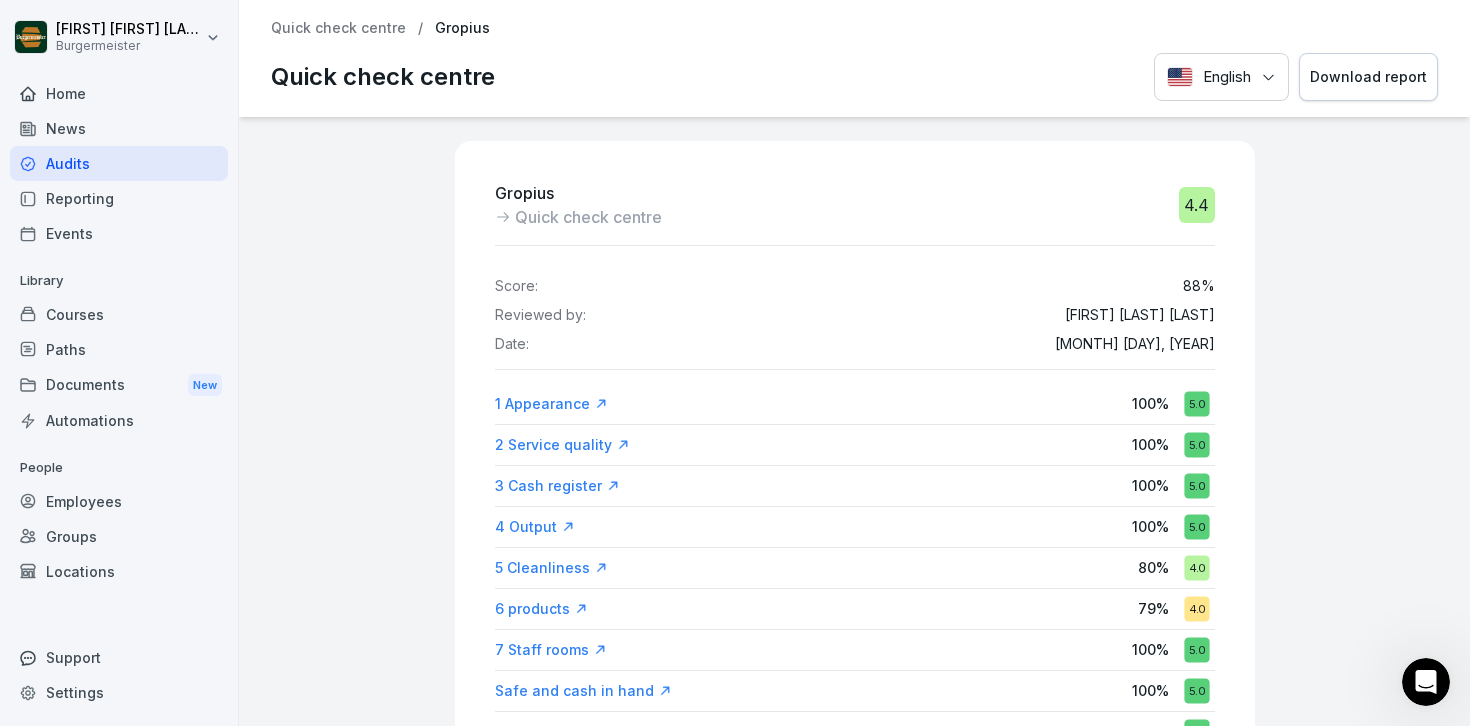 click on "4.4" at bounding box center [1197, 205] 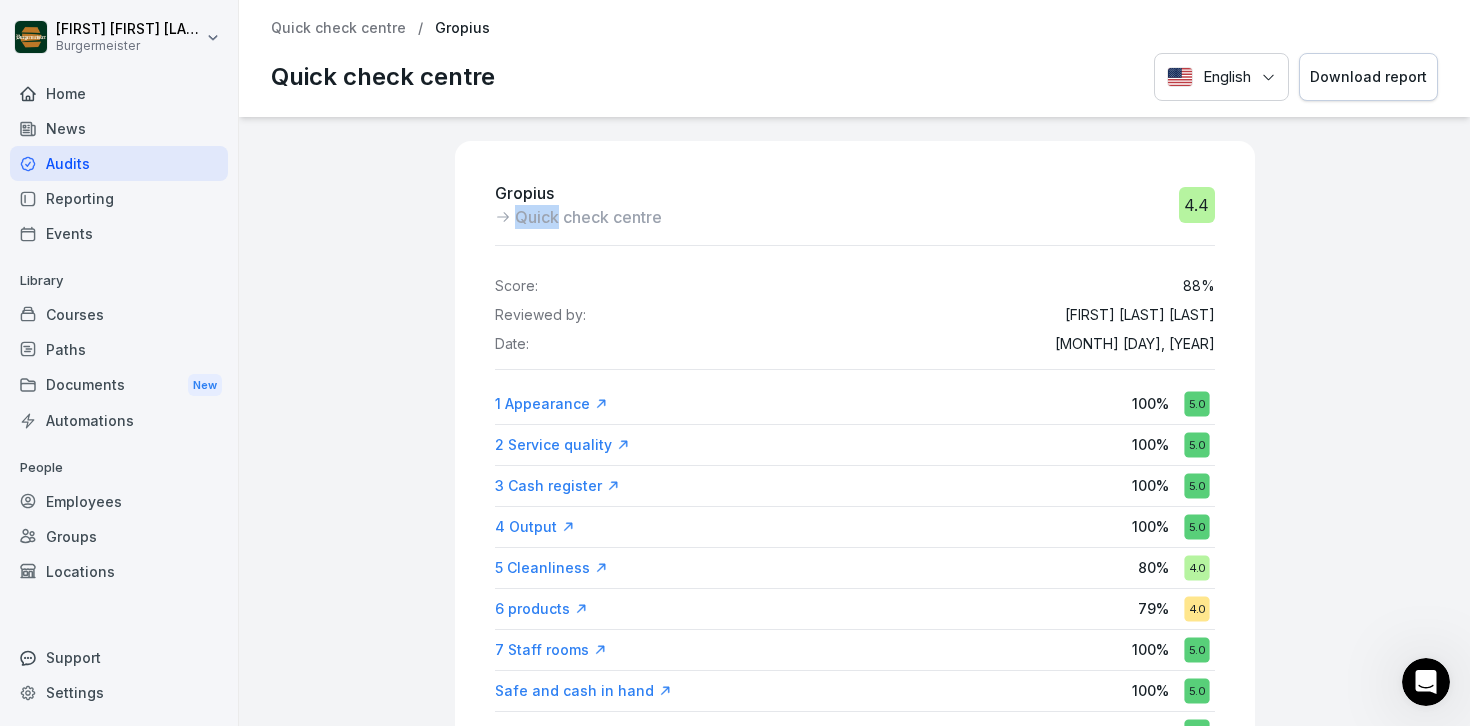 click on "Quick check centre" at bounding box center [588, 217] 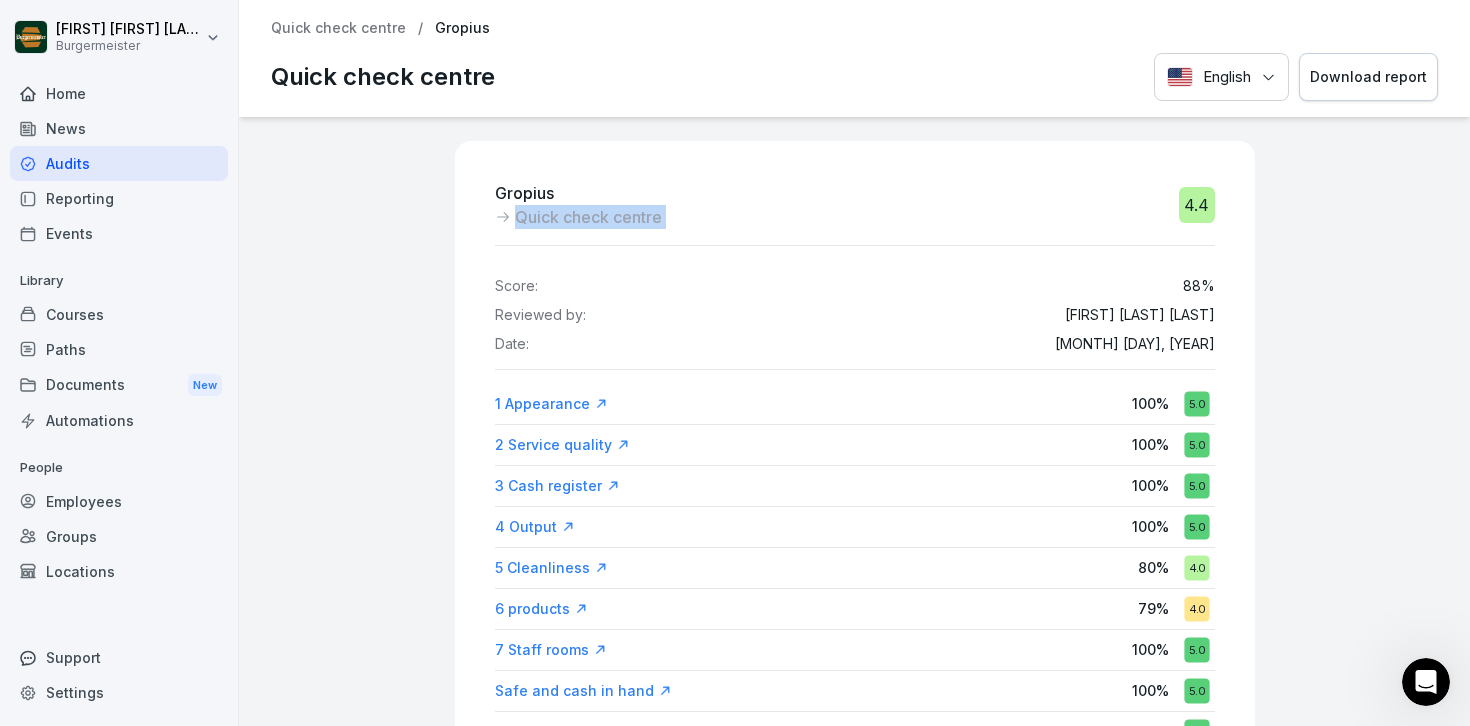 click on "Quick check centre" at bounding box center (588, 217) 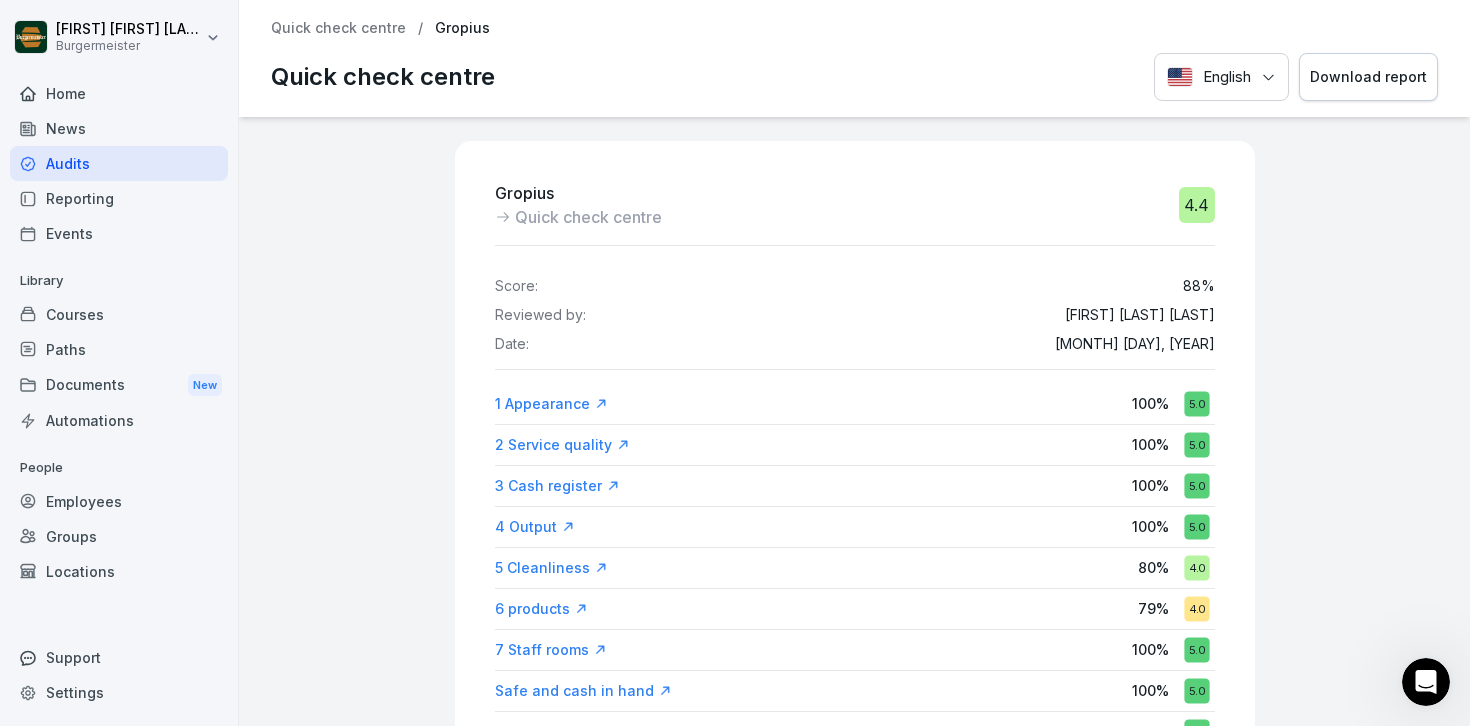 click 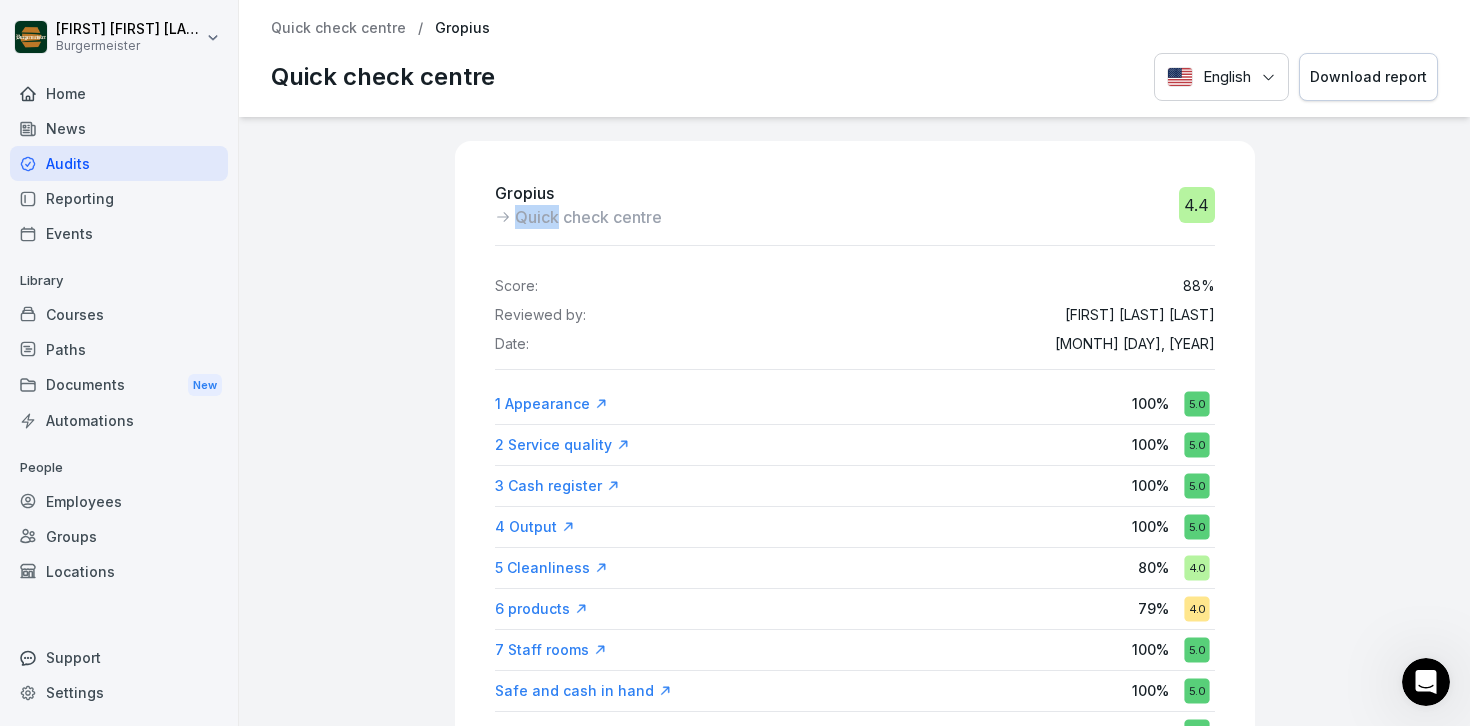 click 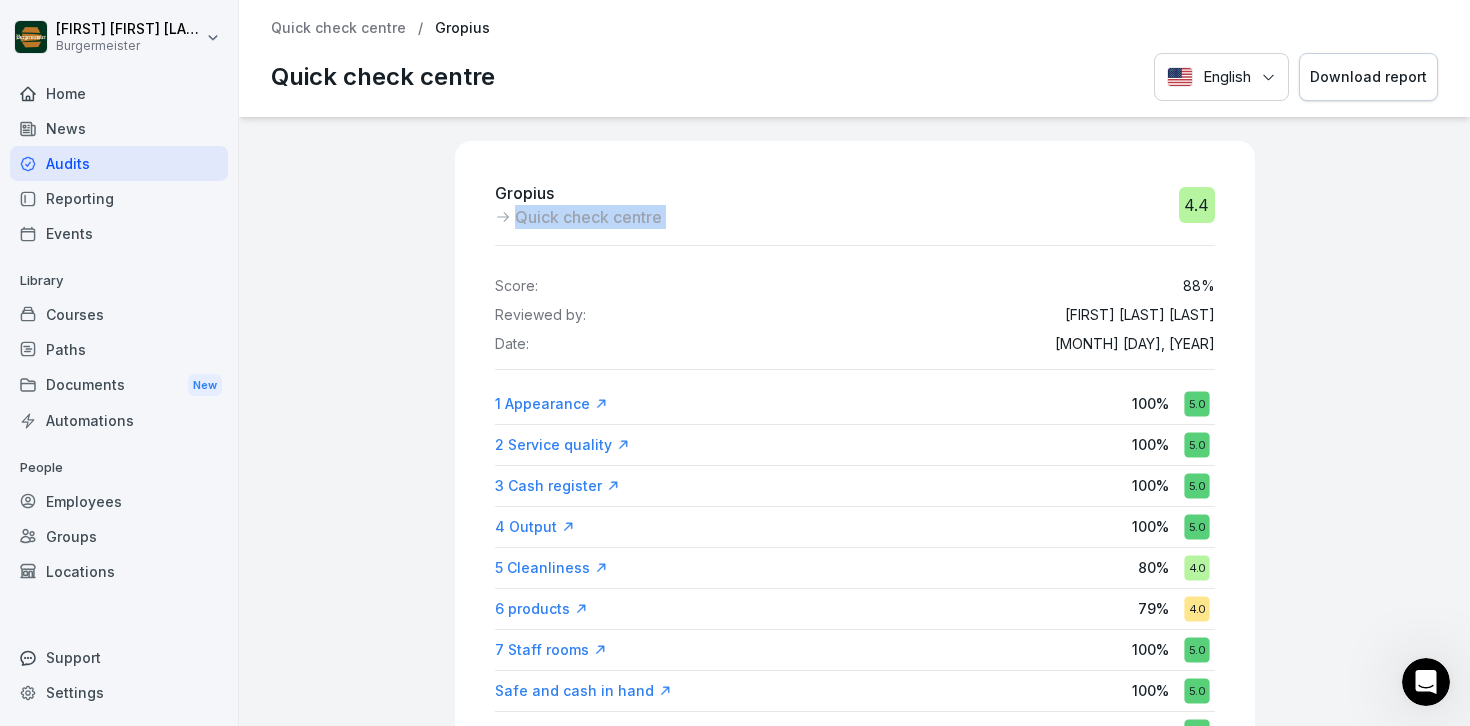 click 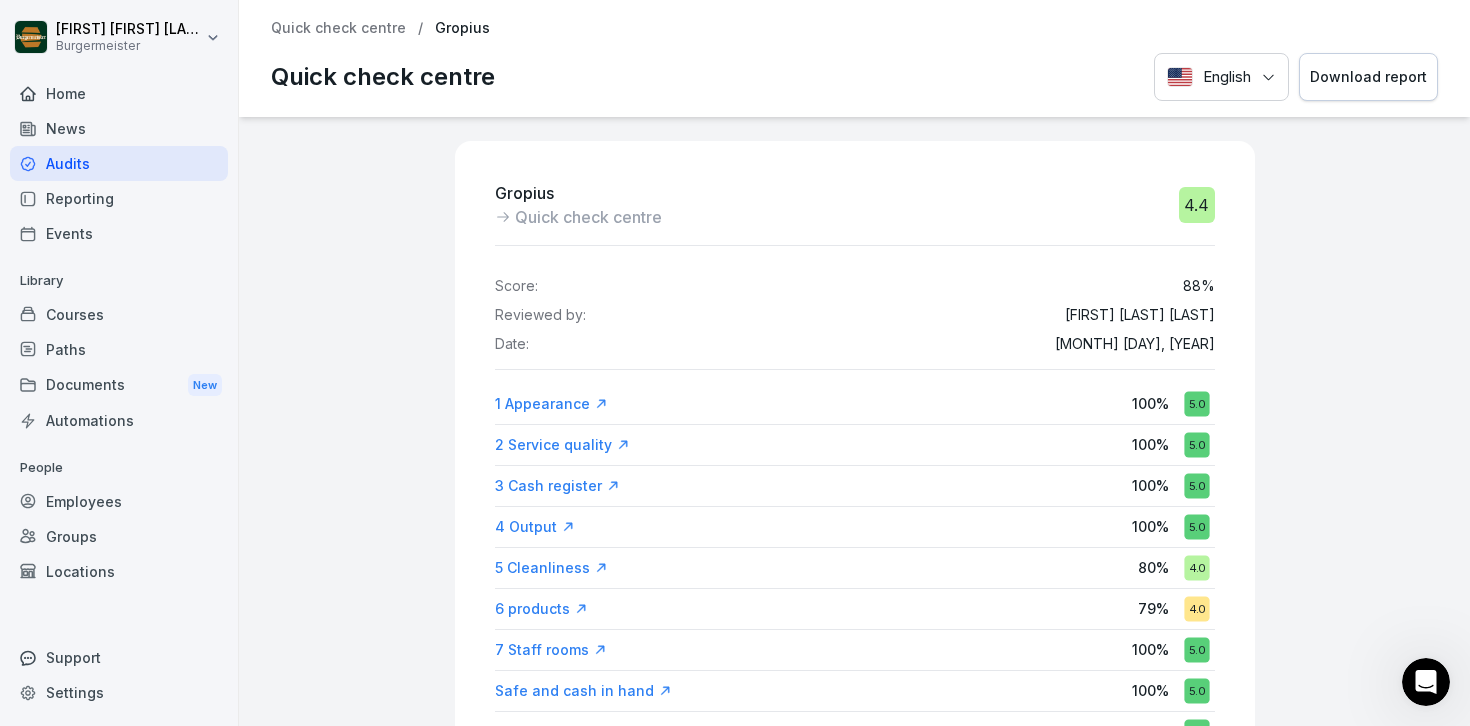 click on "Score: [PERCENT] Reviewed by: [FIRST] [LAST] [LAST] Date: [MONTH] [DAY], [YEAR]" at bounding box center (855, 307) 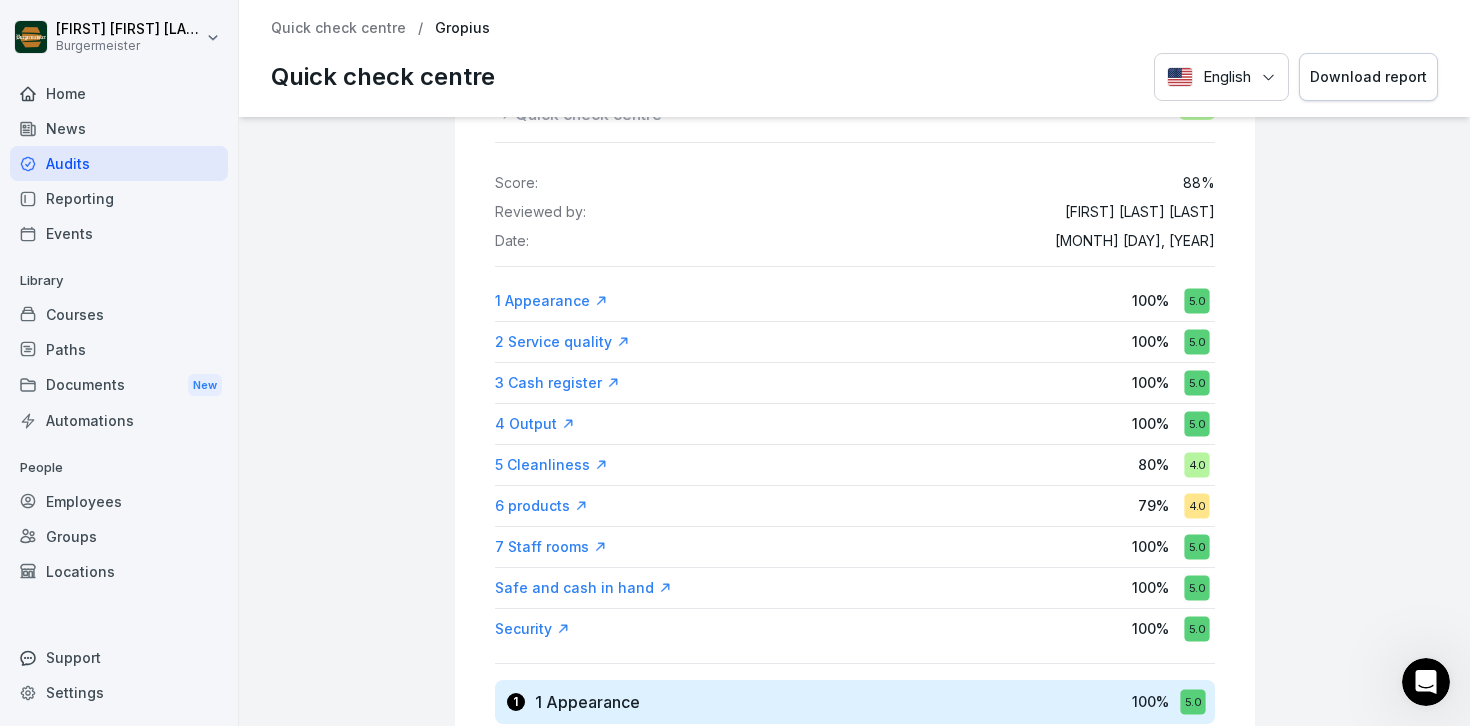 scroll, scrollTop: 111, scrollLeft: 0, axis: vertical 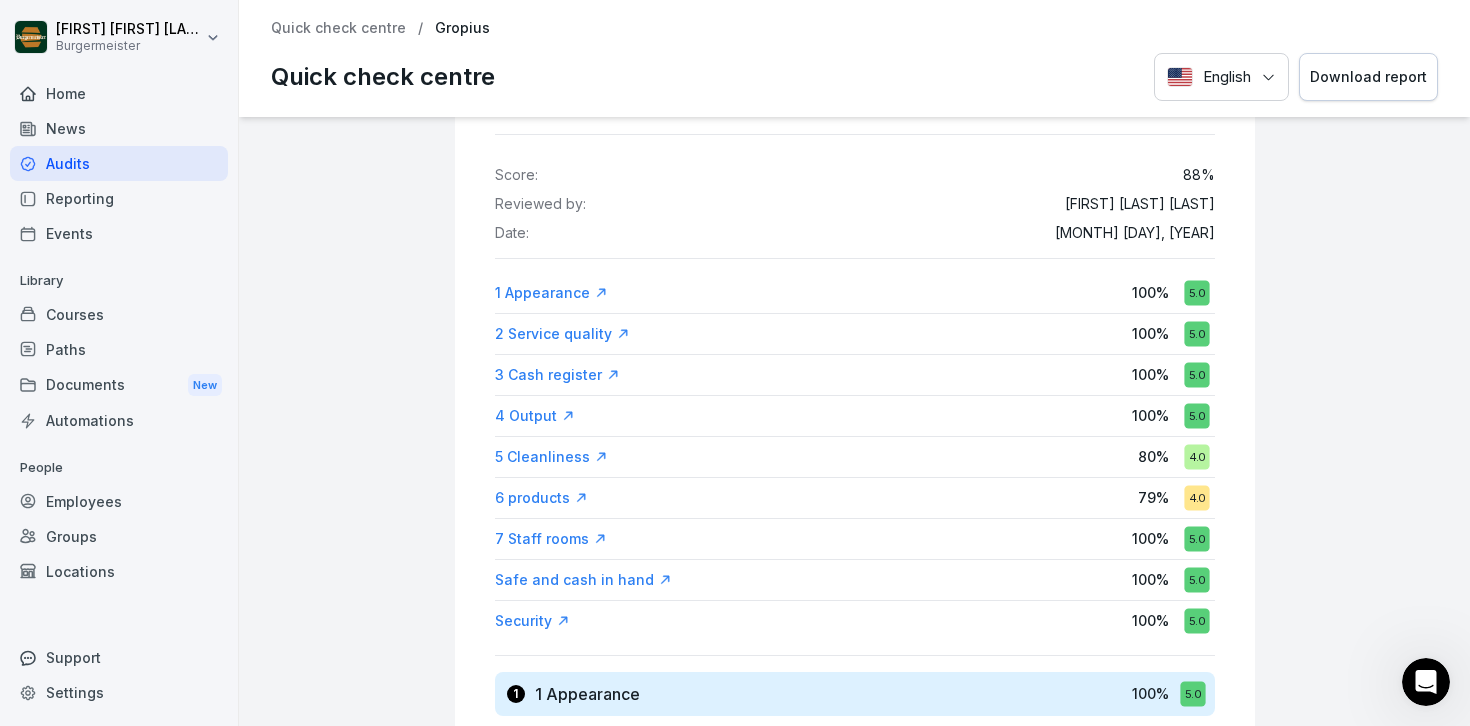 click on "4.0" at bounding box center (1196, 456) 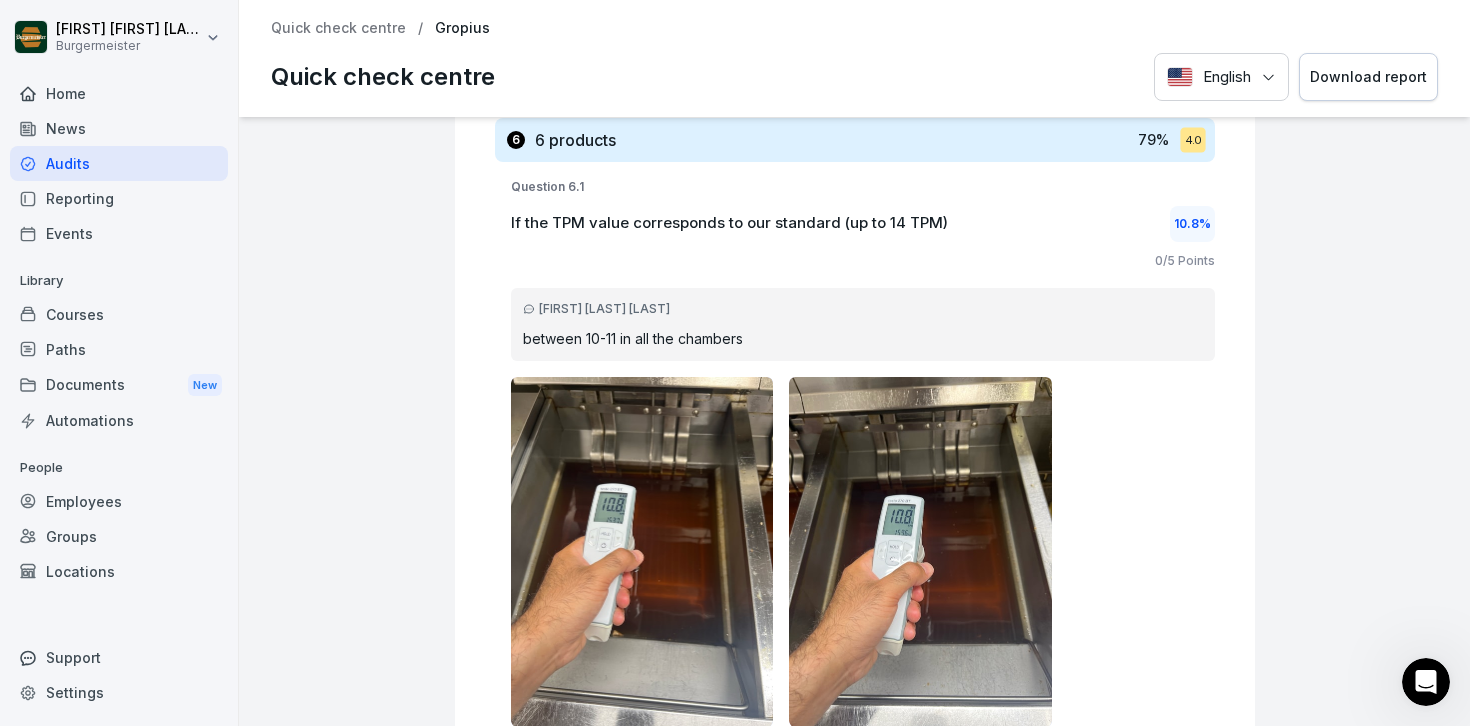 click on "6 products" at bounding box center [575, 140] 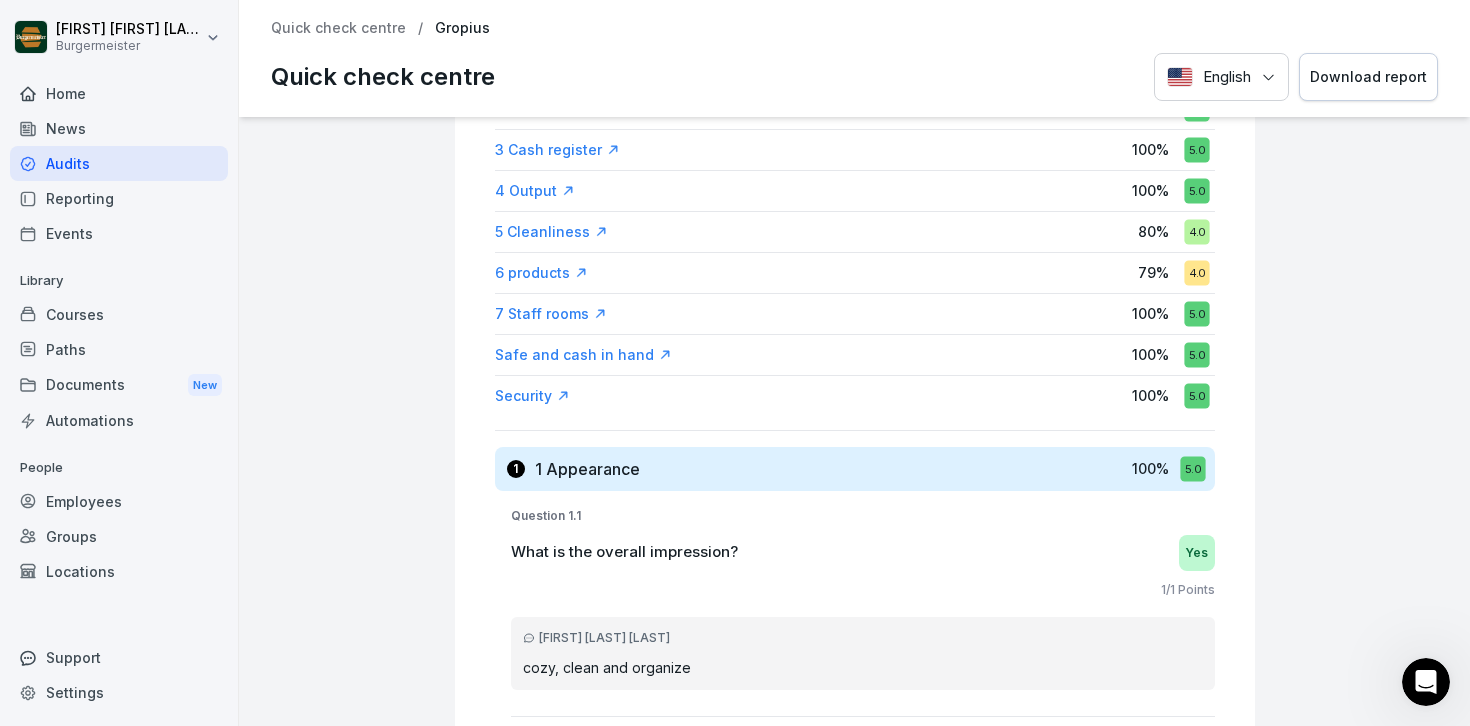 scroll, scrollTop: 0, scrollLeft: 0, axis: both 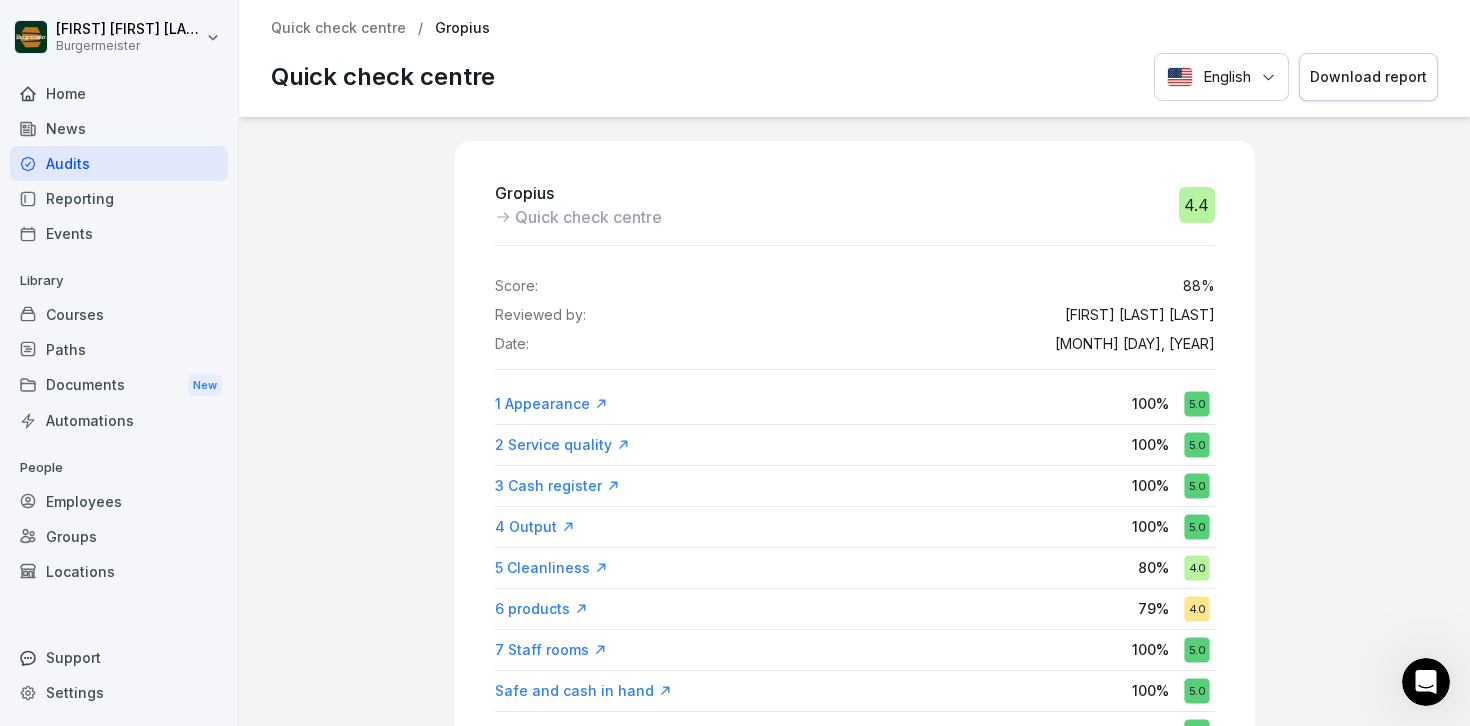 click on "6 products" at bounding box center (541, 609) 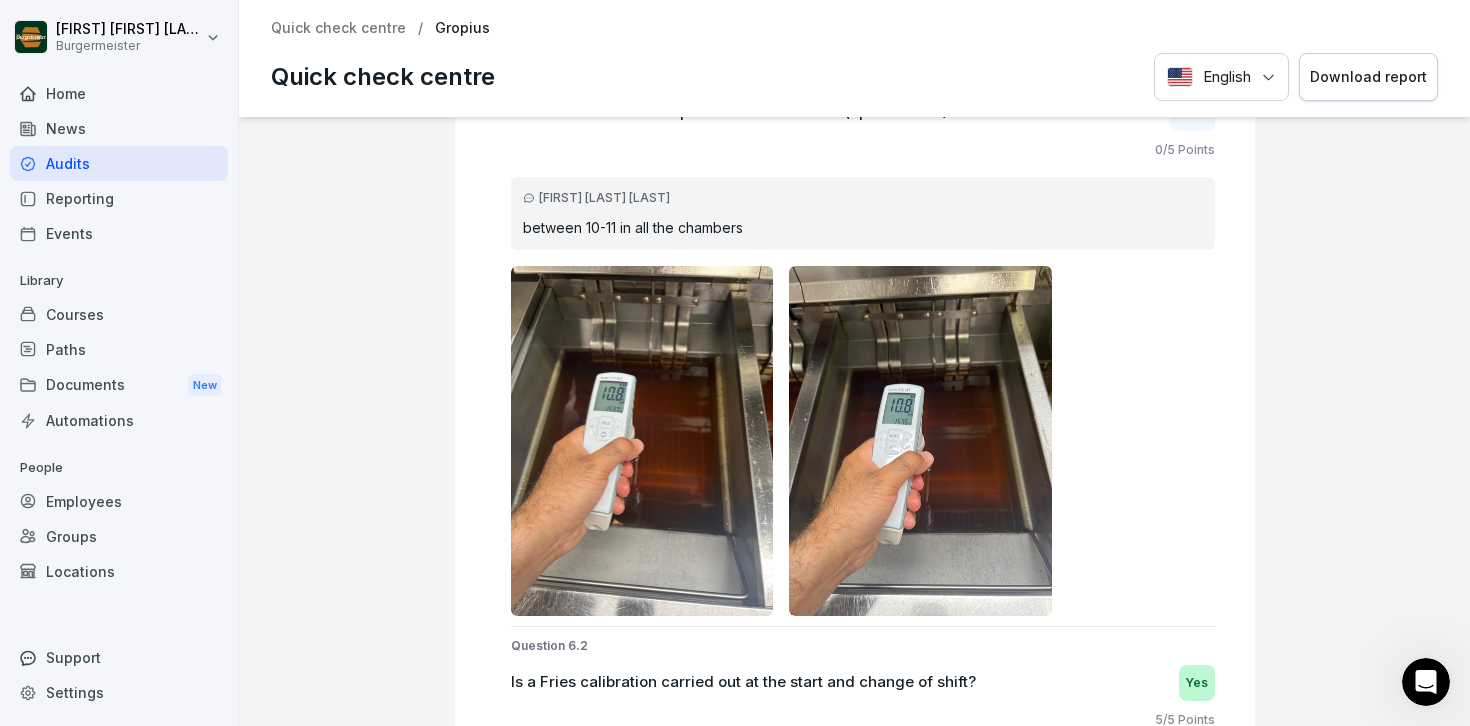 scroll, scrollTop: 21447, scrollLeft: 0, axis: vertical 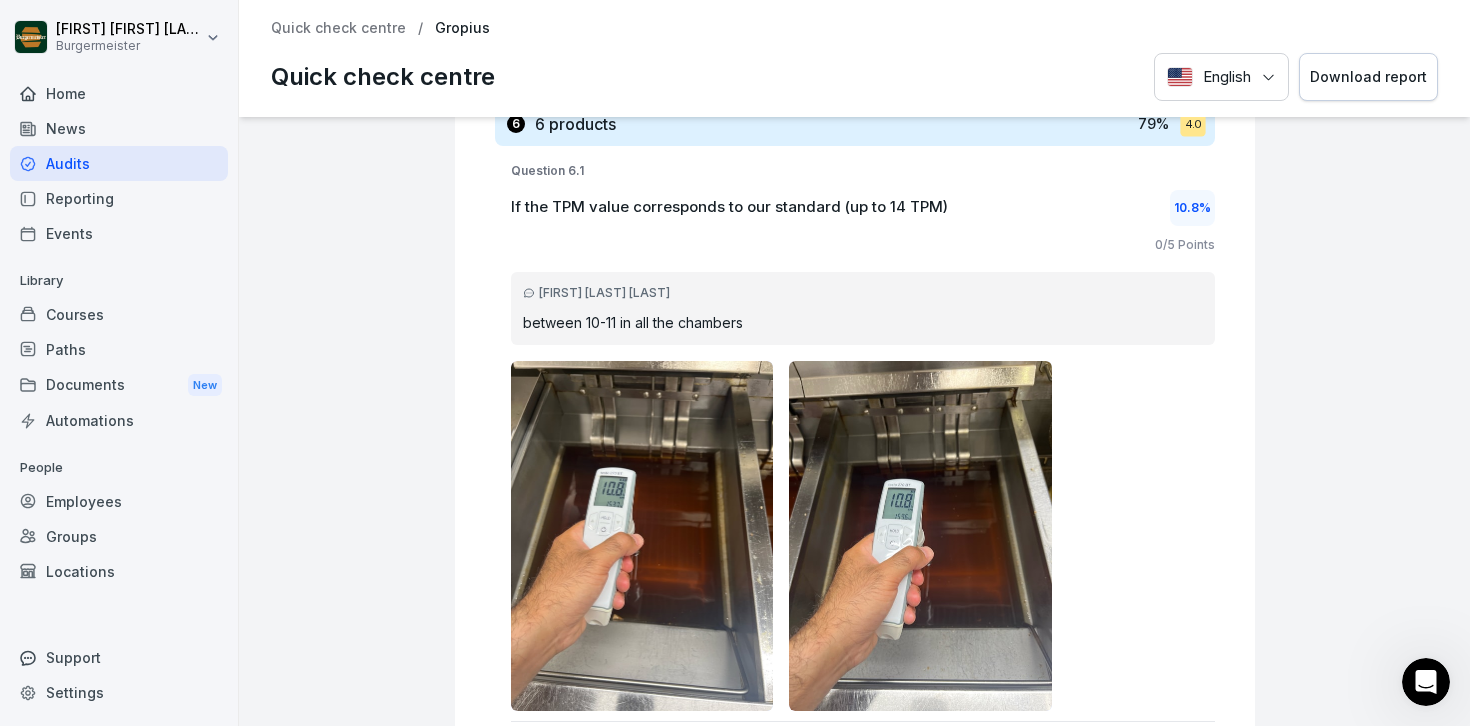 click on "Question 6.1 If the TPM value corresponds to our standard (up to 14 TPM) 10.8 % 0  /  5   Points [FIRST] [LAST] [LAST] between 10-11 in all the chambers  Question 6.2 Is a Fries calibration carried out at the start and change of shift? Yes 5  /  5   Points [FIRST] [LAST] [LAST] twice at day Question 6.3 Are all products (tomatoes, gherkins, etc.) prepared according to Burgermeister specifications? Yes 5  /  5   Points [FIRST] [LAST] [LAST] according to standard Question 6.4 Are the burgers prepared correctly at the serving station according to the Burgermeister specifications? Yes 3  /  3   Points [FIRST] [LAST] [LAST] good caramelization, and properly prepared  Question 6.5 Are the cooking times for the burger patties adhered to? Yes 5  /  5   Points [FIRST] [LAST] [LAST] good and juice  Question 6.6 Are the cooking times for the fries adhered to? Yes 5  /  5   Points [FIRST] [LAST] [LAST] following standard  Question 6.7 Yes 3  /  3   Points [FIRST] [LAST] [LAST] 5" at bounding box center [855, 4531] 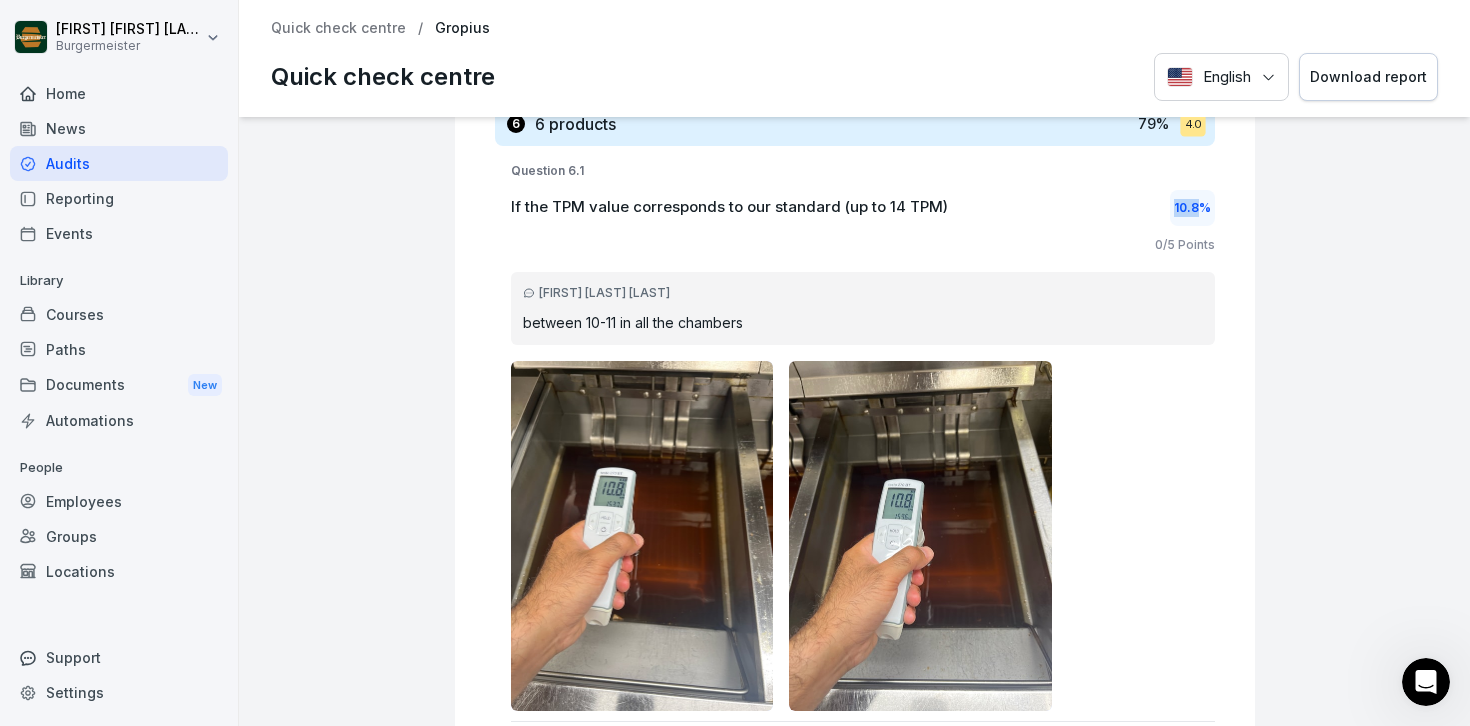 click on "10.8 %" at bounding box center [1192, 208] 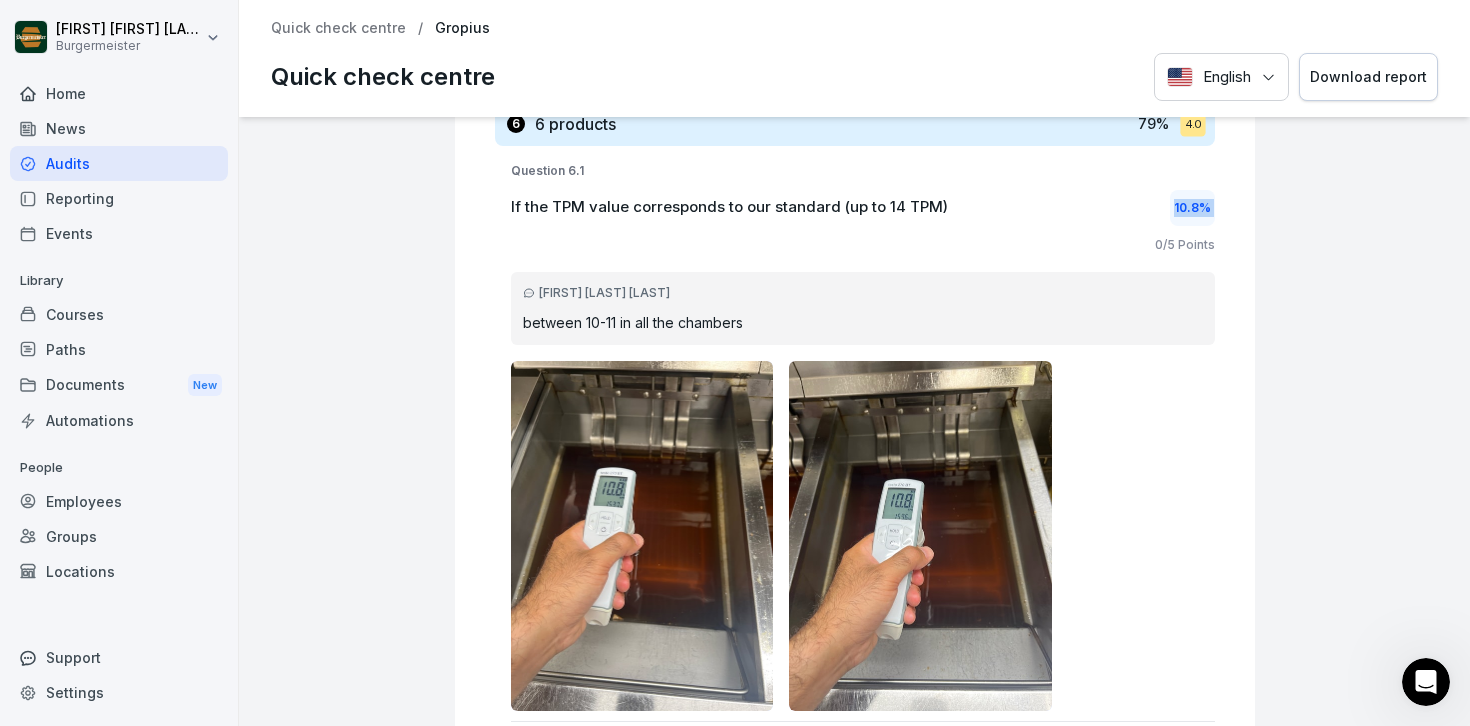 click on "10.8 %" at bounding box center (1192, 208) 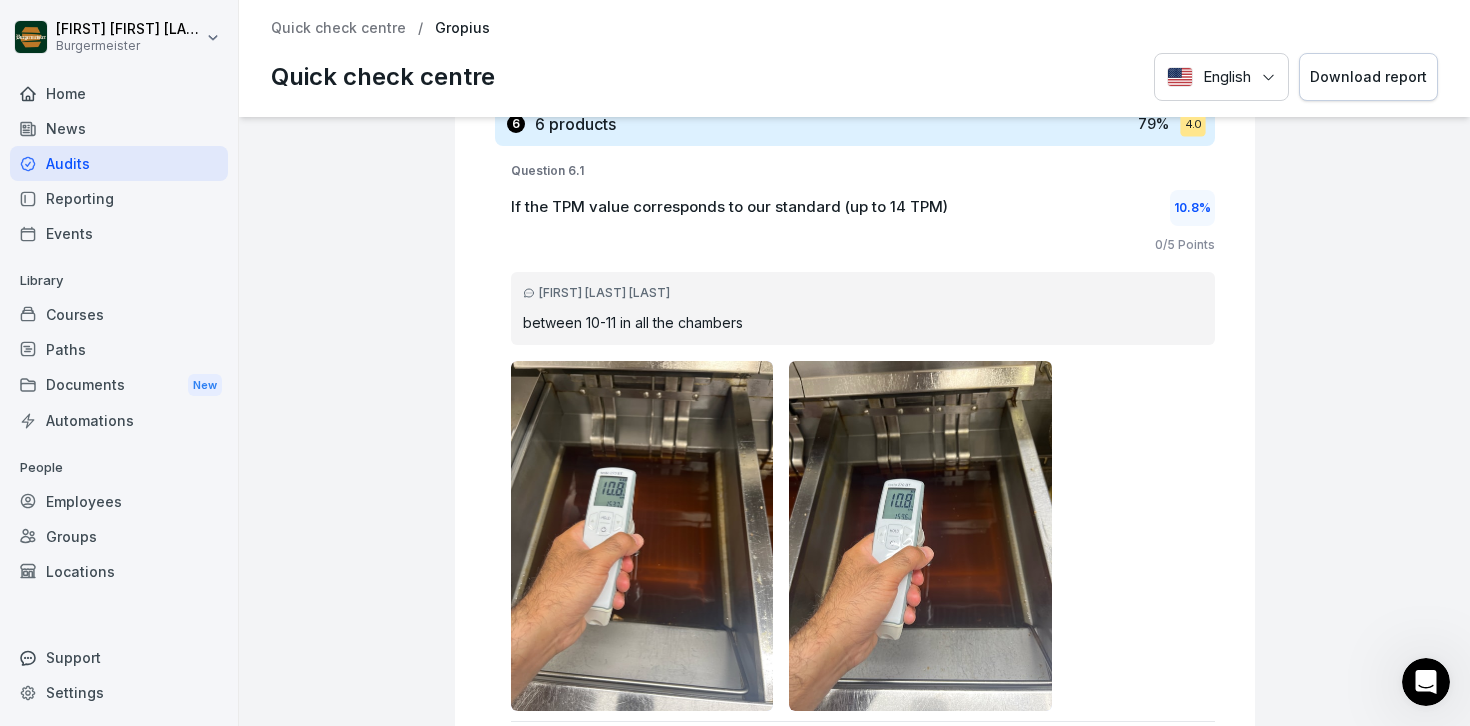 click on "If the TPM value corresponds to our standard (up to 14 TPM) 10.8 %" at bounding box center (863, 208) 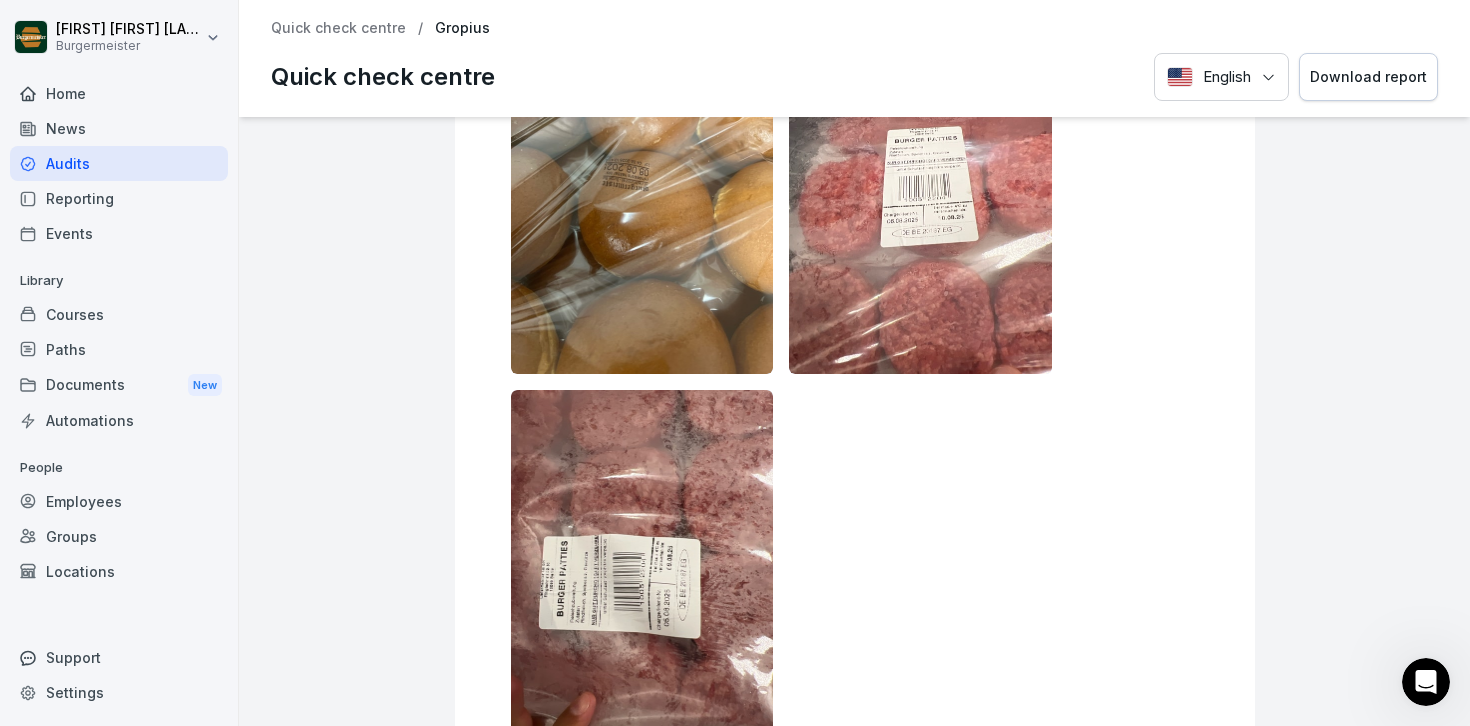 scroll, scrollTop: 26191, scrollLeft: 0, axis: vertical 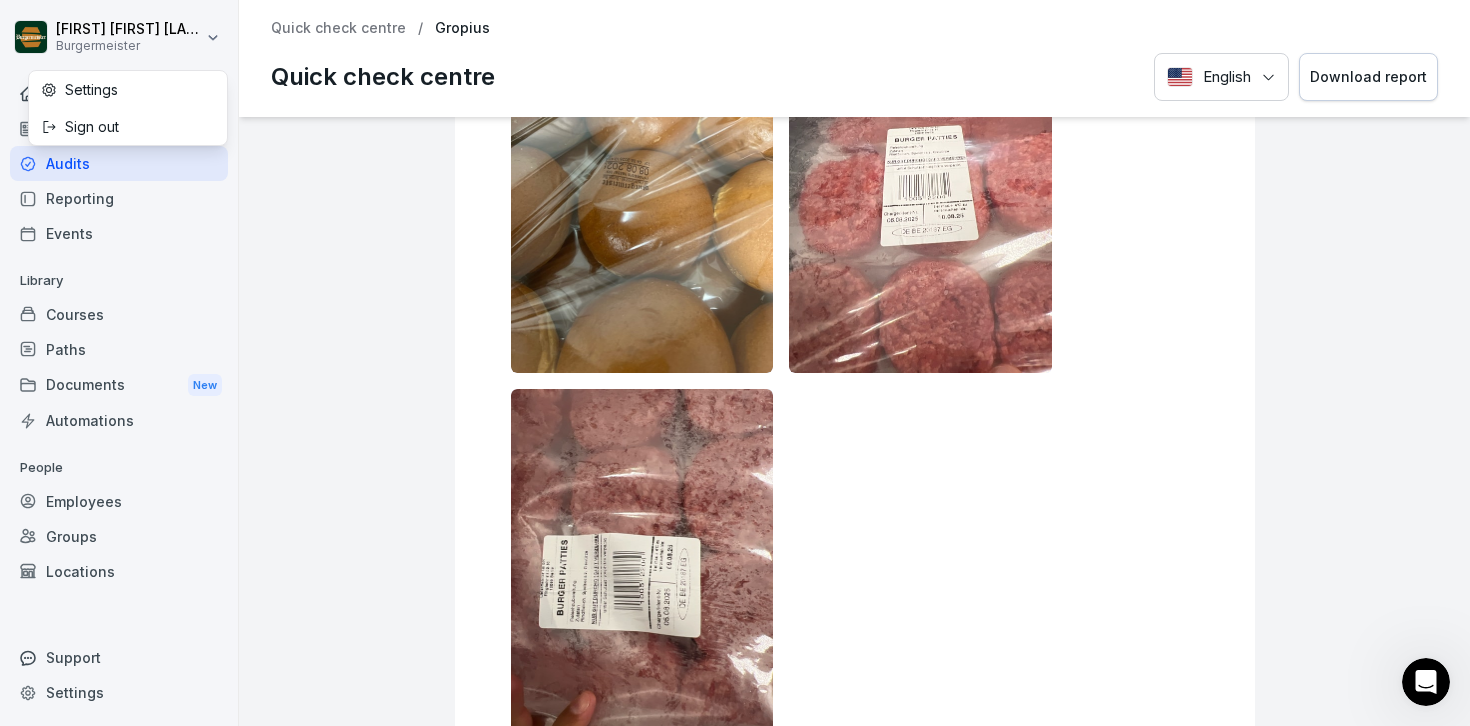 click on "[FIRST] [LAST] [LAST] [LAST] Burgermeister Home News Audits Reporting Events Library Courses Paths Documents New Automations People Employees Groups Locations Support Settings Audits New audit Audits Reporting Your Audits Labels 🍔 Grill station evaluation  Employee audit Active Quarterly Audit Schedule [FIRST] [LAST] 0 / 1 Completed One-time Audit Schedule [LAST] [LAST], [FIRST] [LAST], [FIRST] [LAST] 2 / 2 Completed 🍟 Fries evaluation  Employee audit Active Quarterly Audit Schedule [FIRST] [LAST], [FIRST] [LAST], [FIRST] [LAST] 0 / 2 Completed 🖨️ Kasse evaluation   Employee audit Active Jederzeit Audit-Plan [FIRST] [LAST] 0 /  Completed 🎖️ Kurzcheck Zentrale Location audit Active All Stores Anytime Schedule Kotti, Hermannplatz, Alexanderplatz, Potsdamer Platz , +17 0 /  Completed 🥤 Milkshake evaluation  Employee audit Active One-time Audit Schedule [FIRST] [LAST] [LAST] 1 / 1 Completed 🥤 Milkshake Evaluation  Employee audit Inactive 🧤 Runner evaluation  Employee audit 🍞" at bounding box center [735, 363] 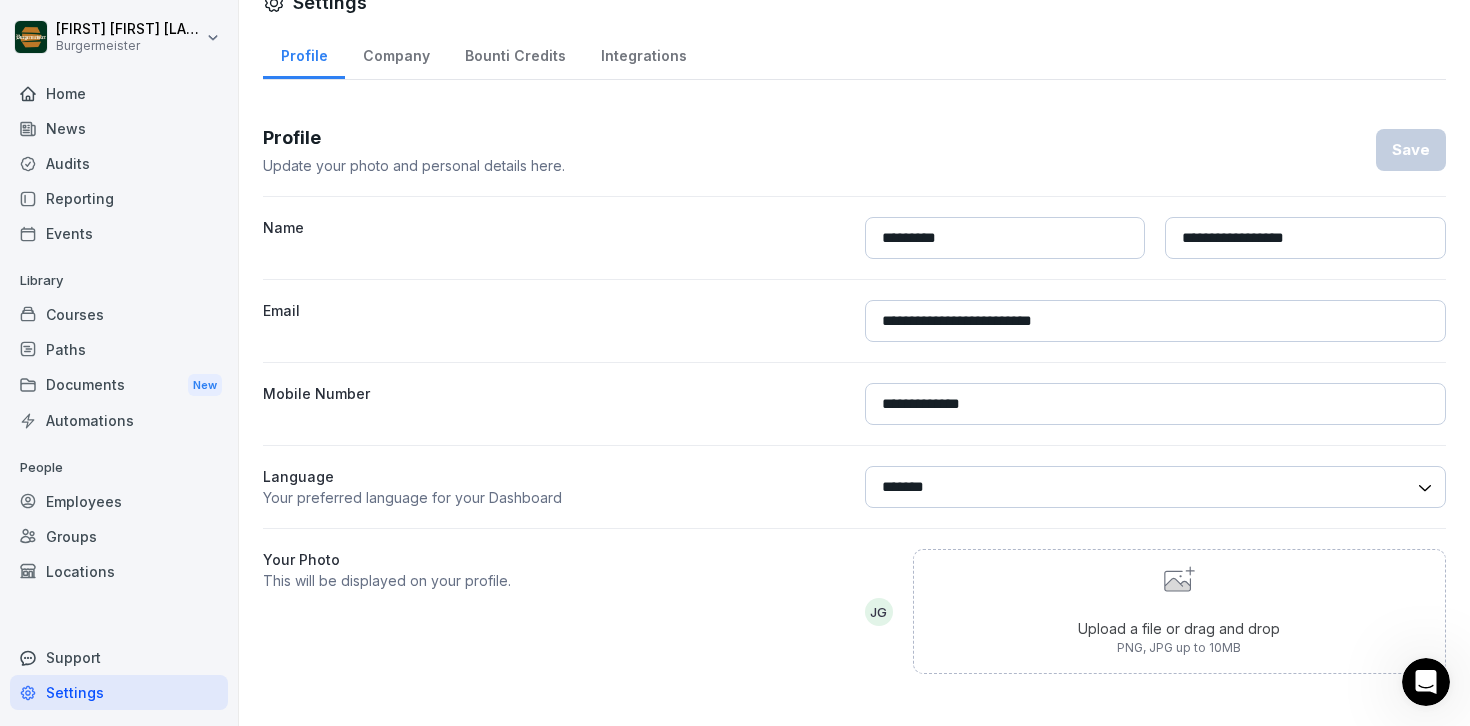 scroll, scrollTop: 0, scrollLeft: 0, axis: both 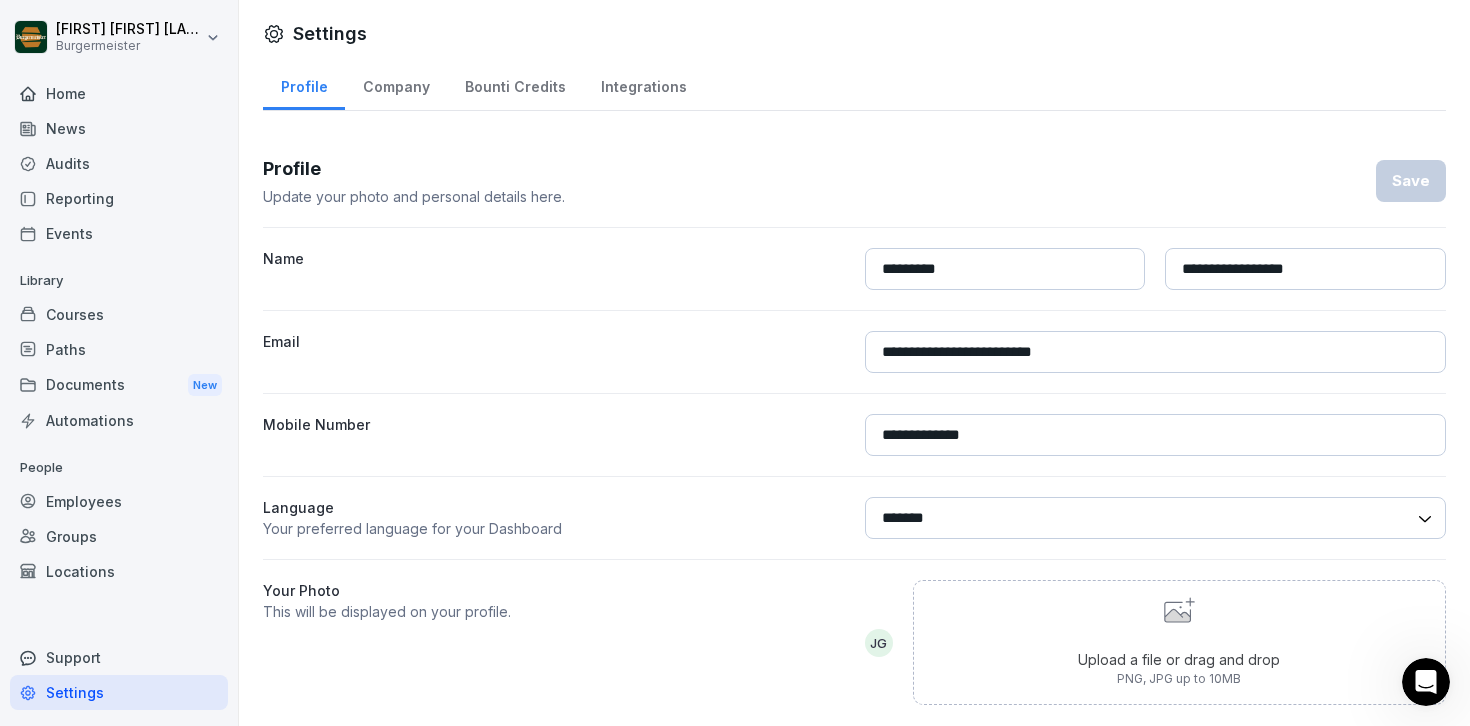 click on "**********" at bounding box center [735, 363] 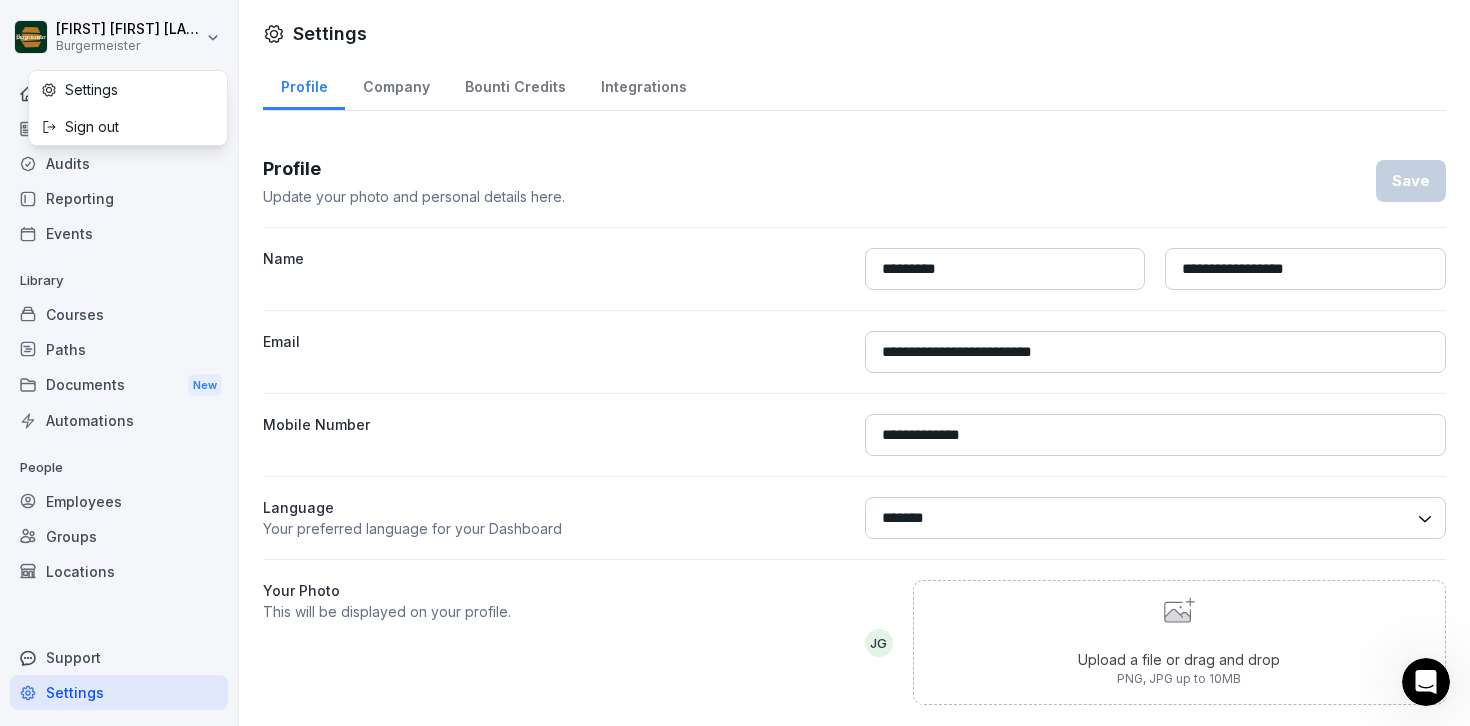 click on "Settings" at bounding box center [128, 89] 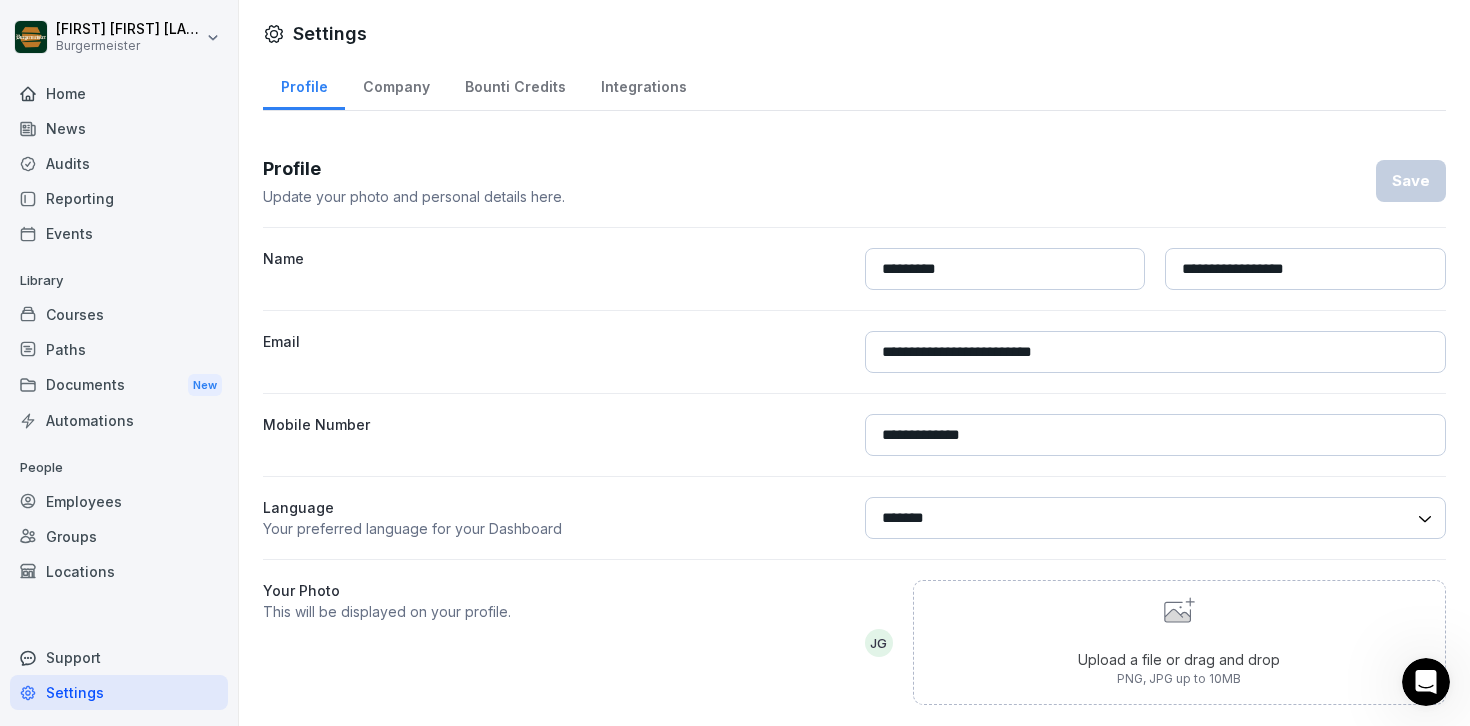 click on "Home" at bounding box center [119, 93] 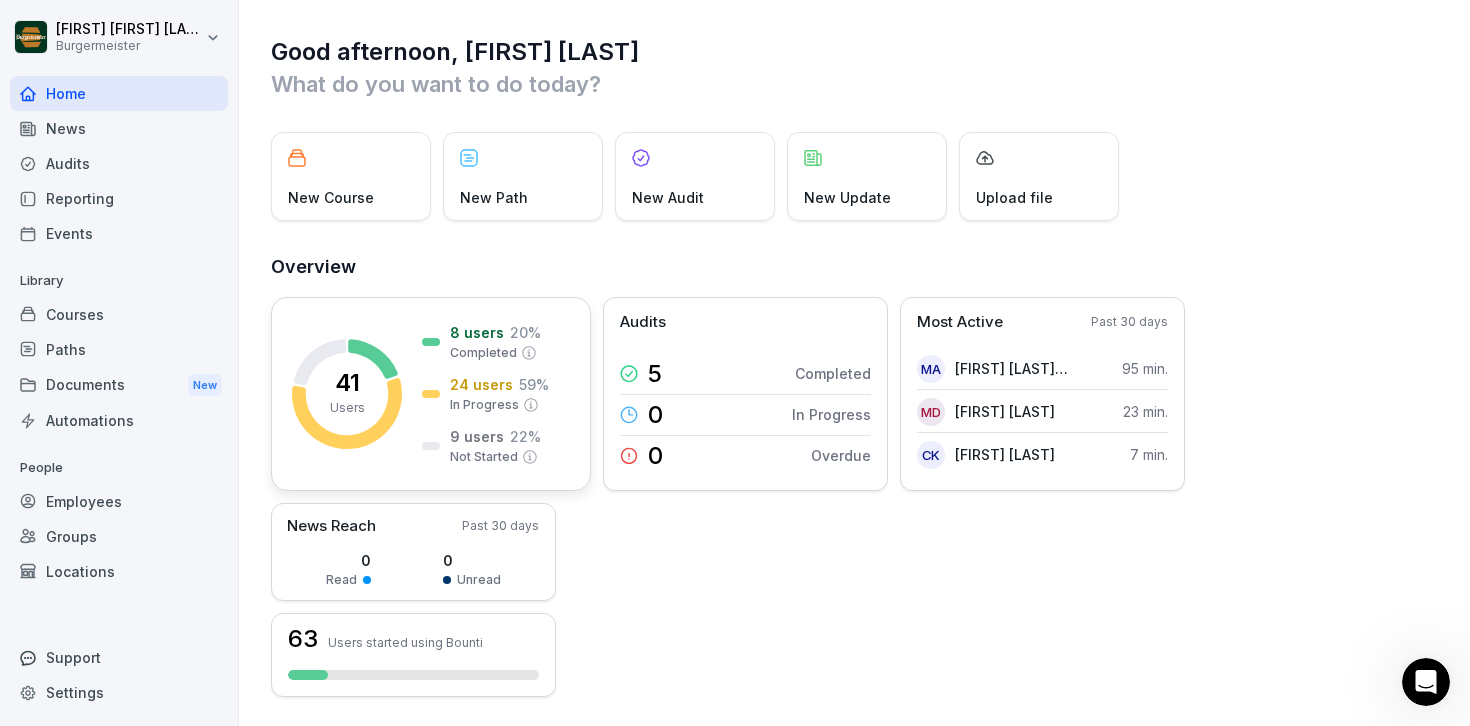 click on "8 users 20 % Completed 24 users 59 % In Progress 9 users 22 % Not Started" at bounding box center [485, 394] 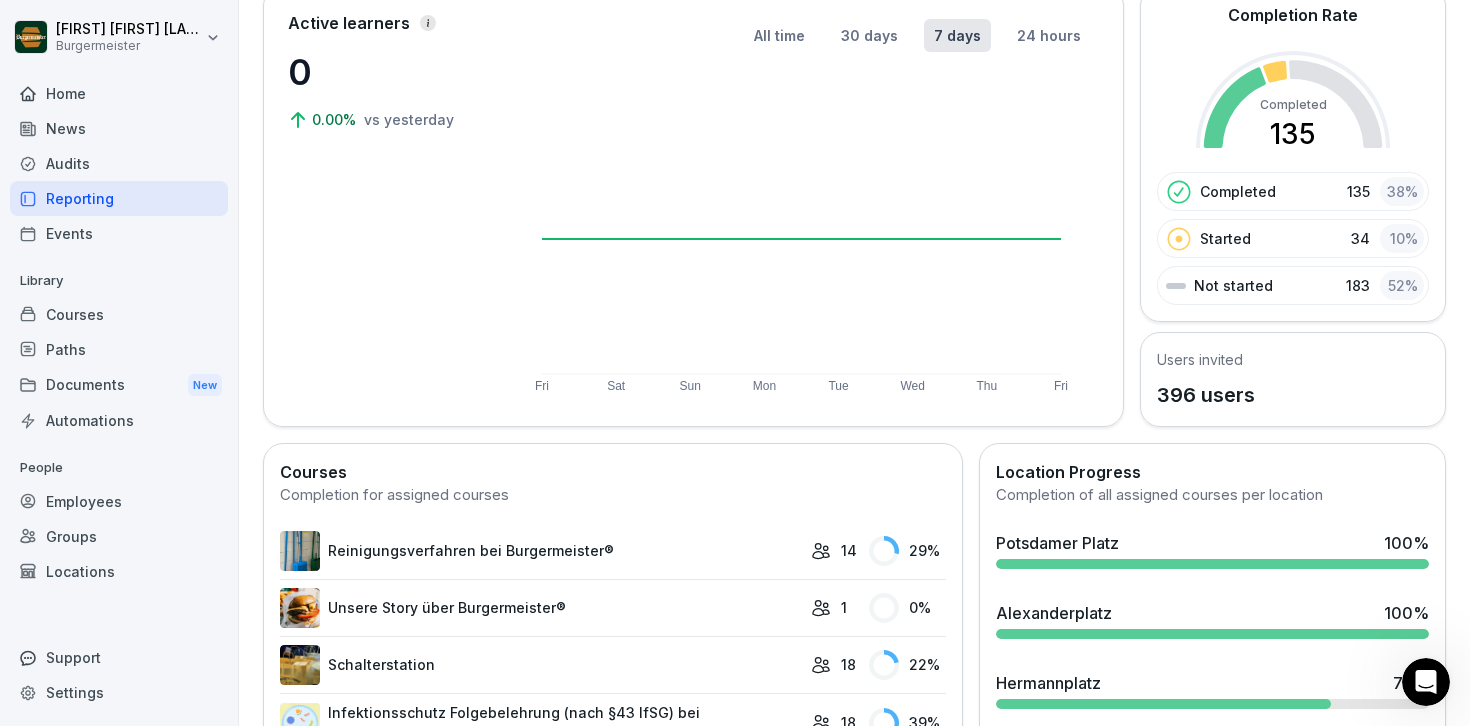 scroll, scrollTop: 0, scrollLeft: 0, axis: both 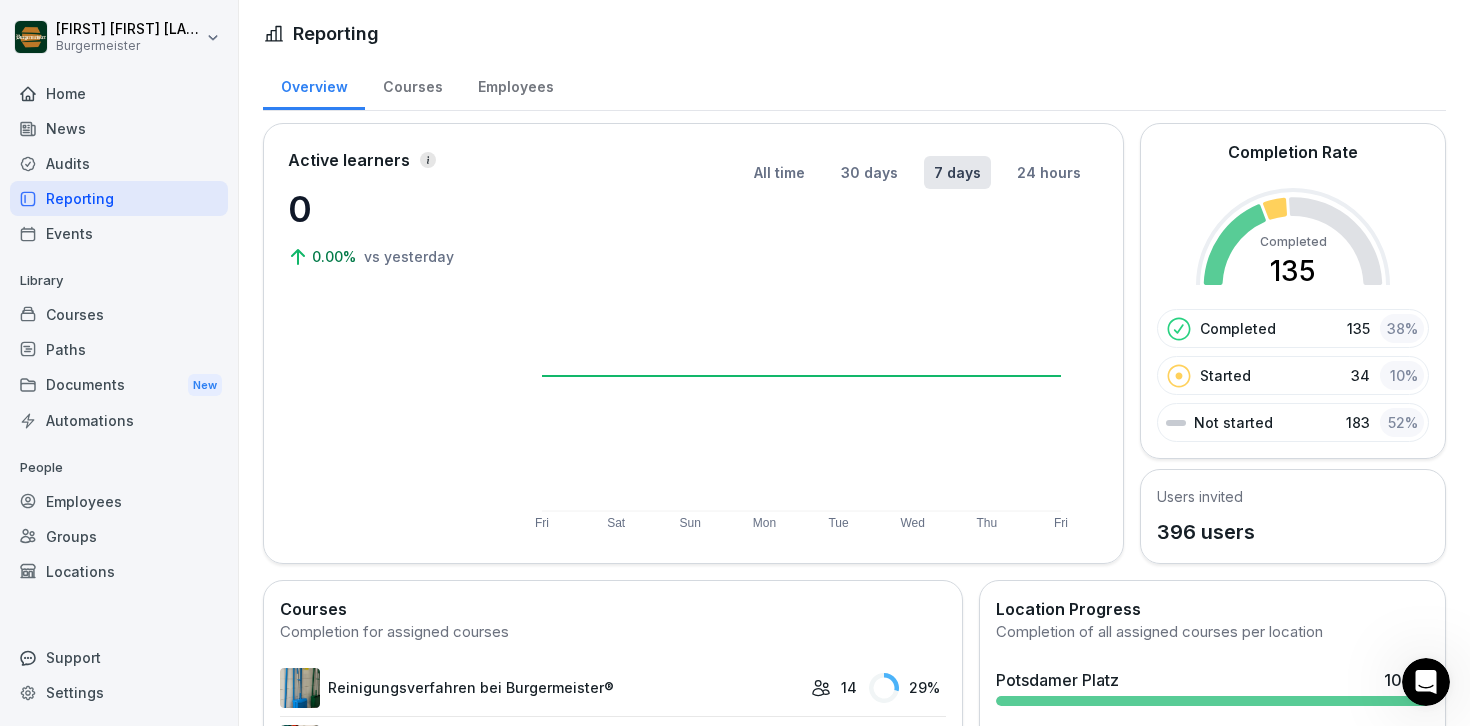 click on "Courses" at bounding box center [412, 84] 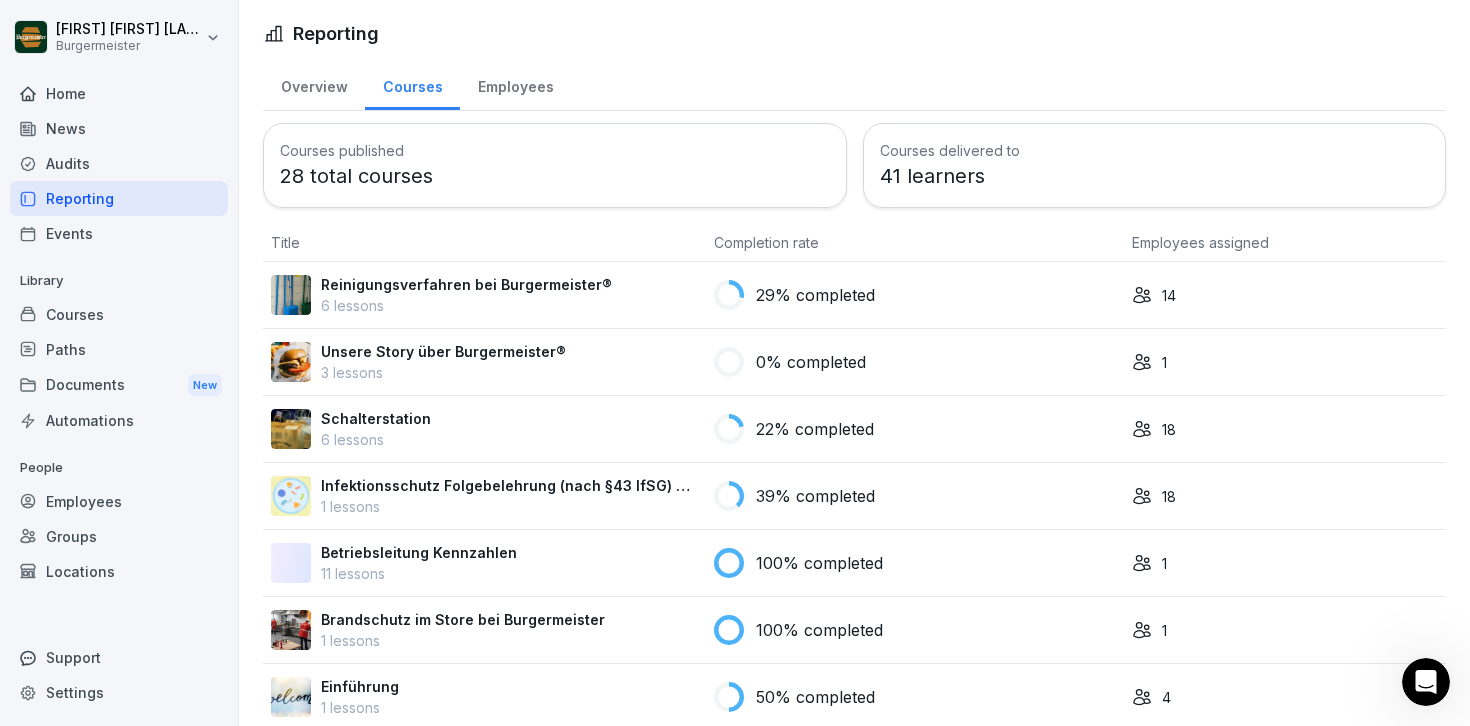 click on "Employees" at bounding box center [515, 84] 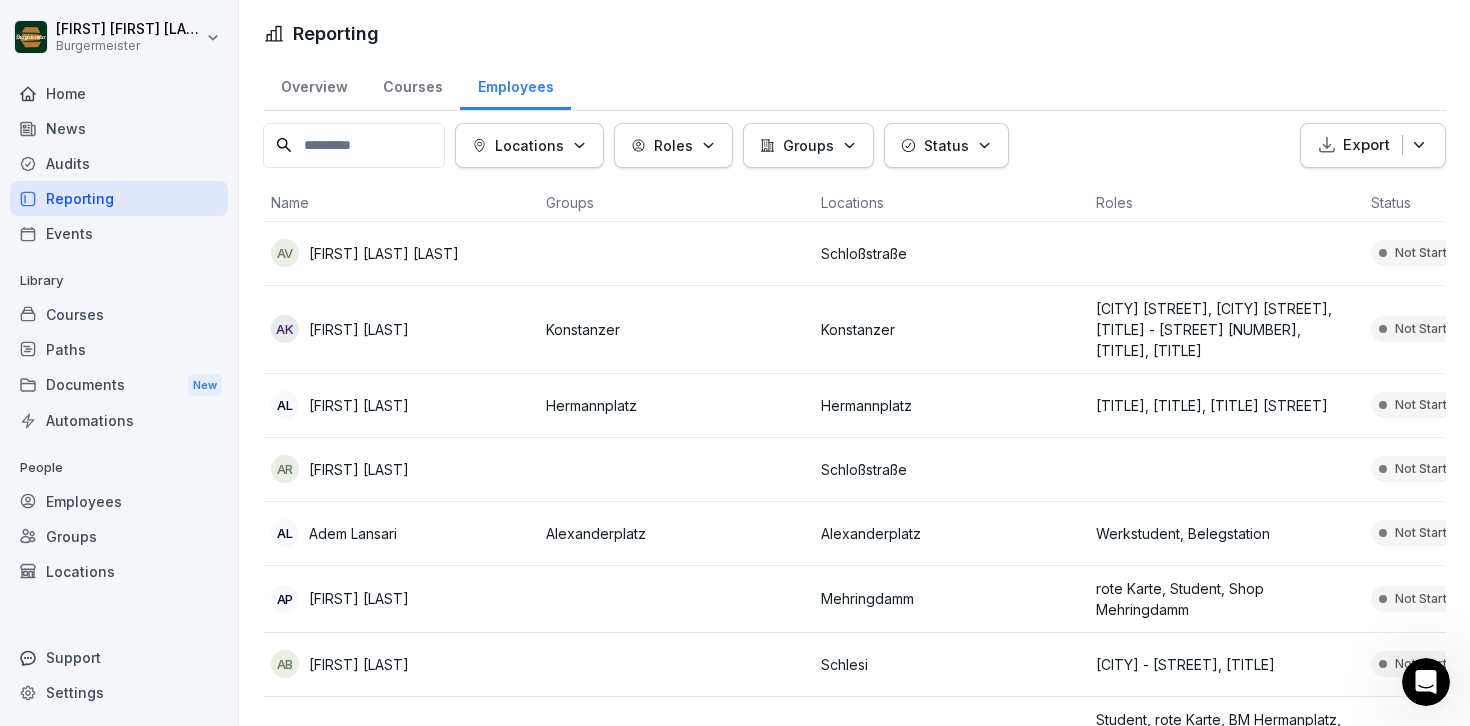 click on "Events" at bounding box center (119, 233) 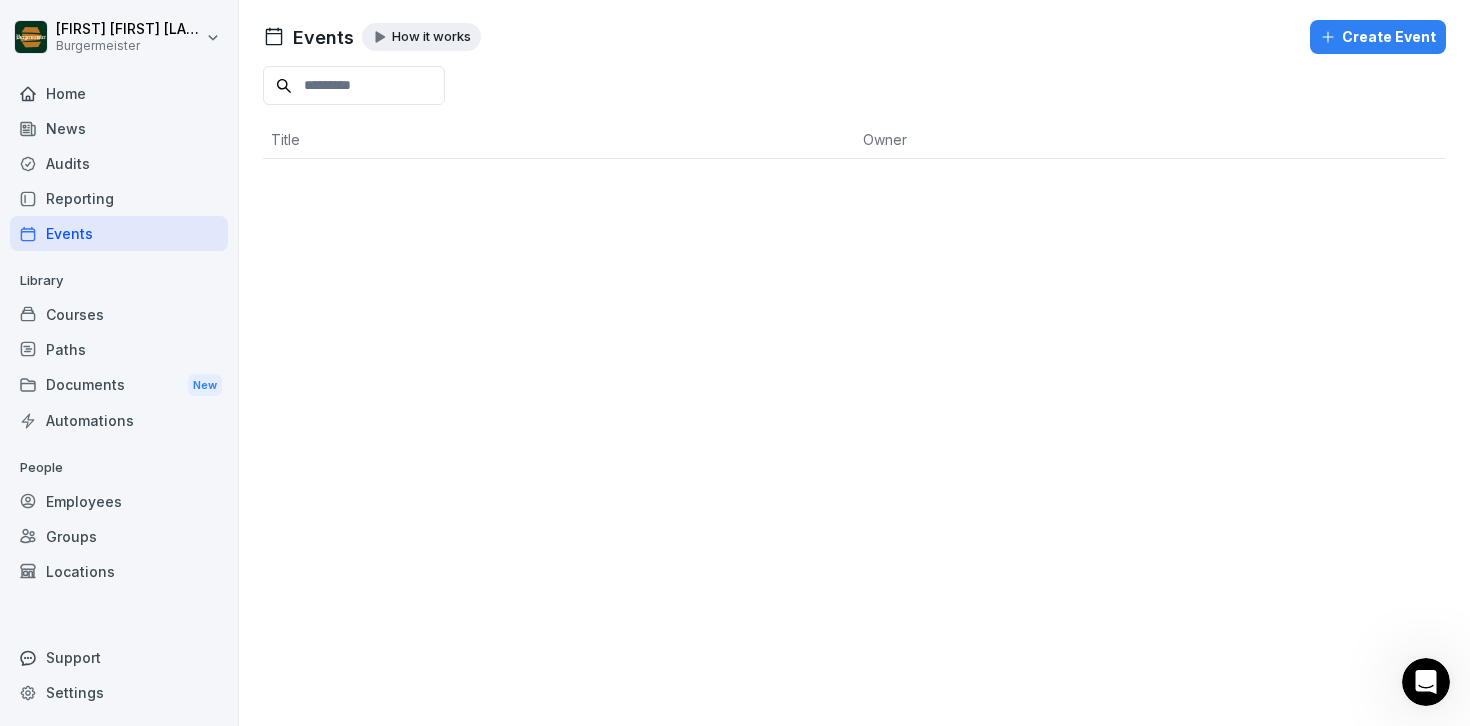 click on "Library" at bounding box center [119, 281] 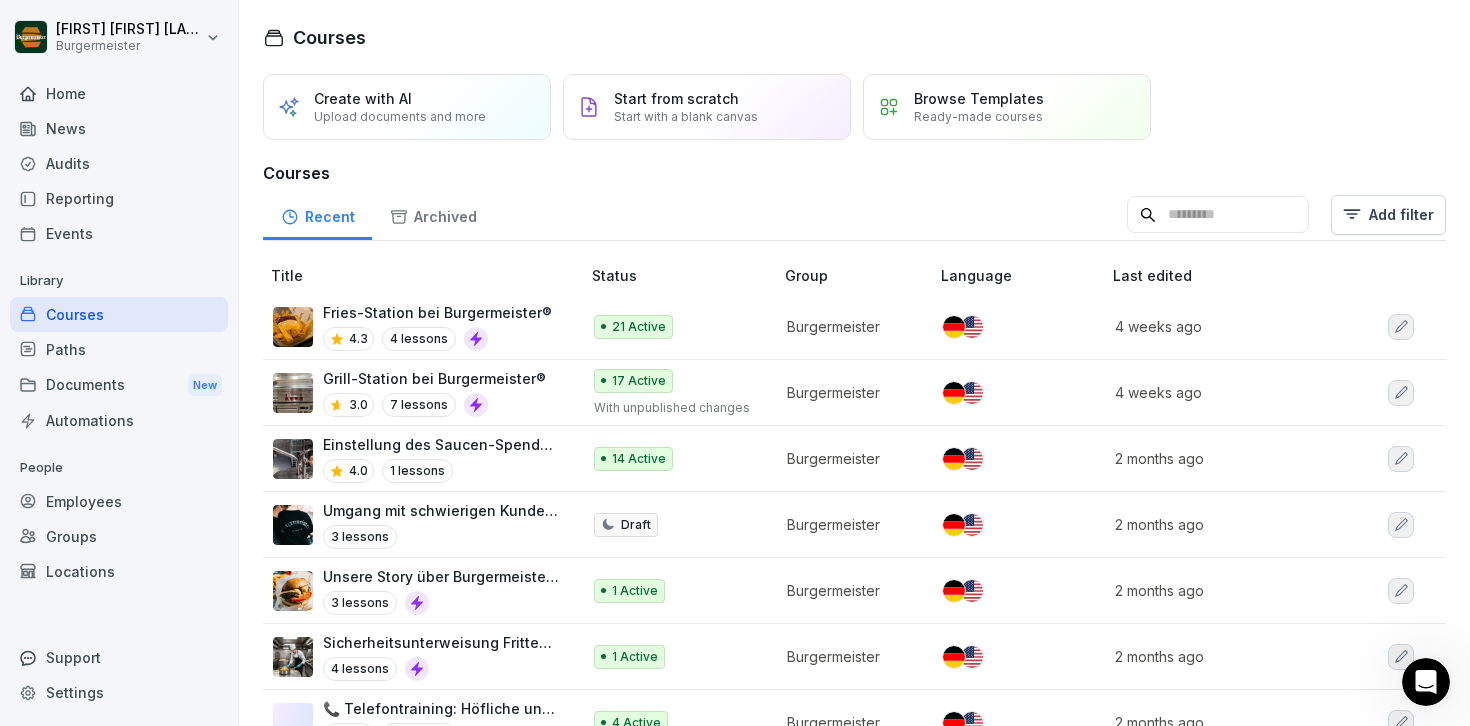 click on "Paths" at bounding box center [119, 349] 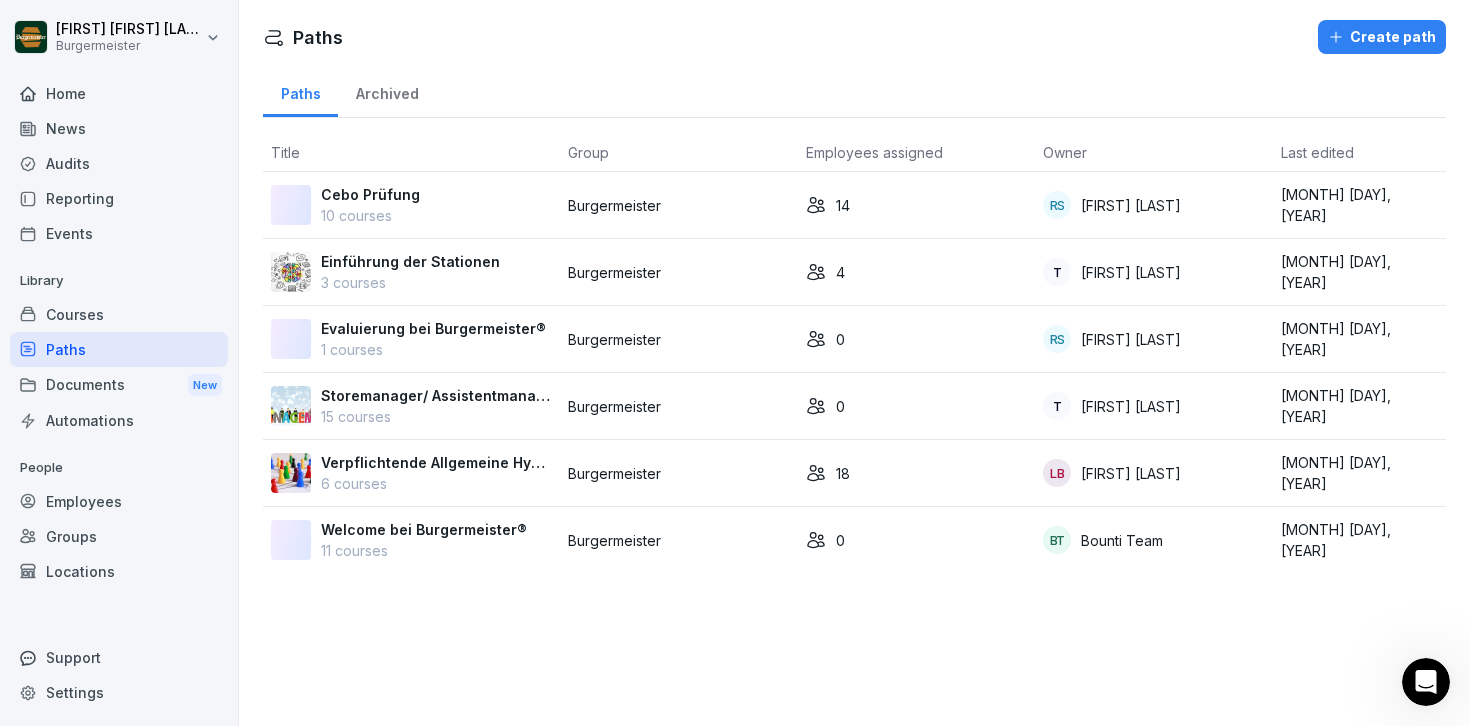 click on "Documents New" at bounding box center (119, 385) 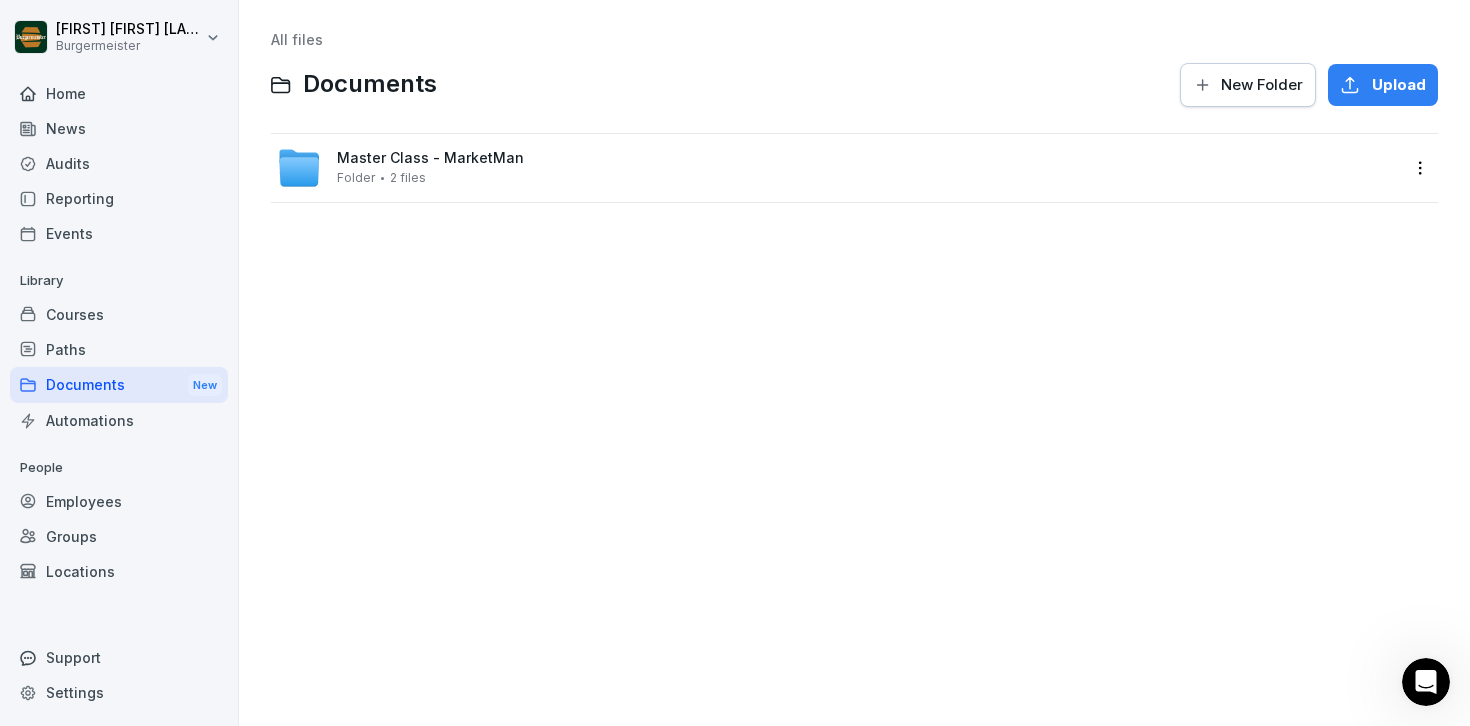 click on "Automations" at bounding box center [119, 420] 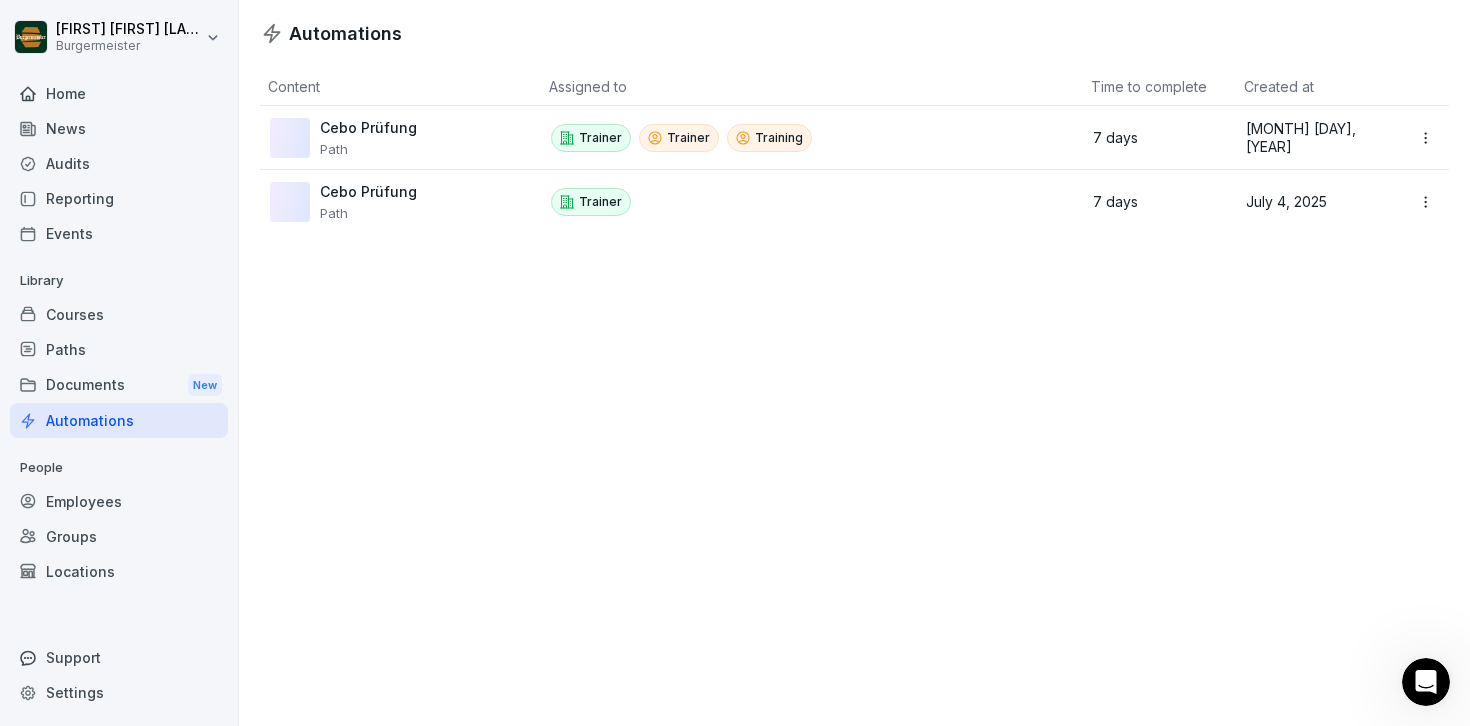click on "Employees" at bounding box center (119, 501) 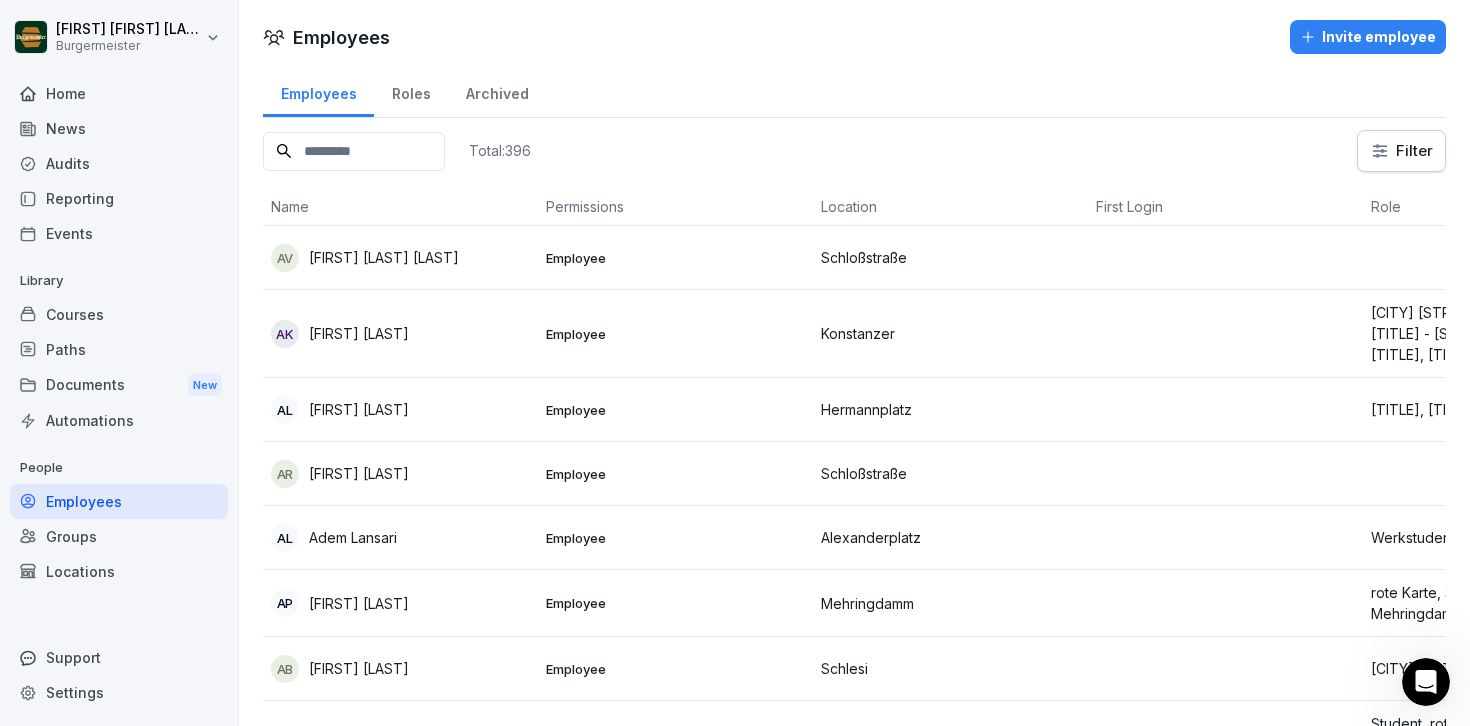 click on "Groups" at bounding box center (119, 536) 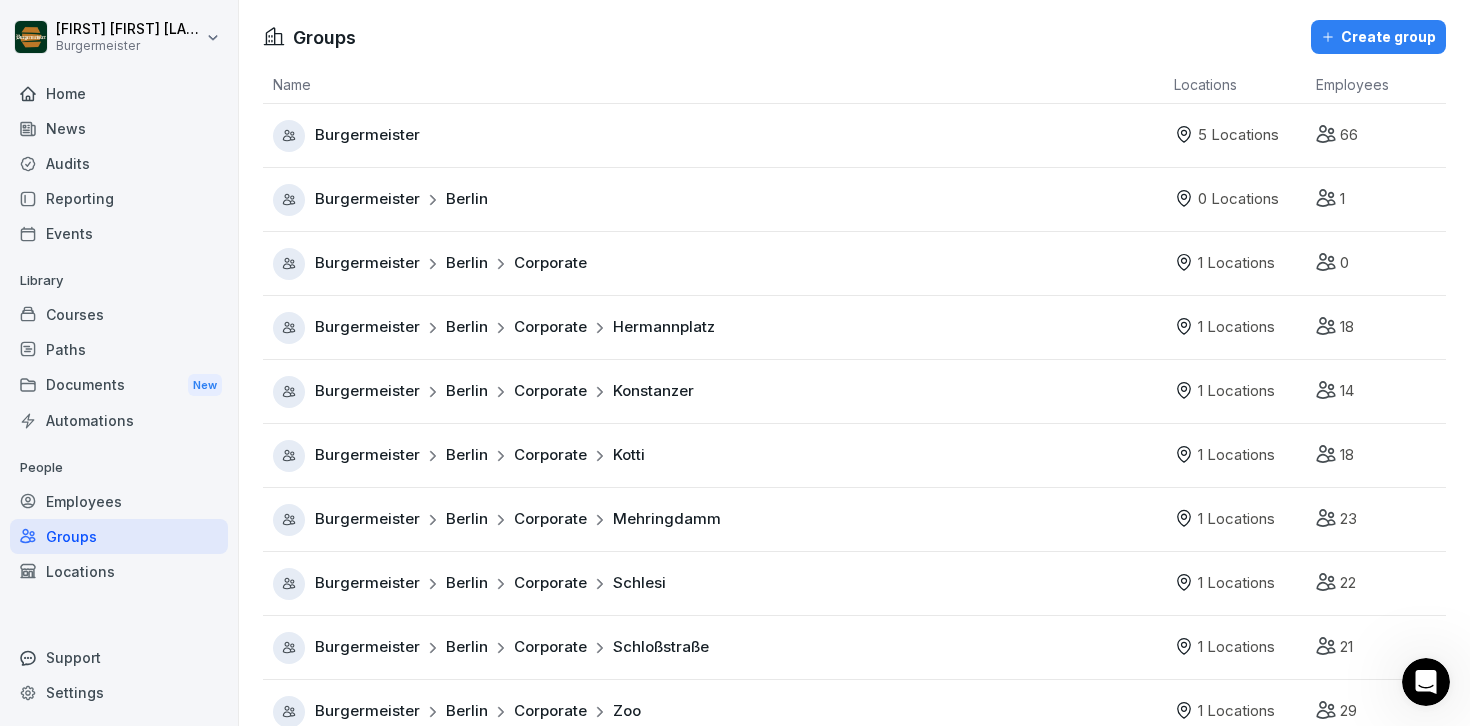 click on "Locations" at bounding box center (119, 571) 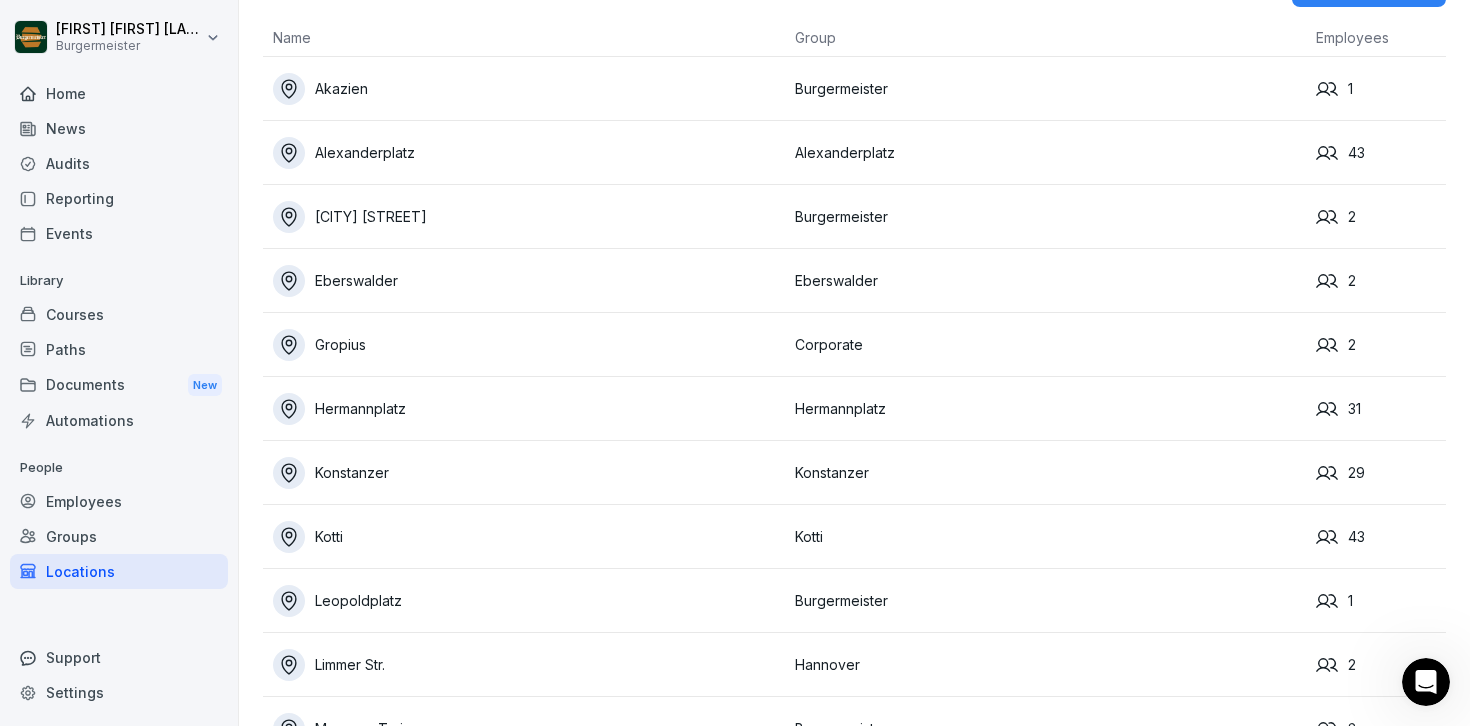 scroll, scrollTop: 23, scrollLeft: 0, axis: vertical 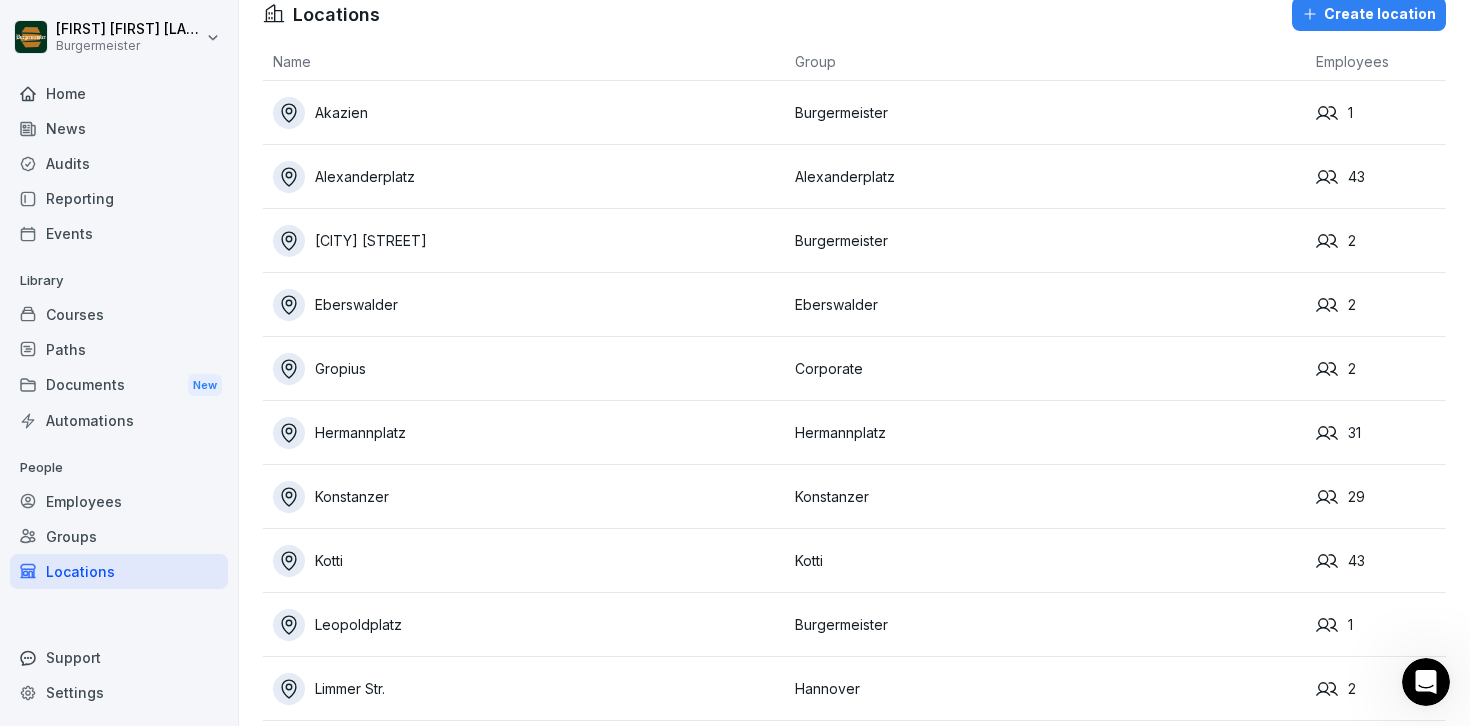 click on "Gropius" at bounding box center (529, 369) 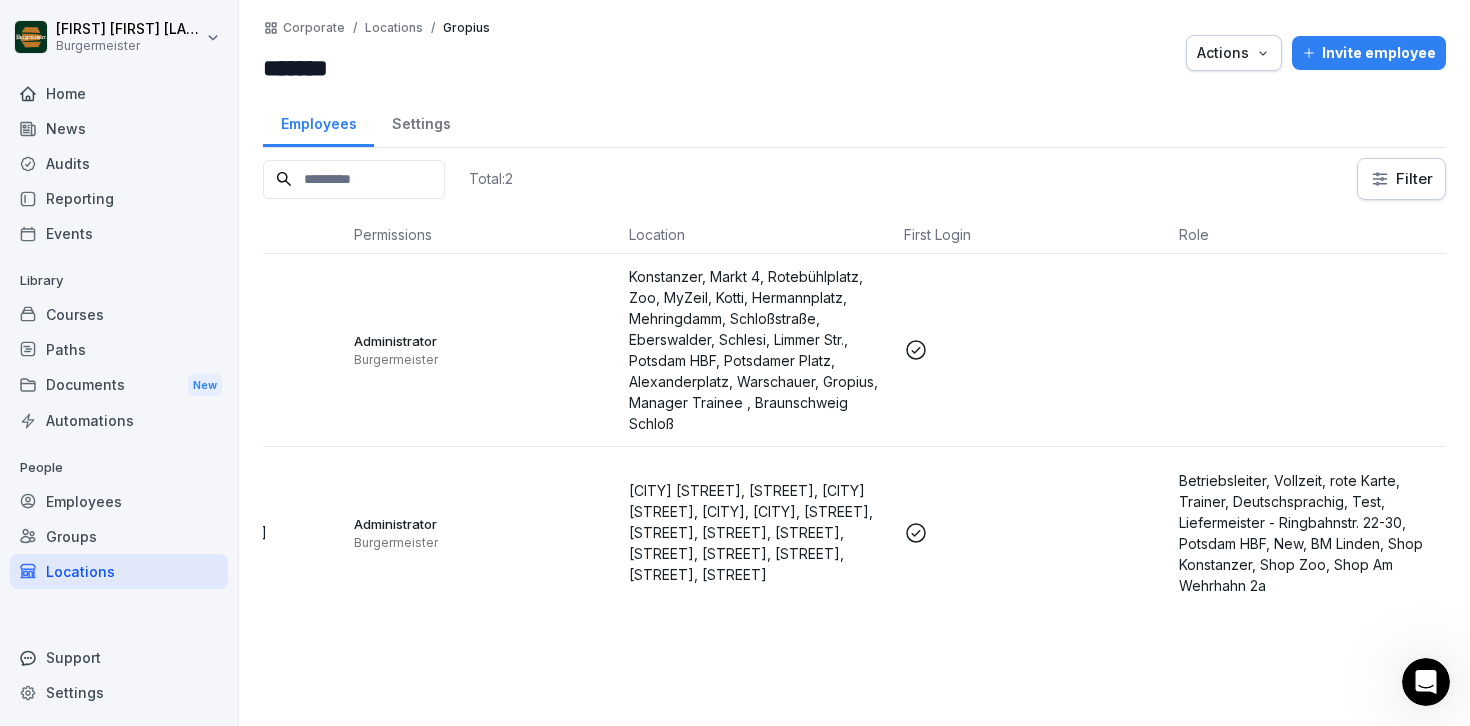 scroll, scrollTop: 0, scrollLeft: 0, axis: both 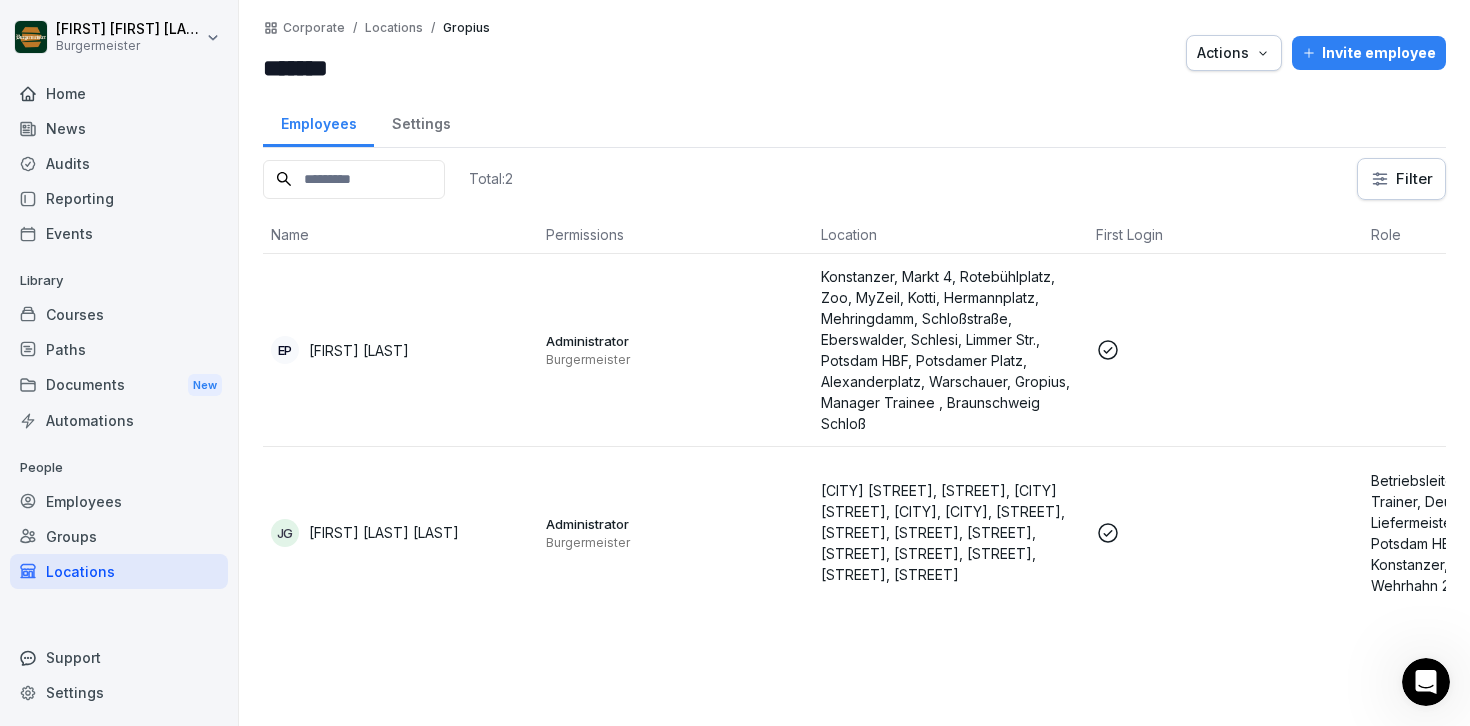 click on "Actions" at bounding box center [1234, 53] 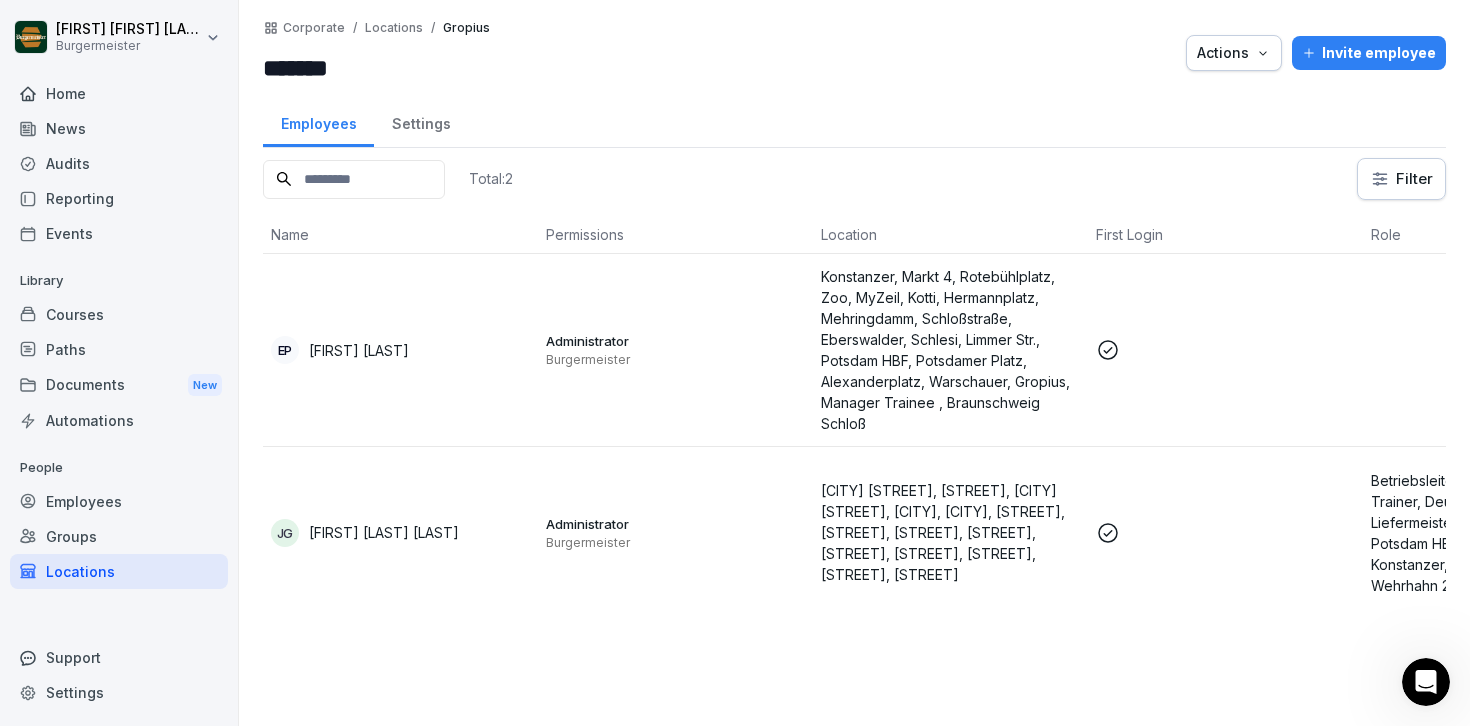 click on "Burgermeister Home News Audits Reporting Events Library Courses Paths Documents New Automations People Employees Groups Locations Support Settings Corporate / Locations / Gropius ******* Actions   Invite employee Employees Settings Total:  2 Filter Name Permissions Location First Login Role EP [FIRST] [LAST] Administrator Burgermeister   Konstanzer, Markt 4, Rotebühlplatz, Zoo, MyZeil, Kotti, Hermannplatz, Mehringdamm, Schloßstraße, Eberswalder, Schlesi, Limmer Str., Potsdam HBF, Potsdamer Platz, Alexanderplatz, Warschauer, Gropius, Manager Trainee , Braunschweig Schloß JG [FIRST] [LAST] Administrator Burgermeister   Braunschweig Schloß, Limmer Str., Potsdam HBF, Gropius, Eberswalder, Schlesi, Rotebühlplatz, MyZeil, Akazien, Konstanzer, Schloßstraße, Mehringdamm, Leopoldplatz, Kotti, Markt 4, Hermannplatz, Warschauer, Zoo" at bounding box center (735, 363) 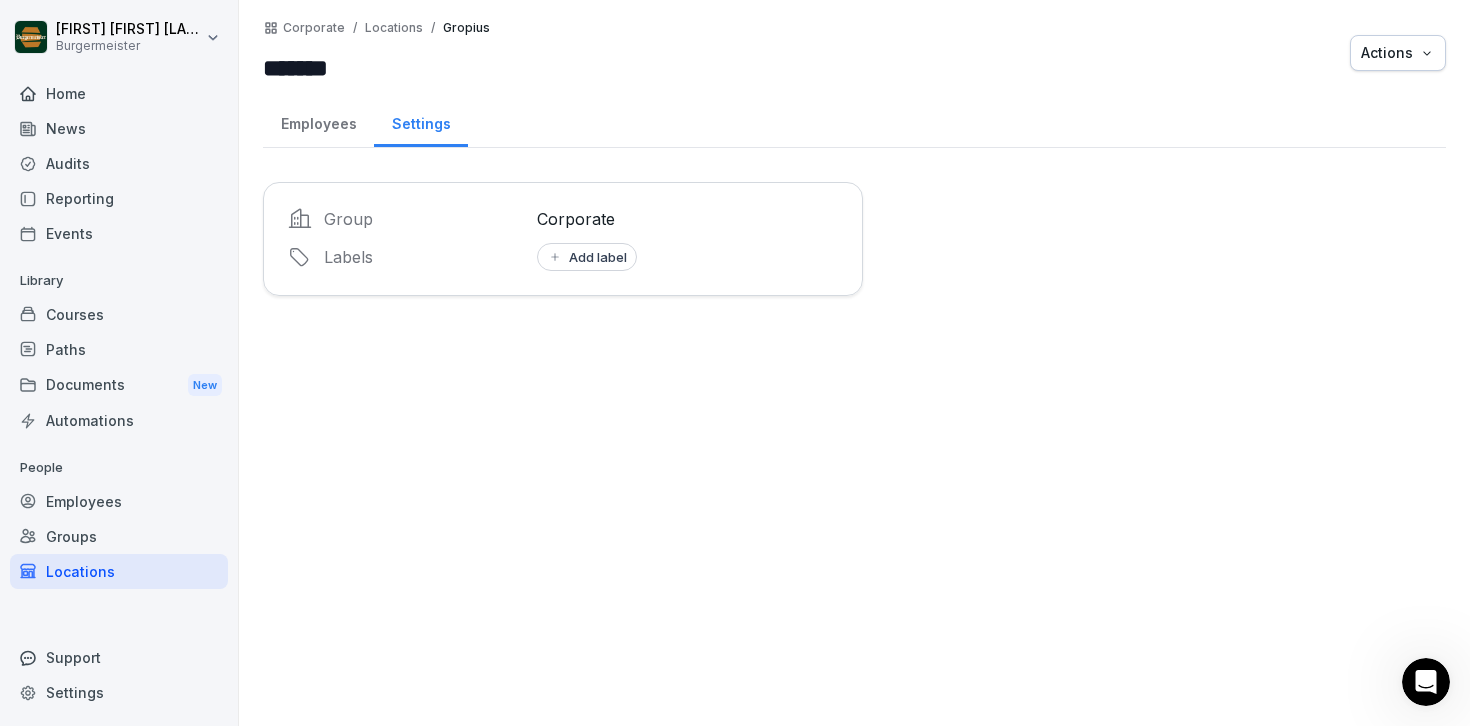 click on "Employees" at bounding box center [318, 121] 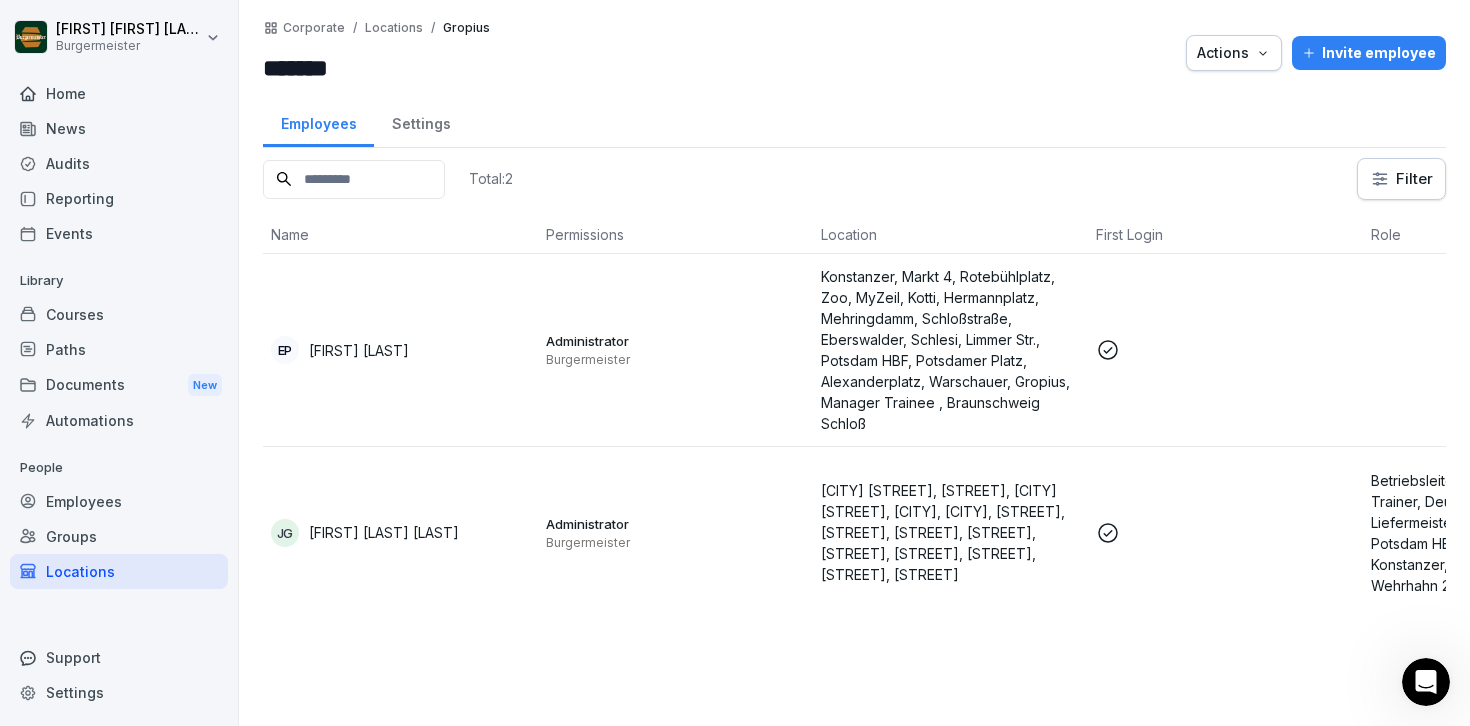 click on "Locations" at bounding box center (394, 28) 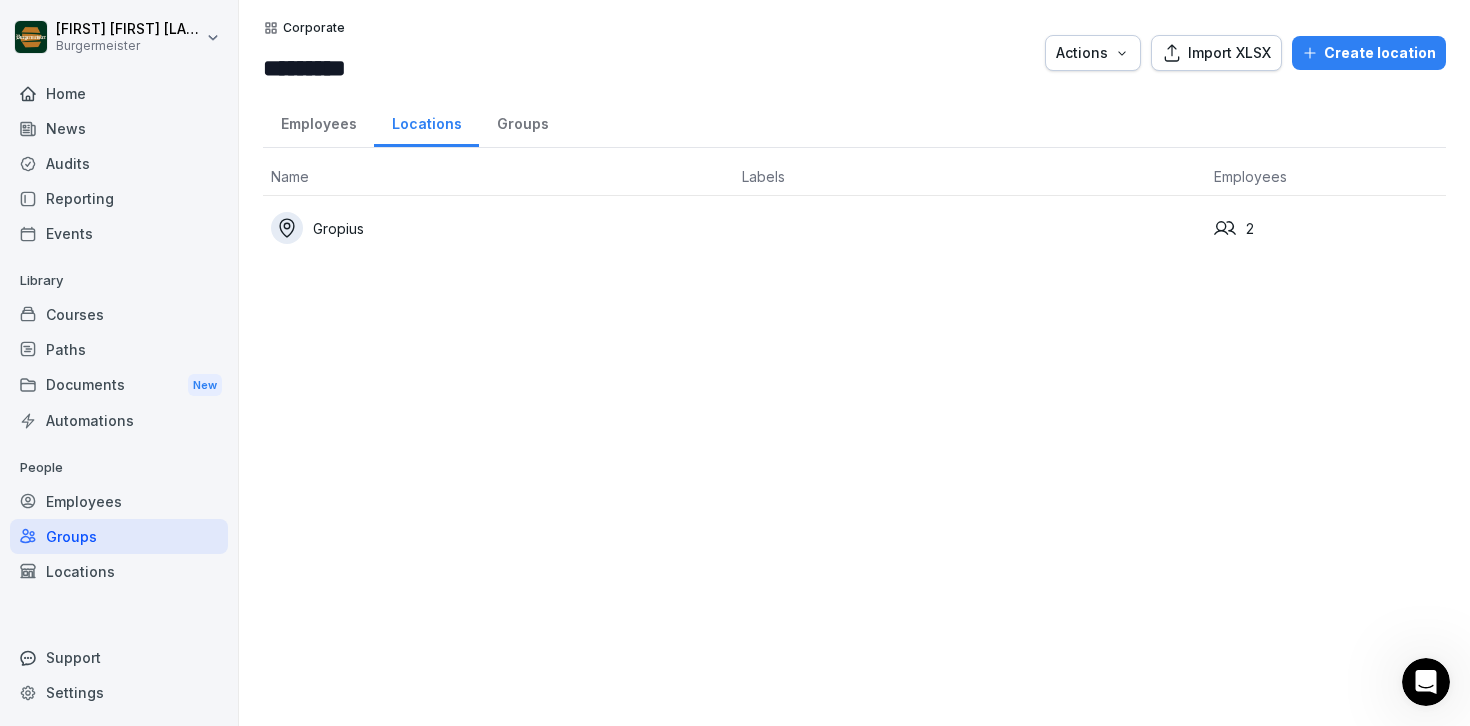 click on "Employees" at bounding box center (318, 121) 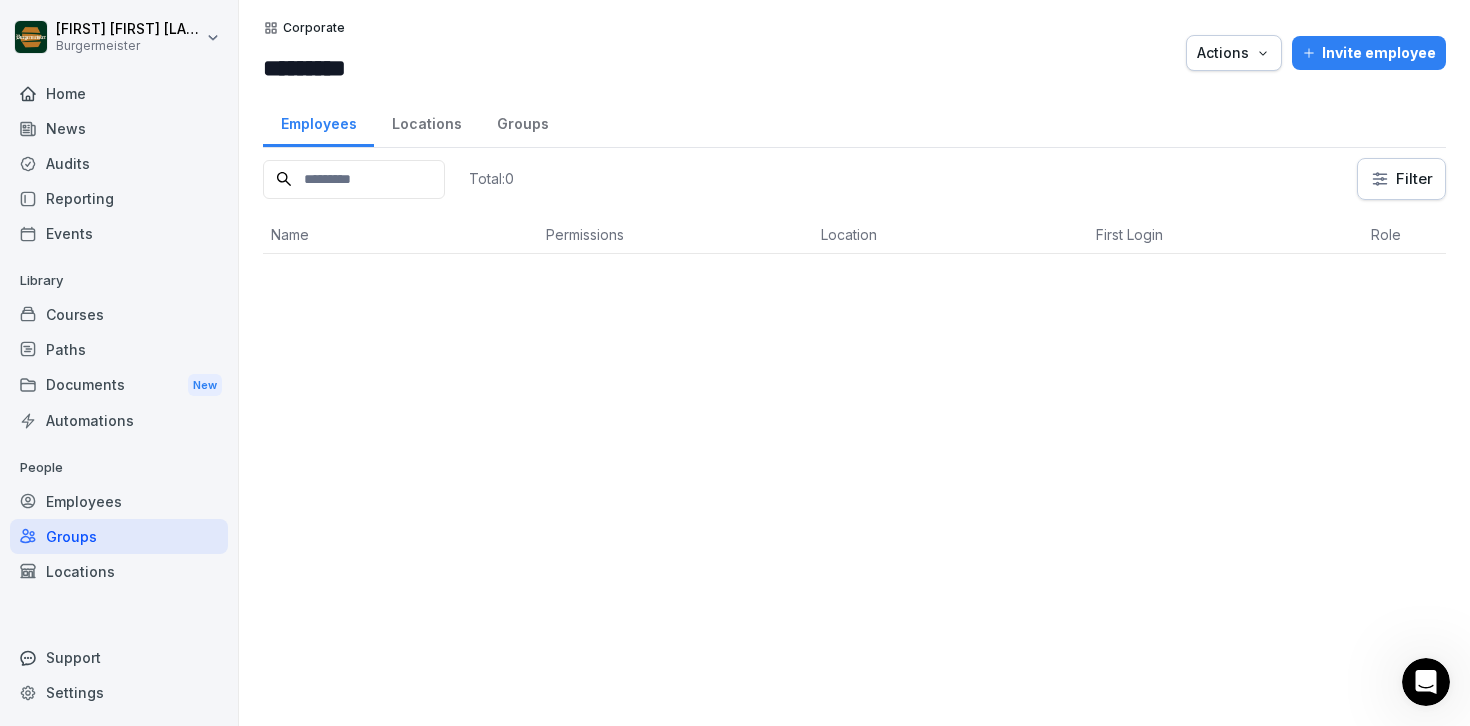 click on "Automations" at bounding box center (119, 420) 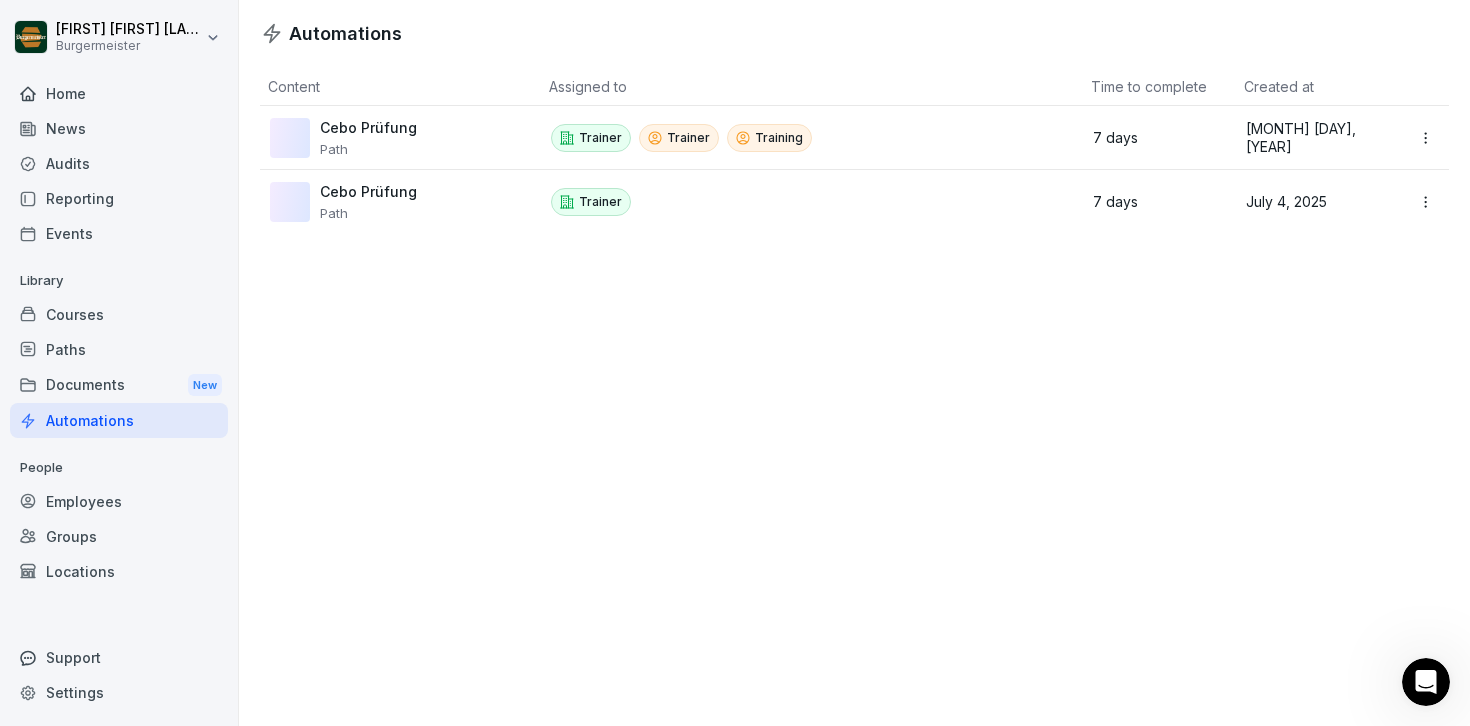click on "Documents New" at bounding box center [119, 385] 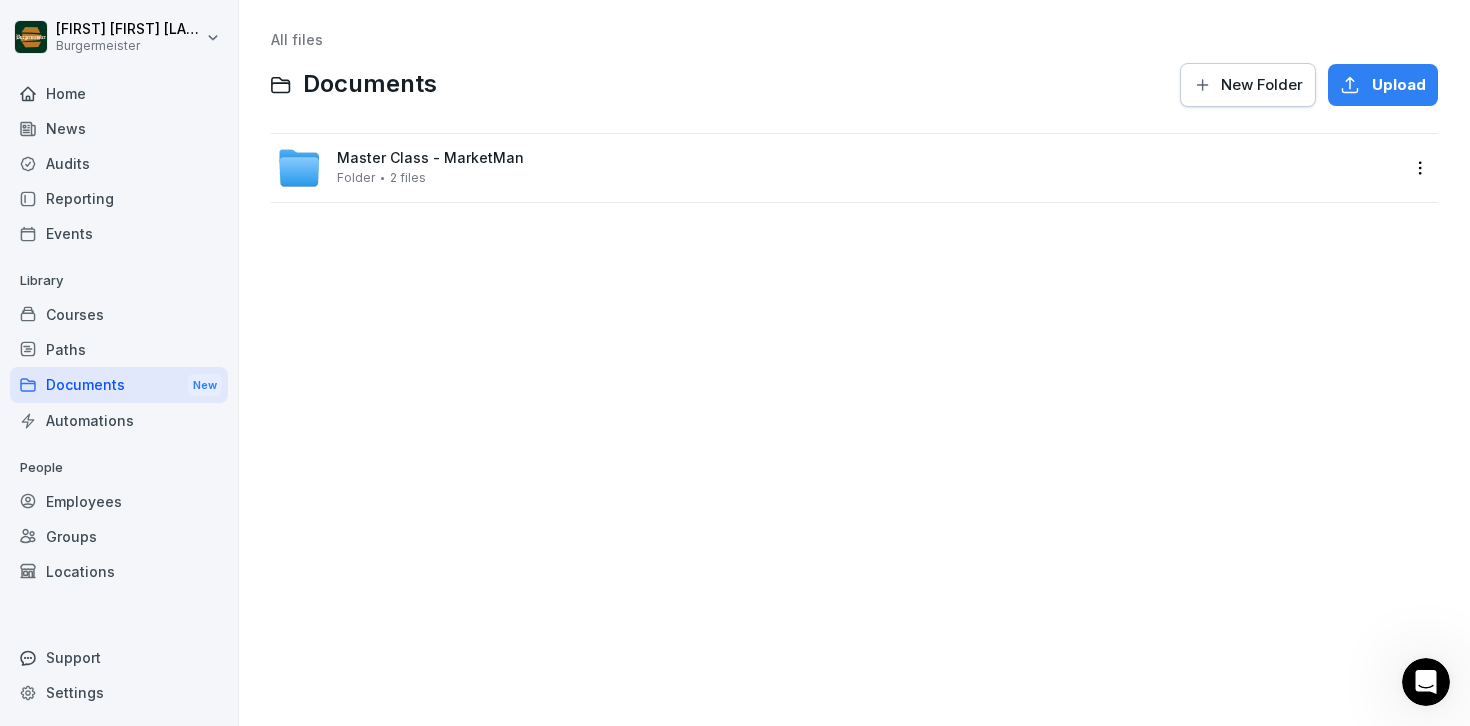 click on "Paths" at bounding box center (119, 349) 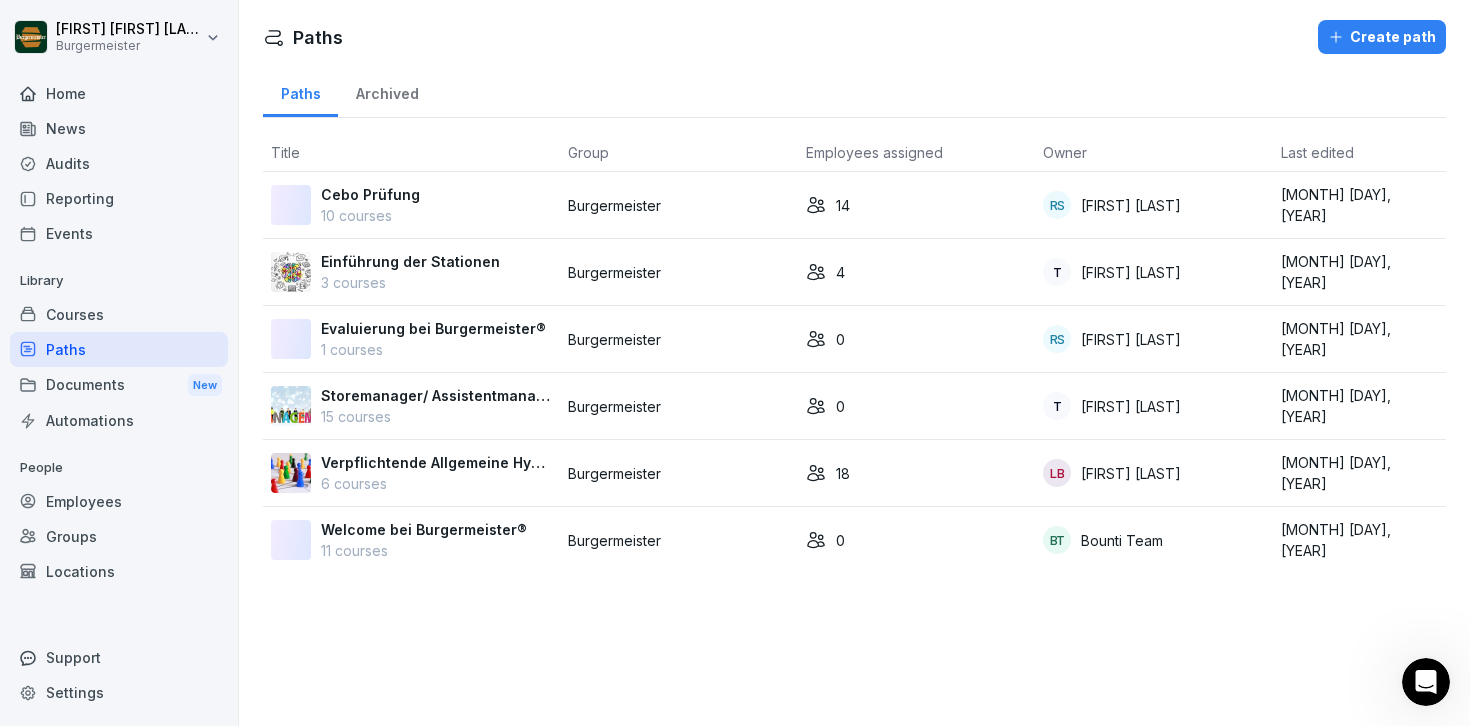 click on "Courses" at bounding box center (119, 314) 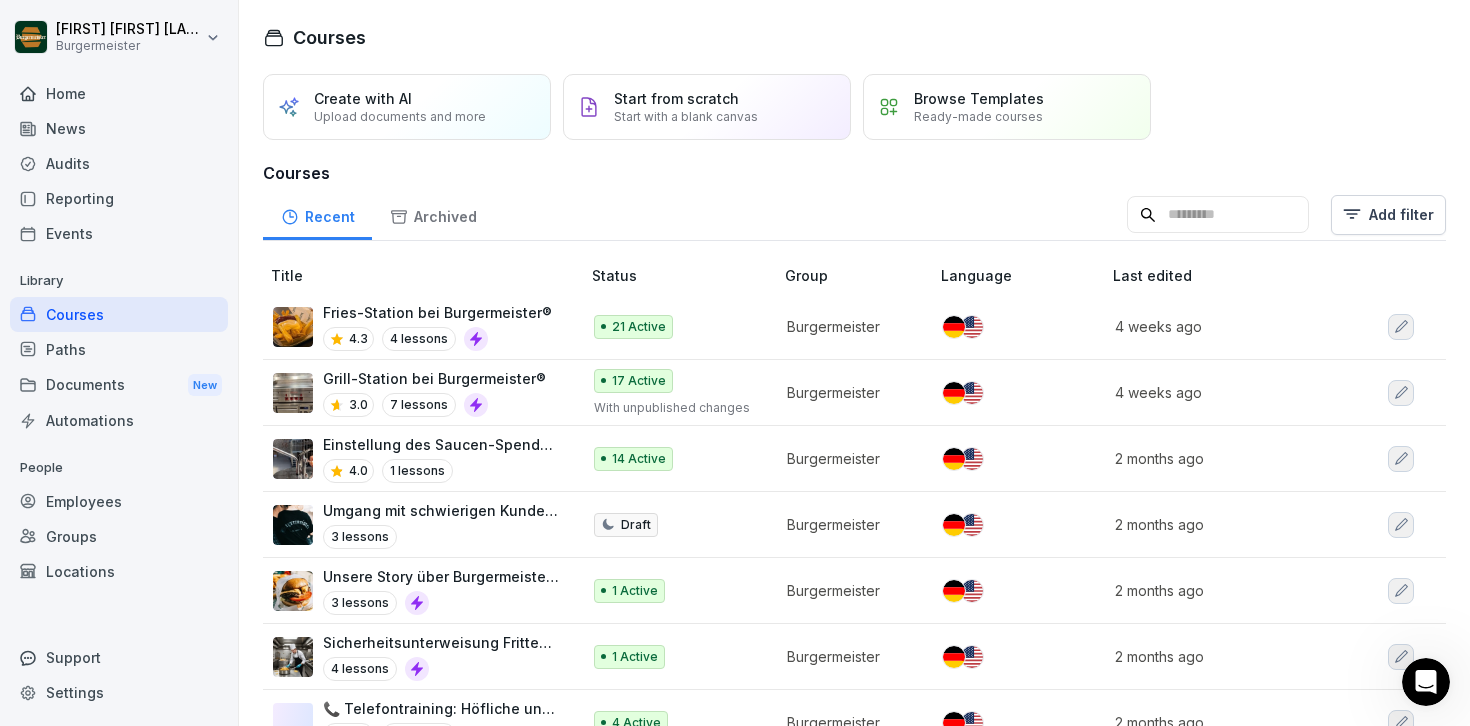 click on "Library" at bounding box center (119, 281) 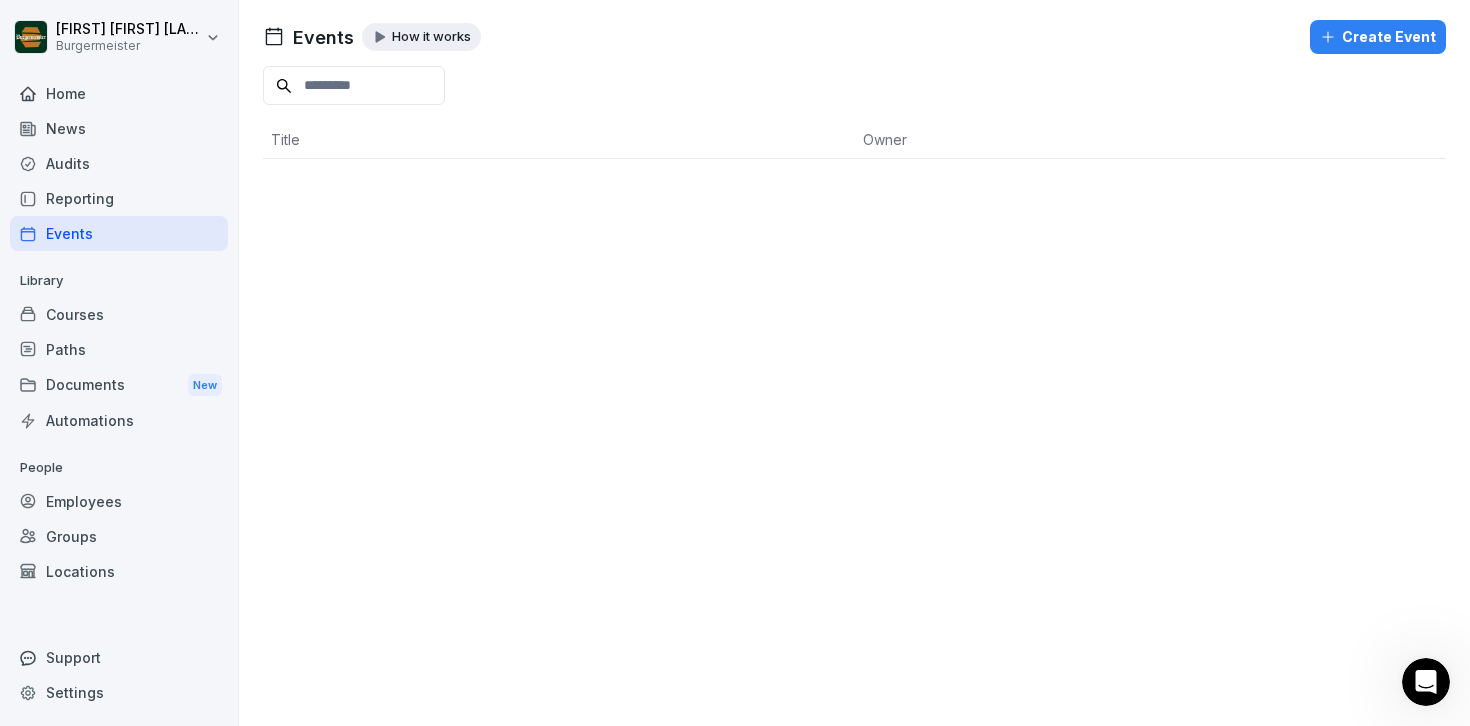 click on "Reporting" at bounding box center (119, 198) 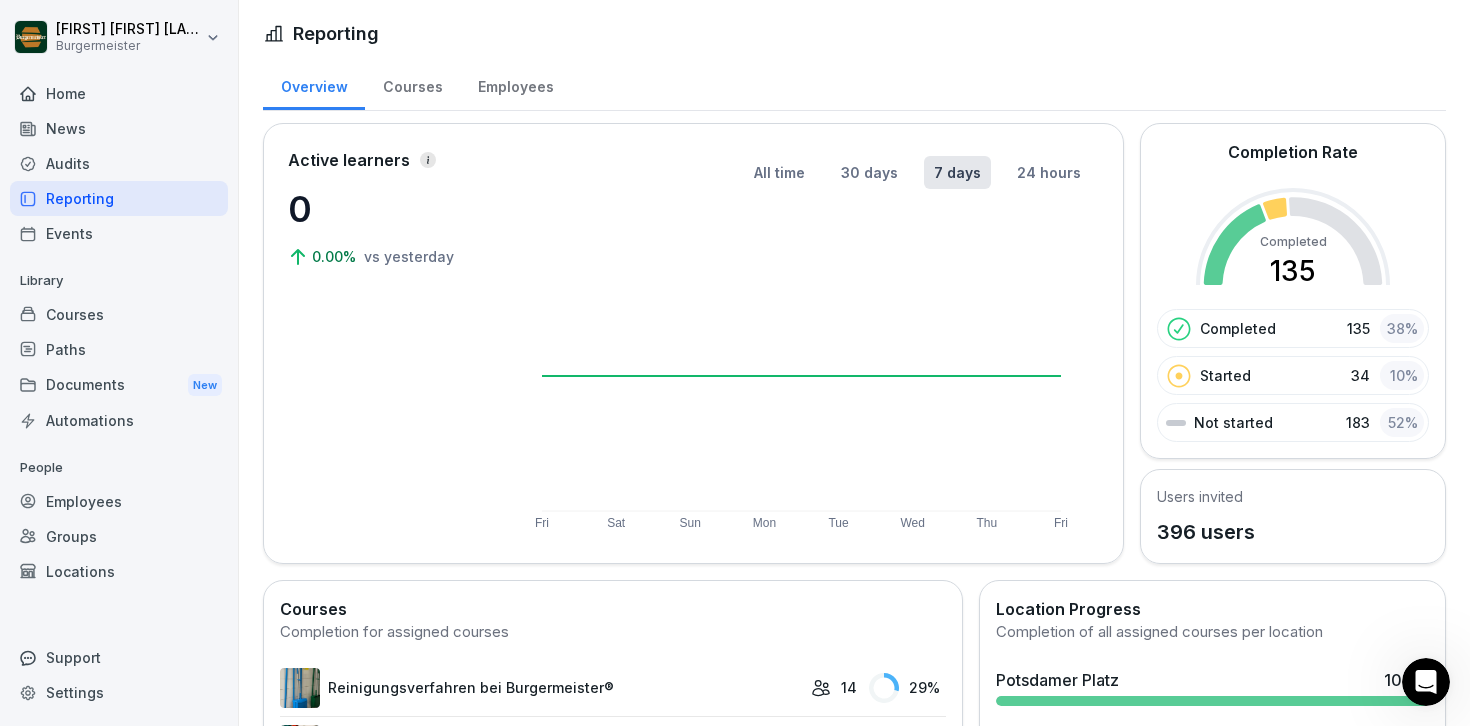 click on "Audits" at bounding box center (119, 163) 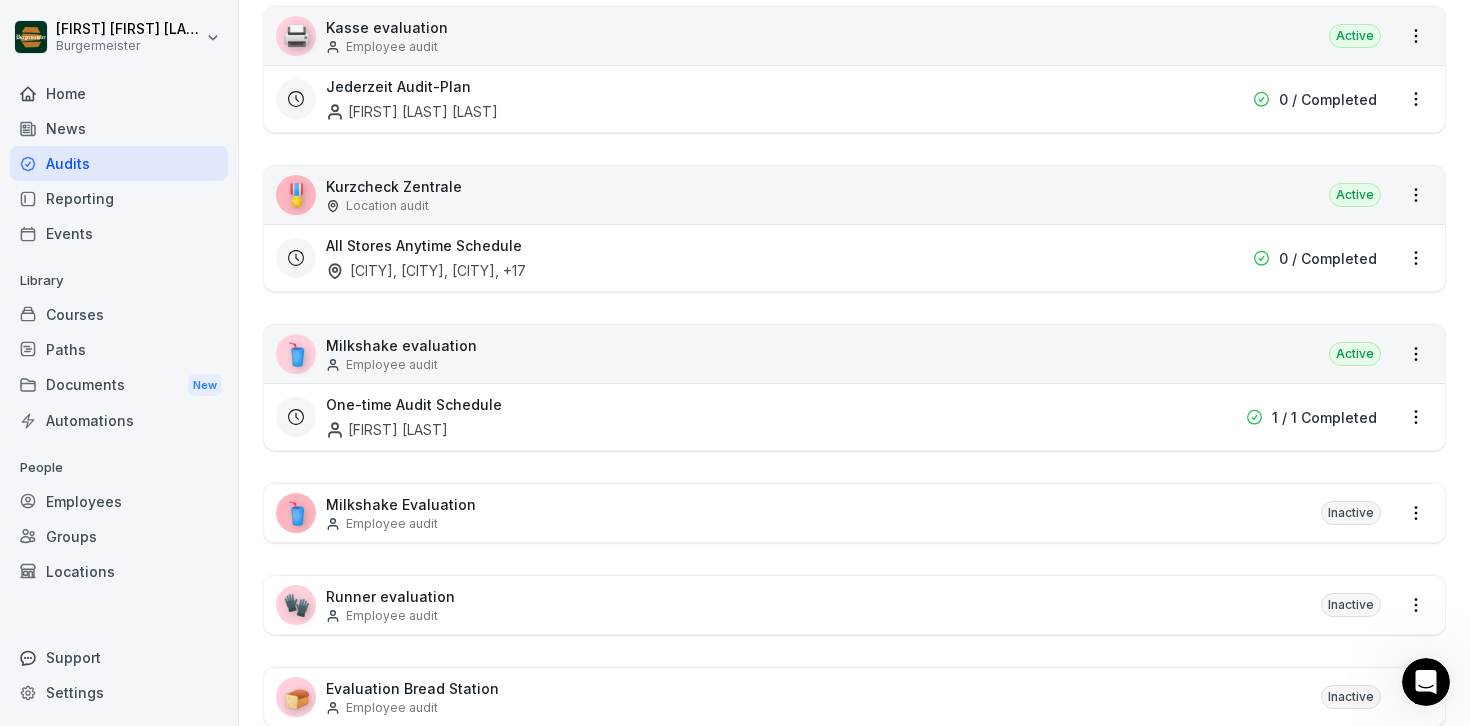scroll, scrollTop: 595, scrollLeft: 0, axis: vertical 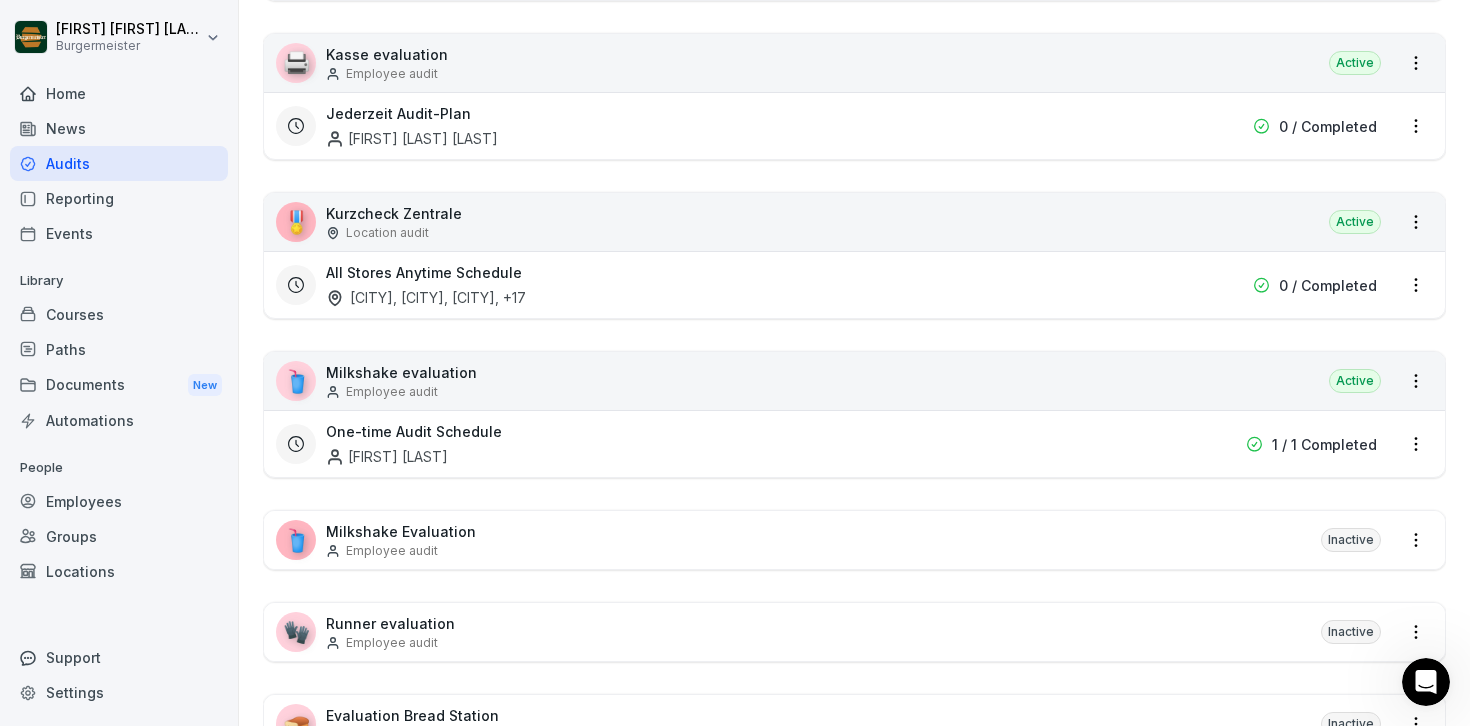 click on "All Stores Anytime Schedule Kotti, Hermannplatz, Alexanderplatz, Potsdamer Platz , +17" at bounding box center [726, 285] 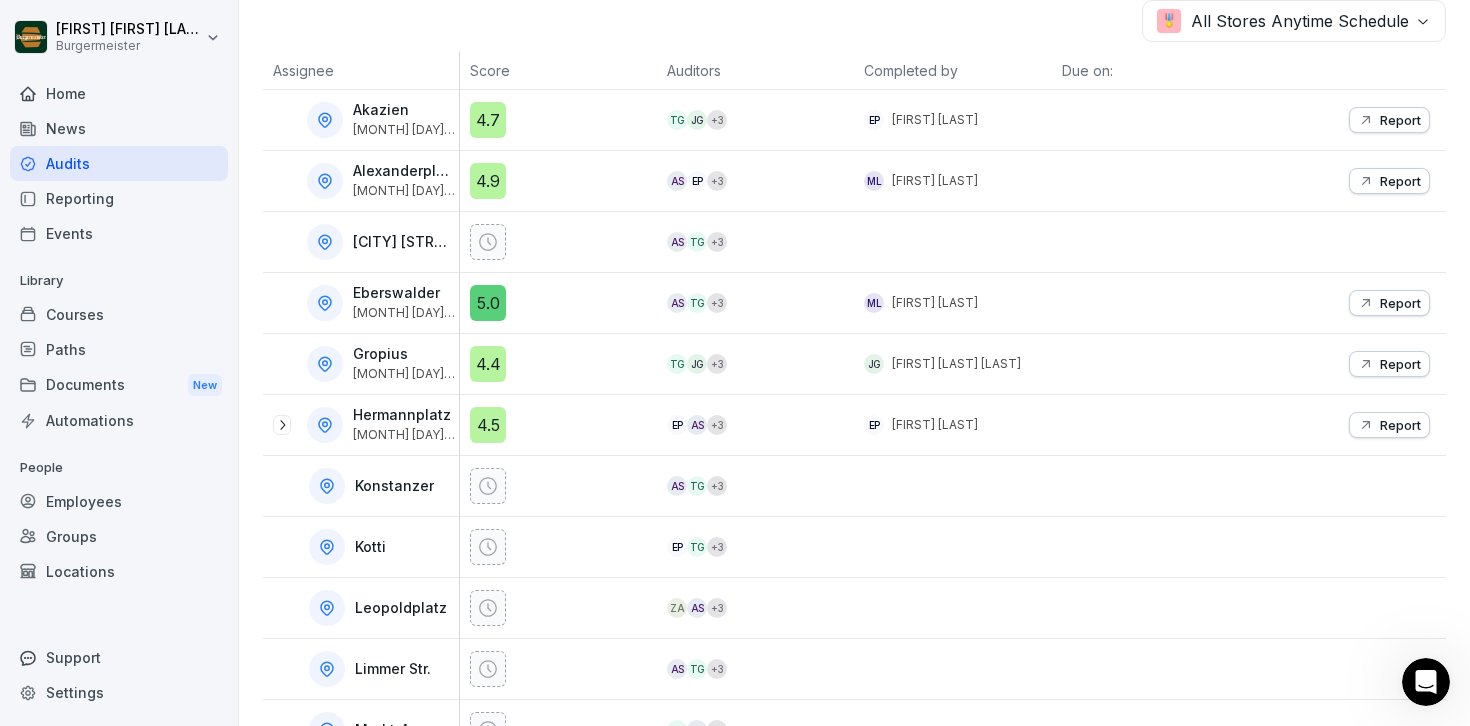 click on "4.4" at bounding box center [488, 364] 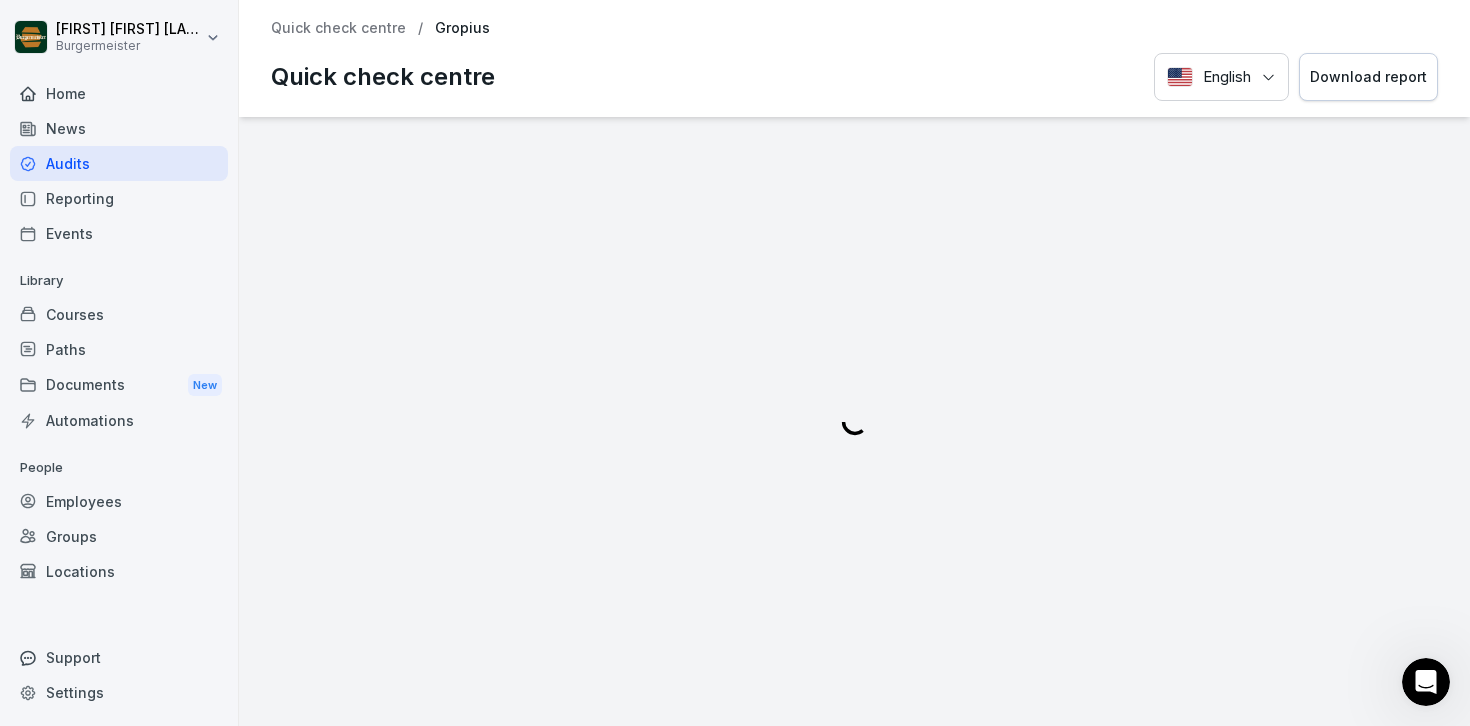 scroll, scrollTop: 0, scrollLeft: 0, axis: both 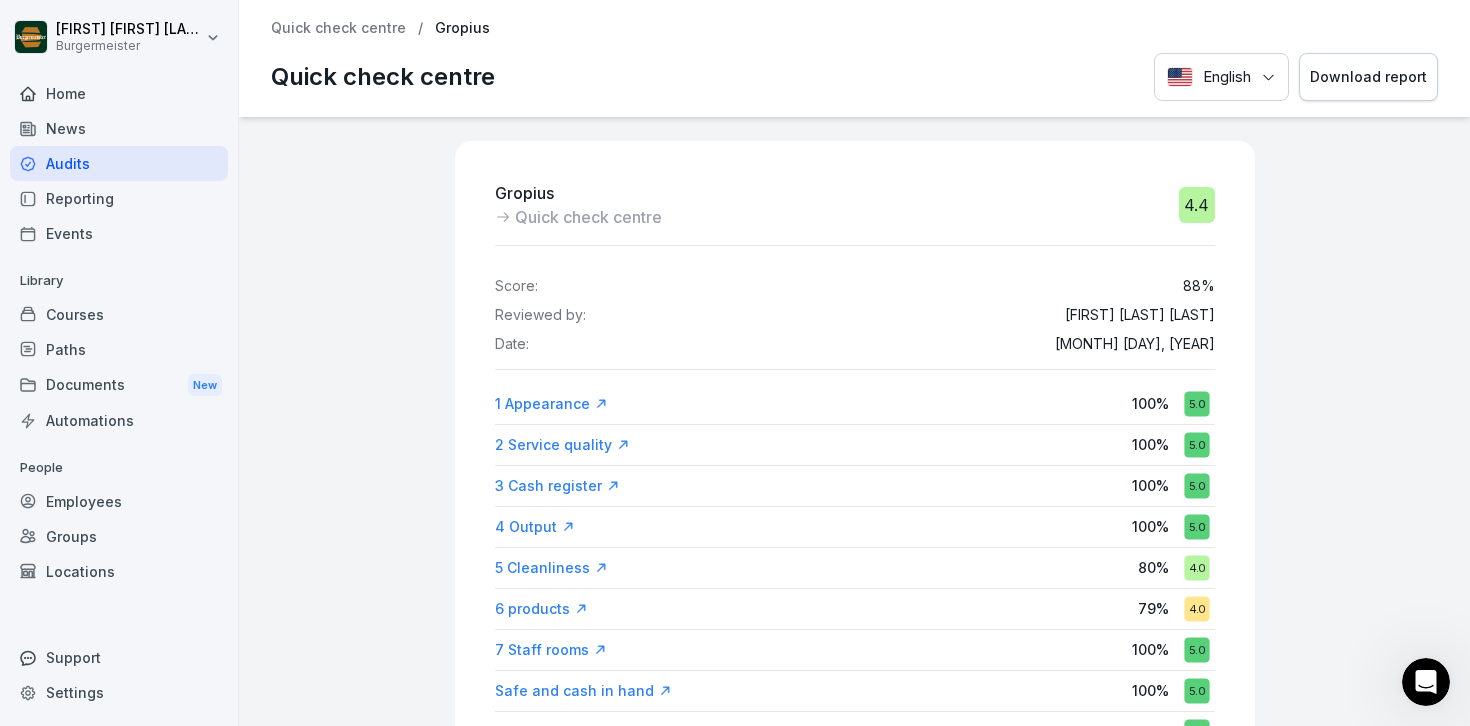 drag, startPoint x: 1179, startPoint y: 296, endPoint x: 1229, endPoint y: 292, distance: 50.159744 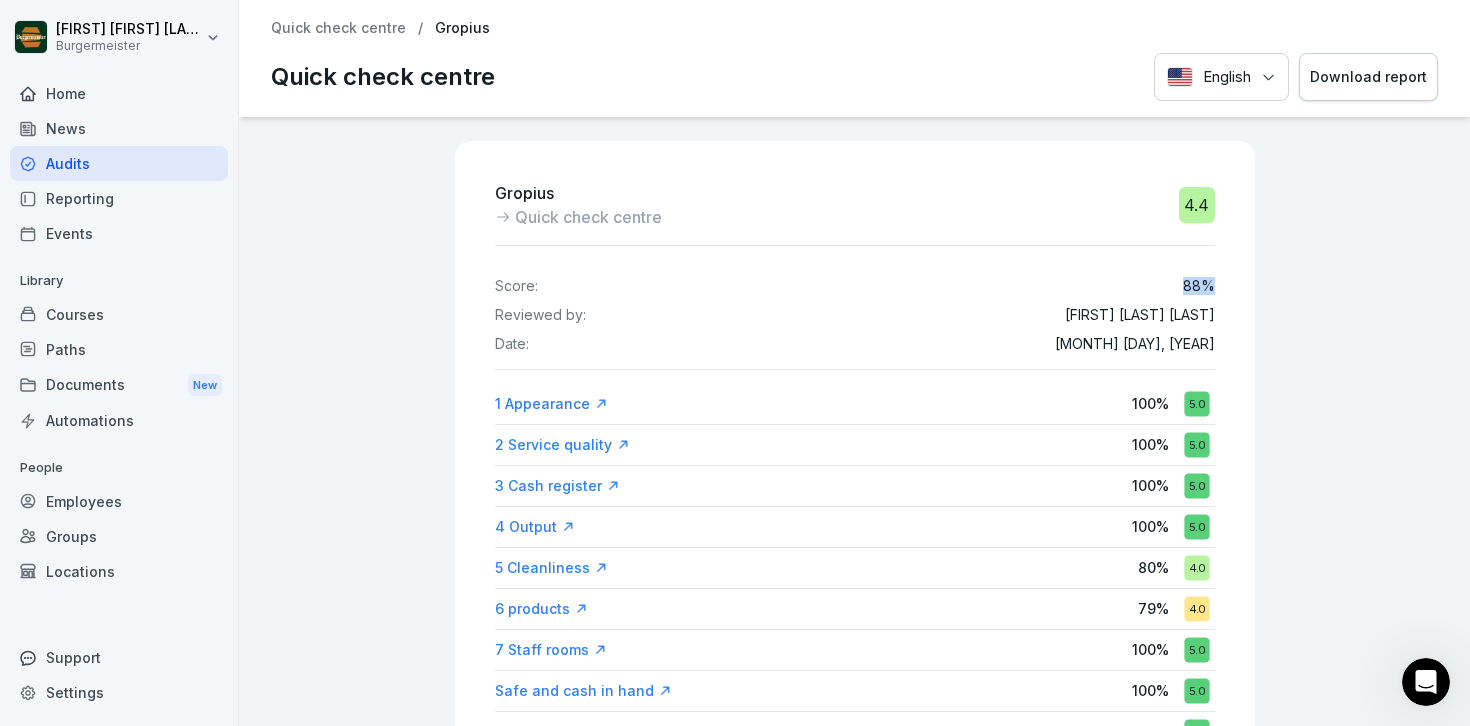 drag, startPoint x: 1214, startPoint y: 286, endPoint x: 1172, endPoint y: 286, distance: 42 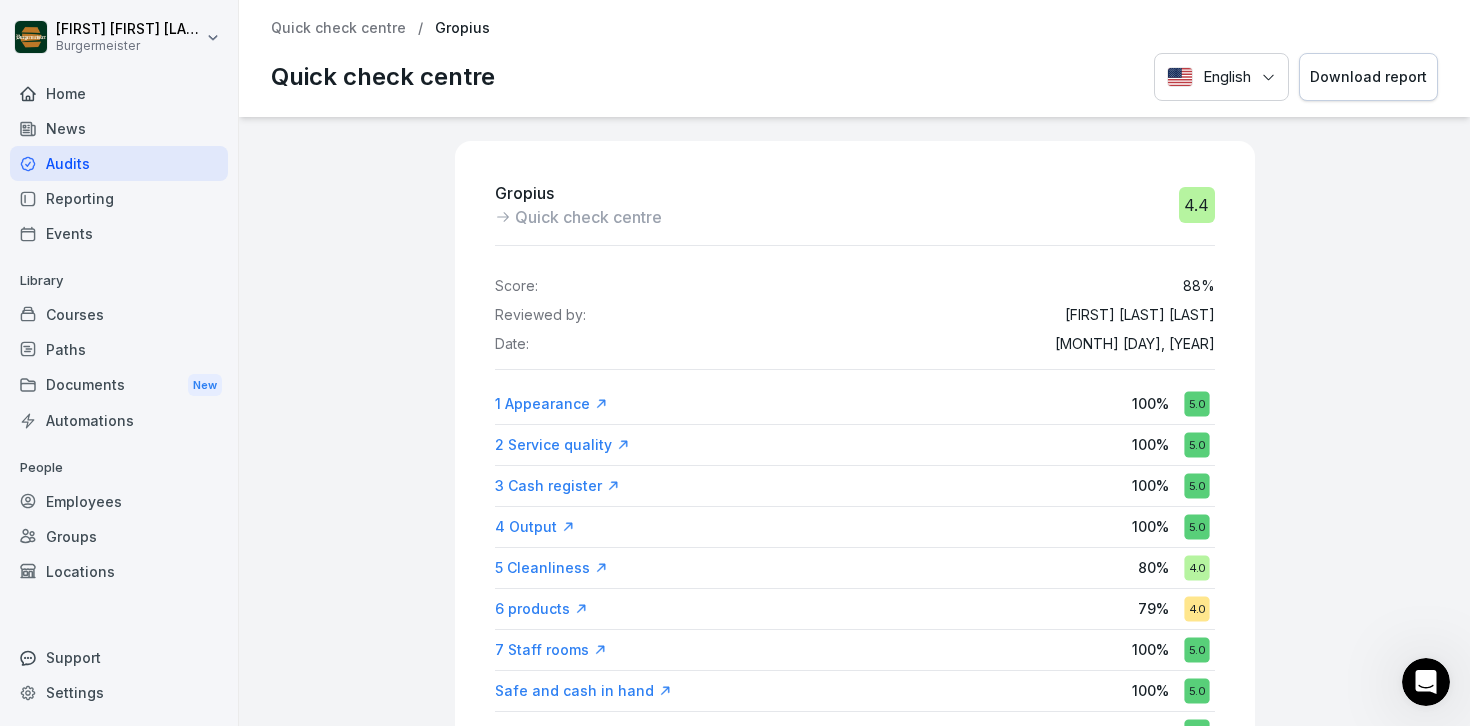 click on "6 products" at bounding box center (541, 609) 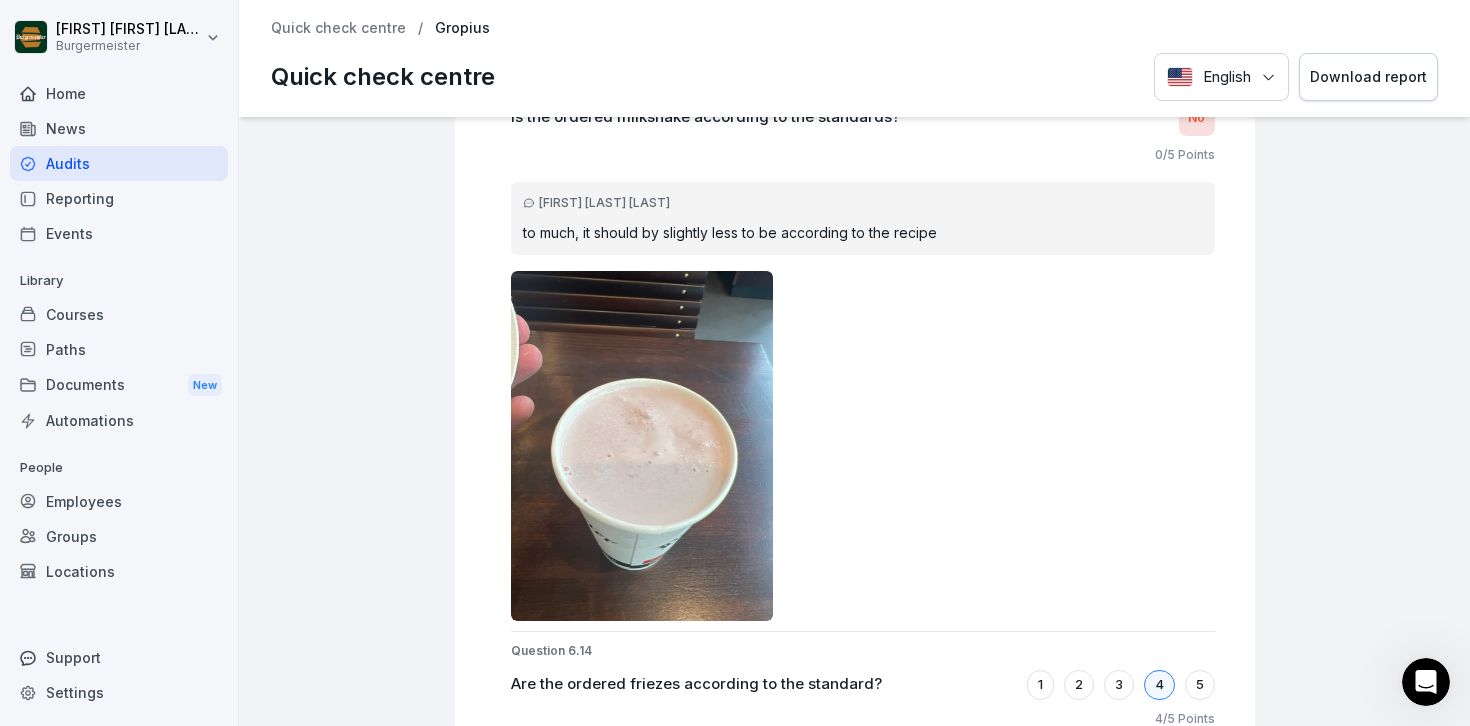 scroll, scrollTop: 15681, scrollLeft: 0, axis: vertical 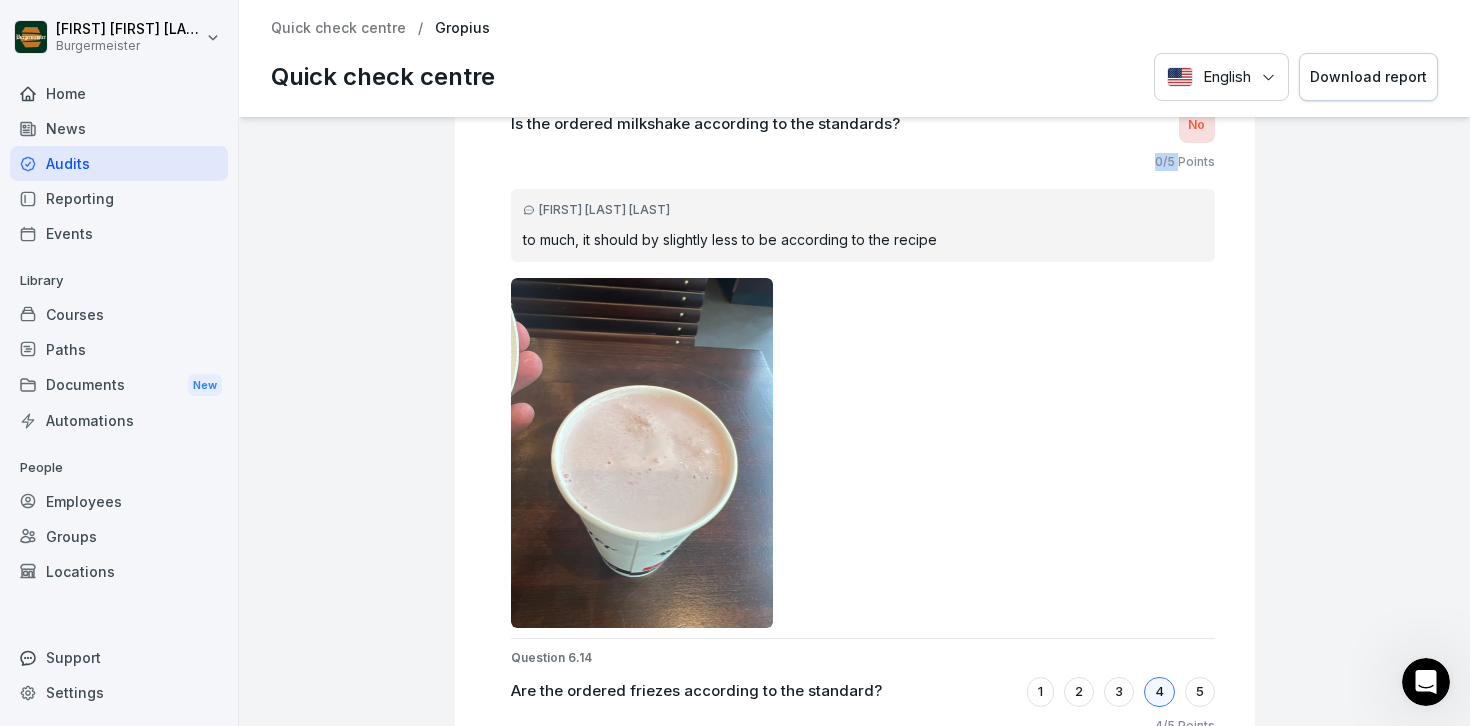 drag, startPoint x: 1179, startPoint y: 165, endPoint x: 1138, endPoint y: 165, distance: 41 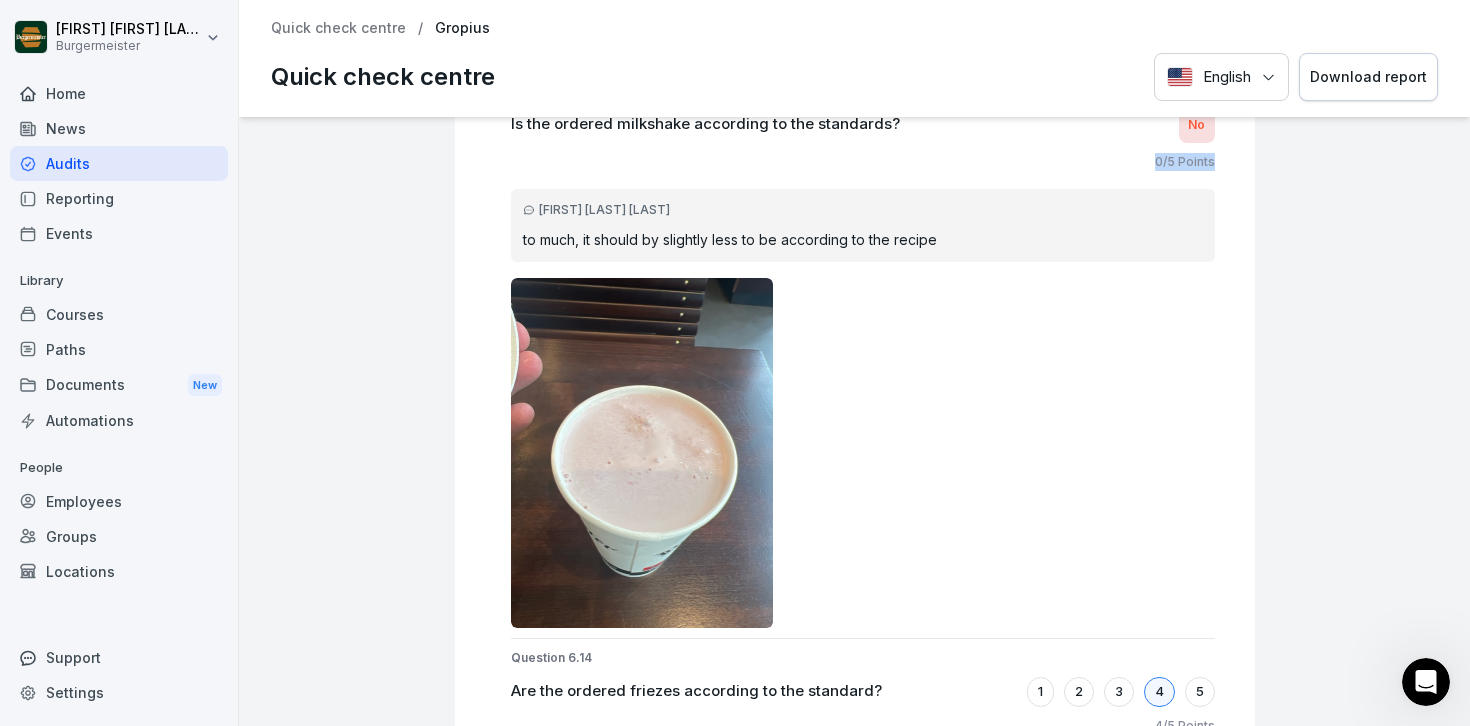 drag, startPoint x: 1214, startPoint y: 161, endPoint x: 1142, endPoint y: 162, distance: 72.00694 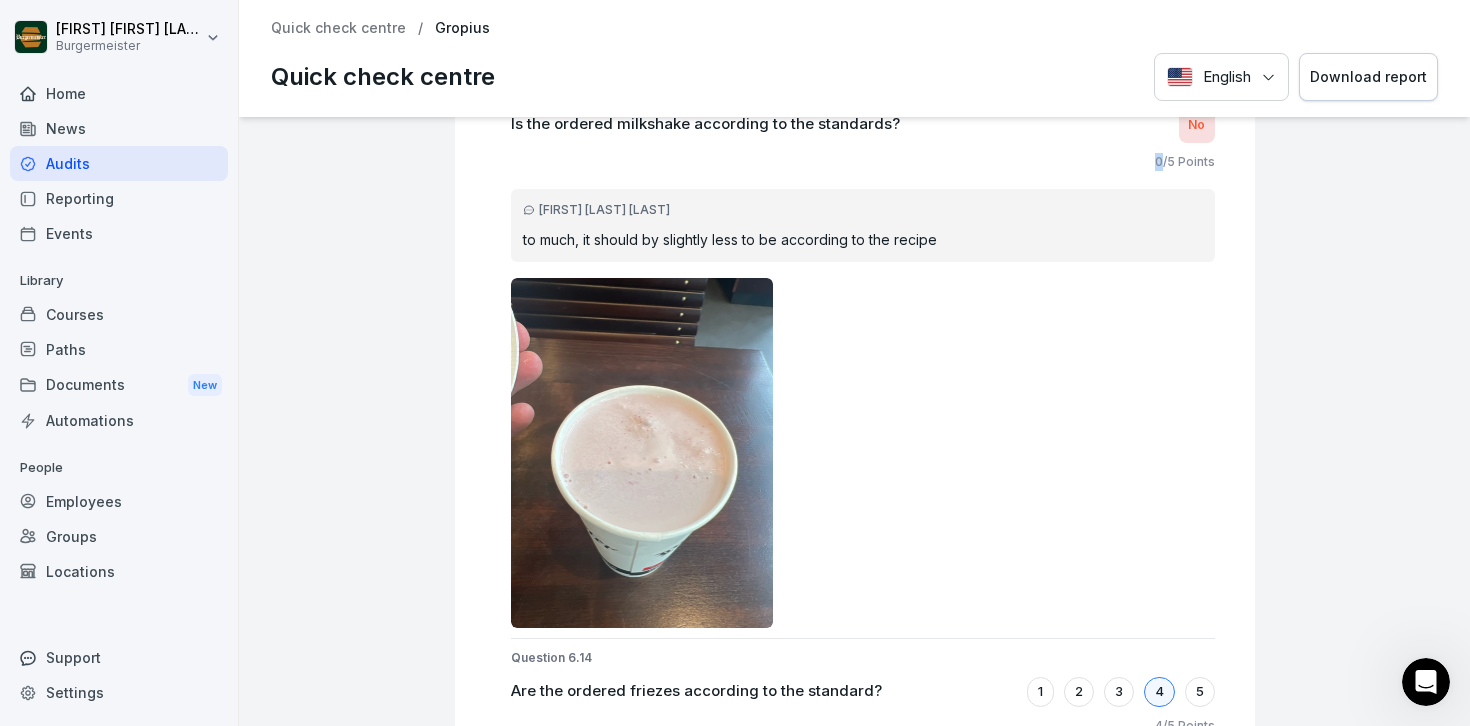 drag, startPoint x: 1158, startPoint y: 162, endPoint x: 1125, endPoint y: 162, distance: 33 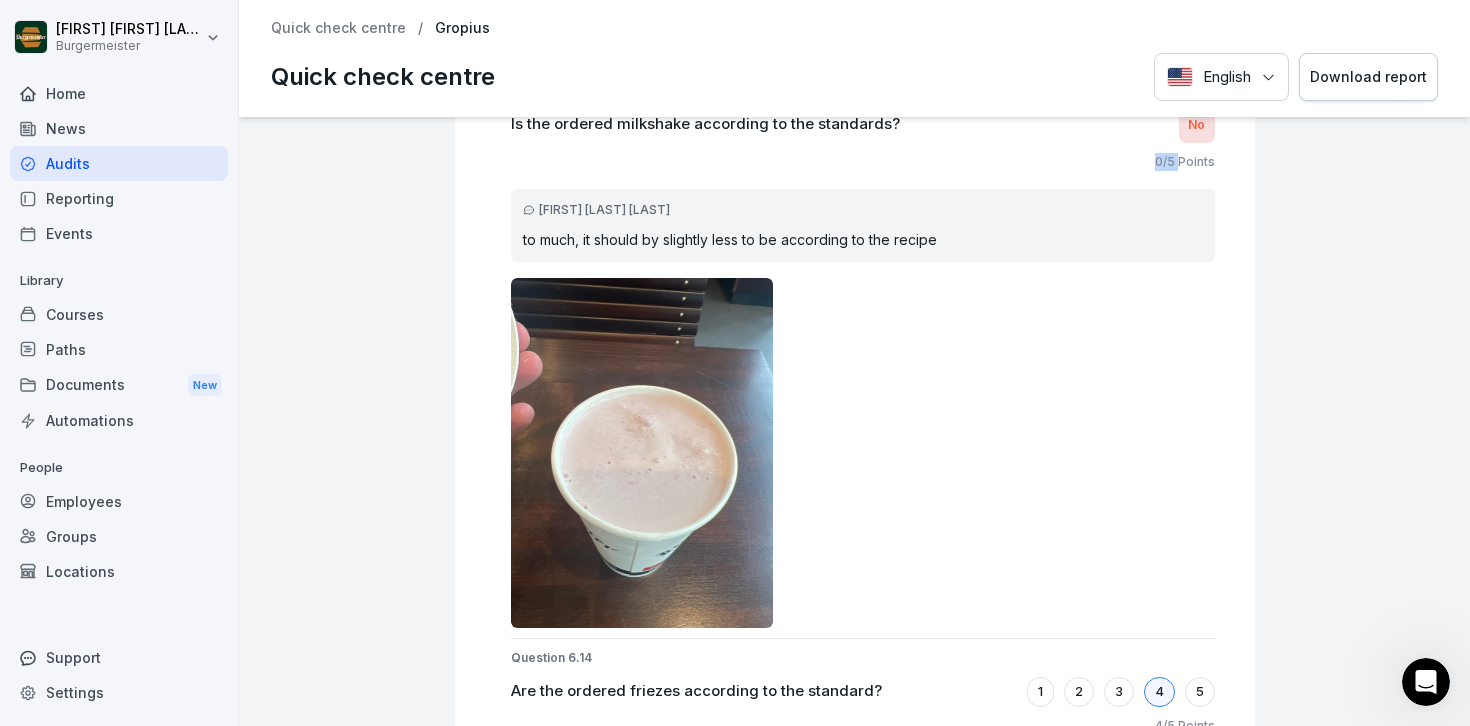 drag, startPoint x: 1181, startPoint y: 162, endPoint x: 1132, endPoint y: 162, distance: 49 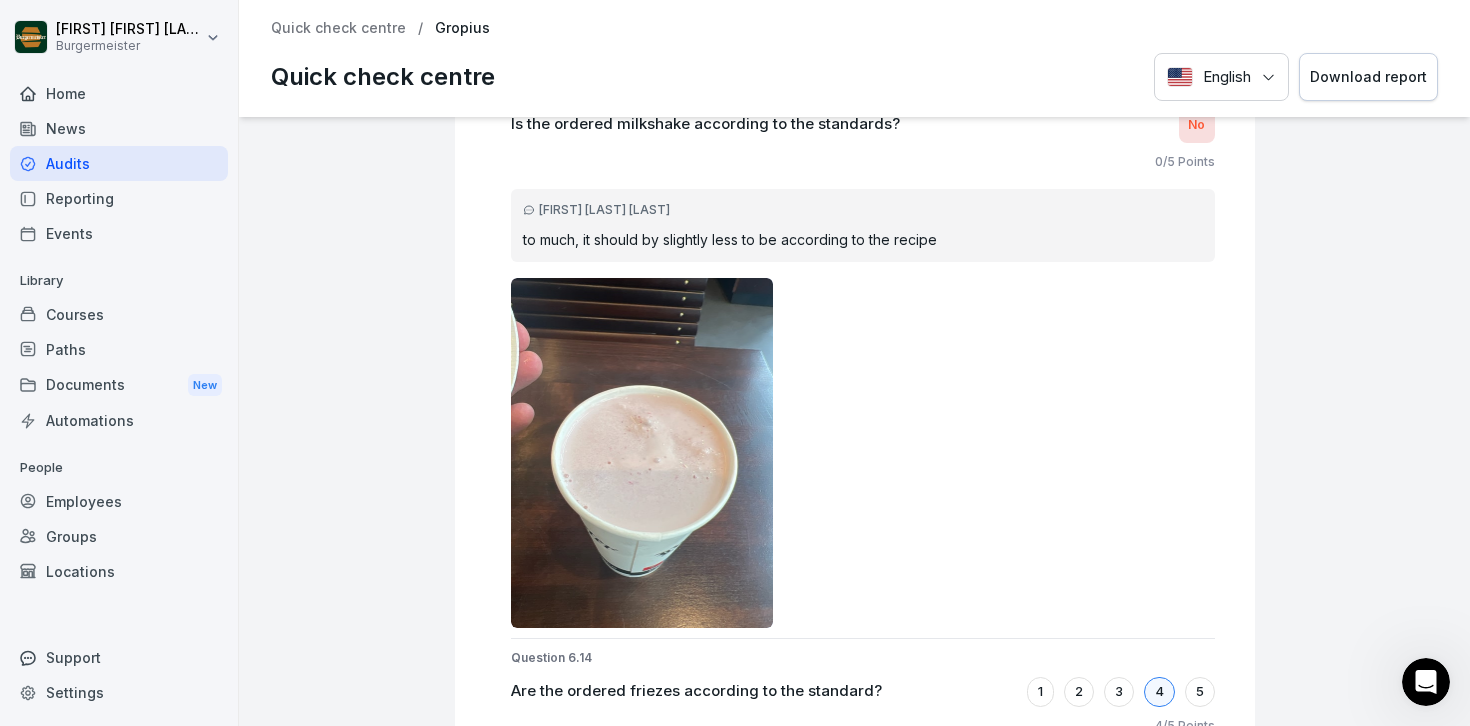 click on "0  /  5   Points" at bounding box center (1185, 162) 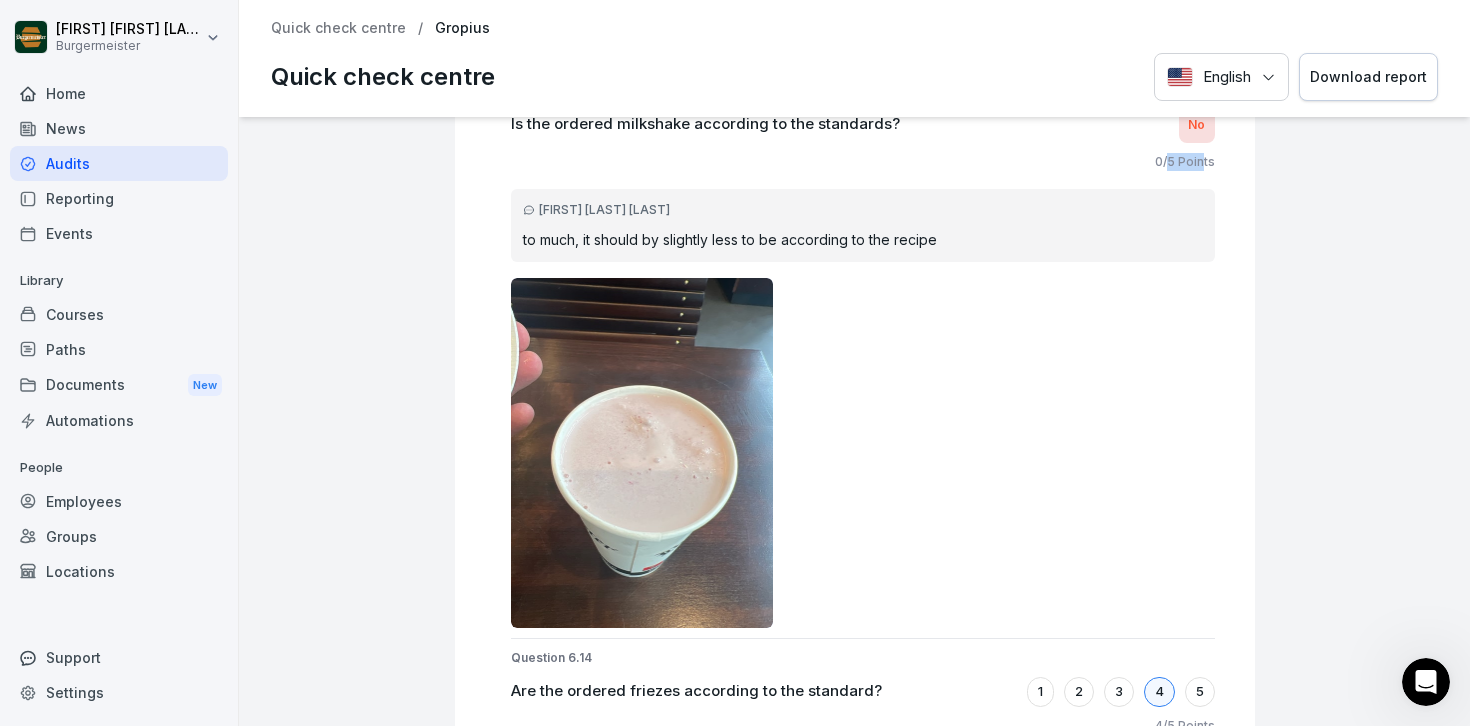 drag, startPoint x: 1200, startPoint y: 163, endPoint x: 1161, endPoint y: 163, distance: 39 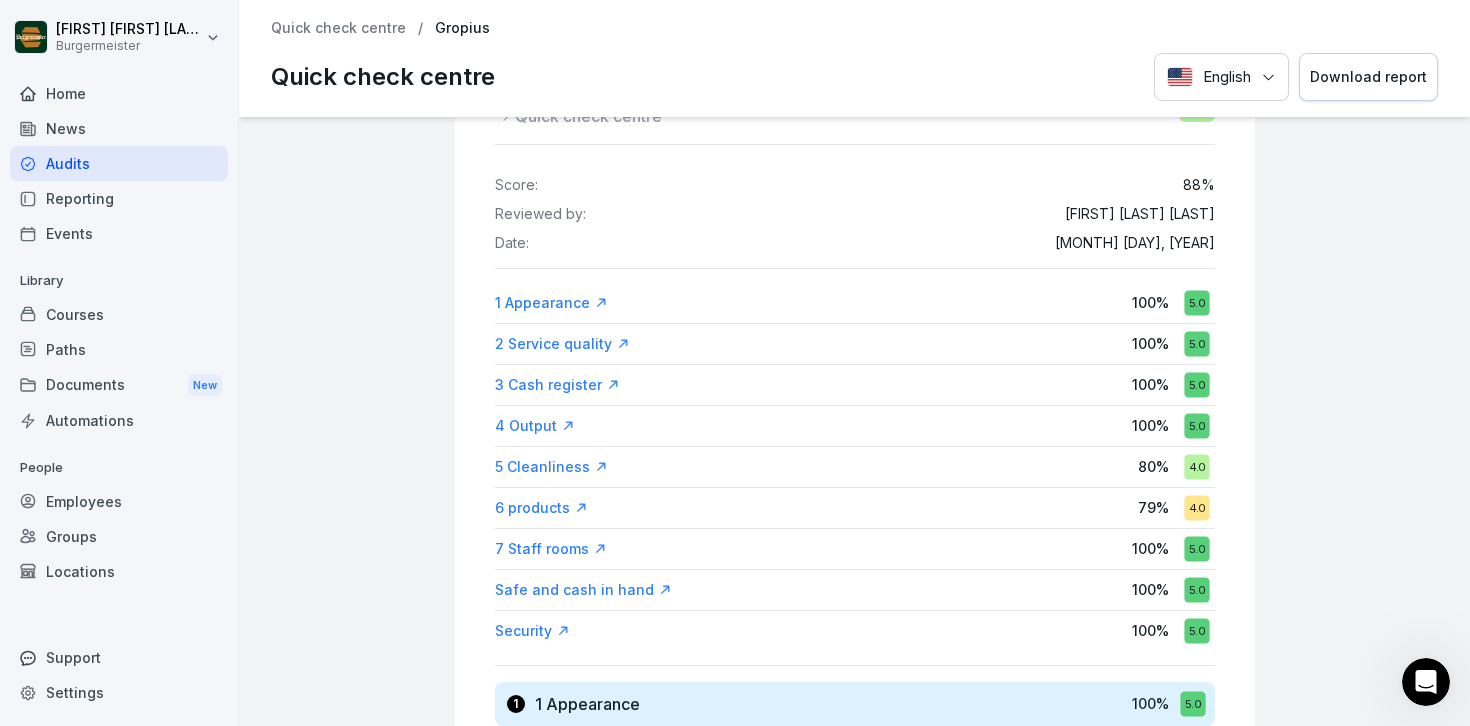scroll, scrollTop: 122, scrollLeft: 0, axis: vertical 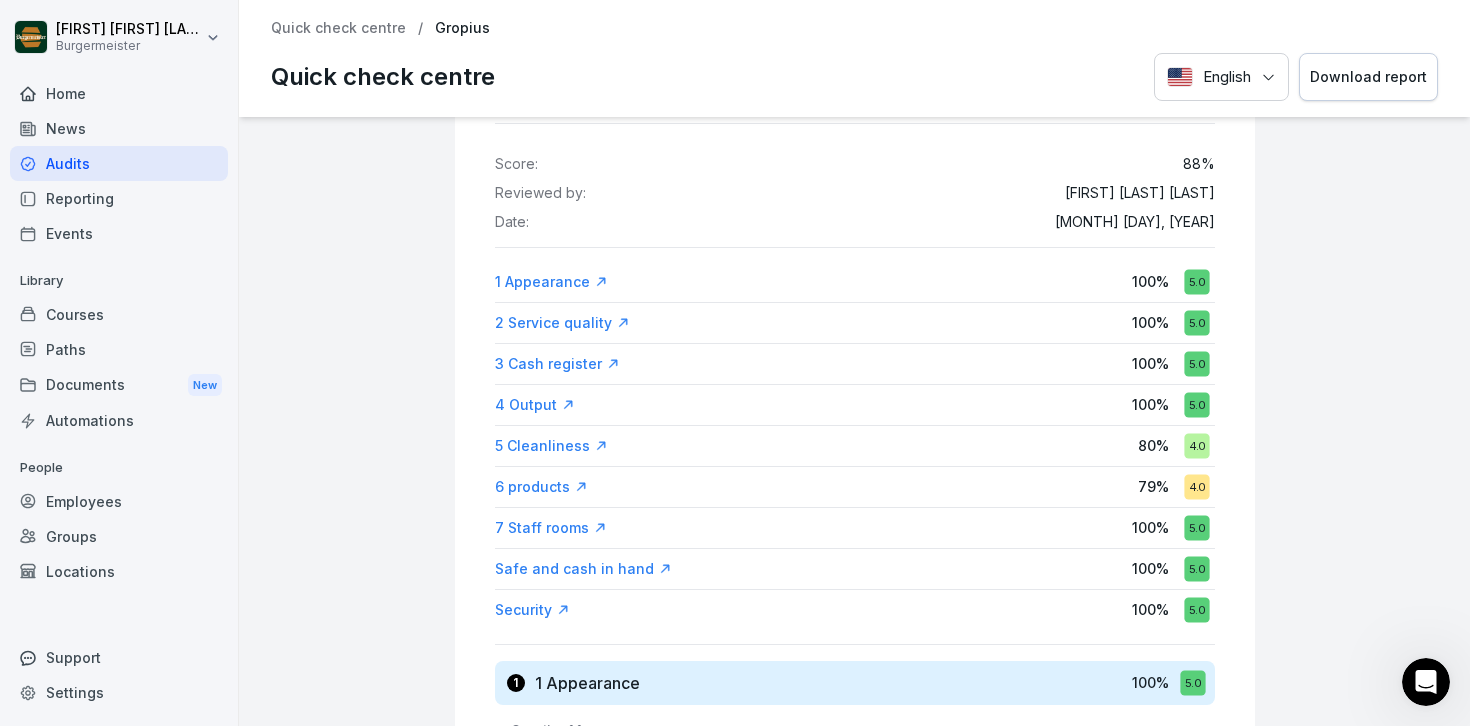 click on "5 Cleanliness" at bounding box center [551, 446] 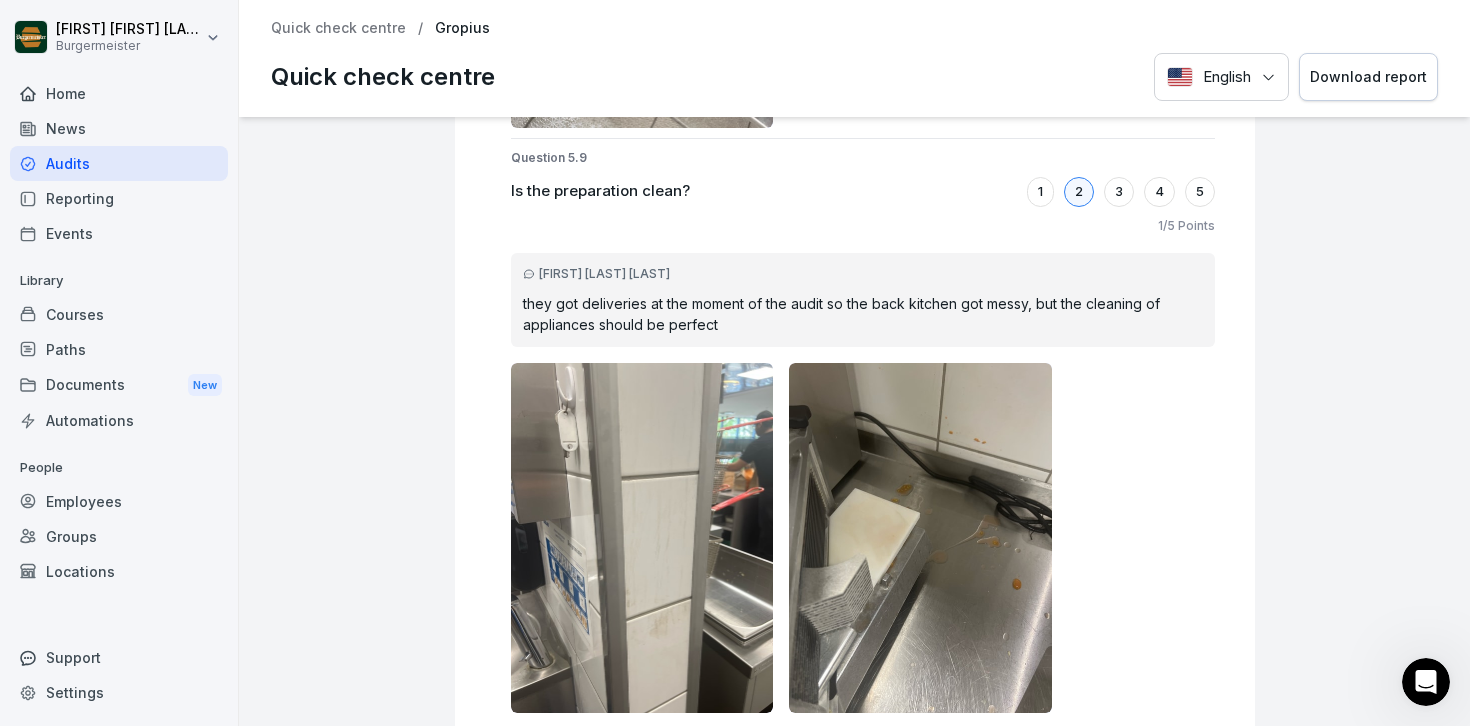 scroll, scrollTop: 15889, scrollLeft: 0, axis: vertical 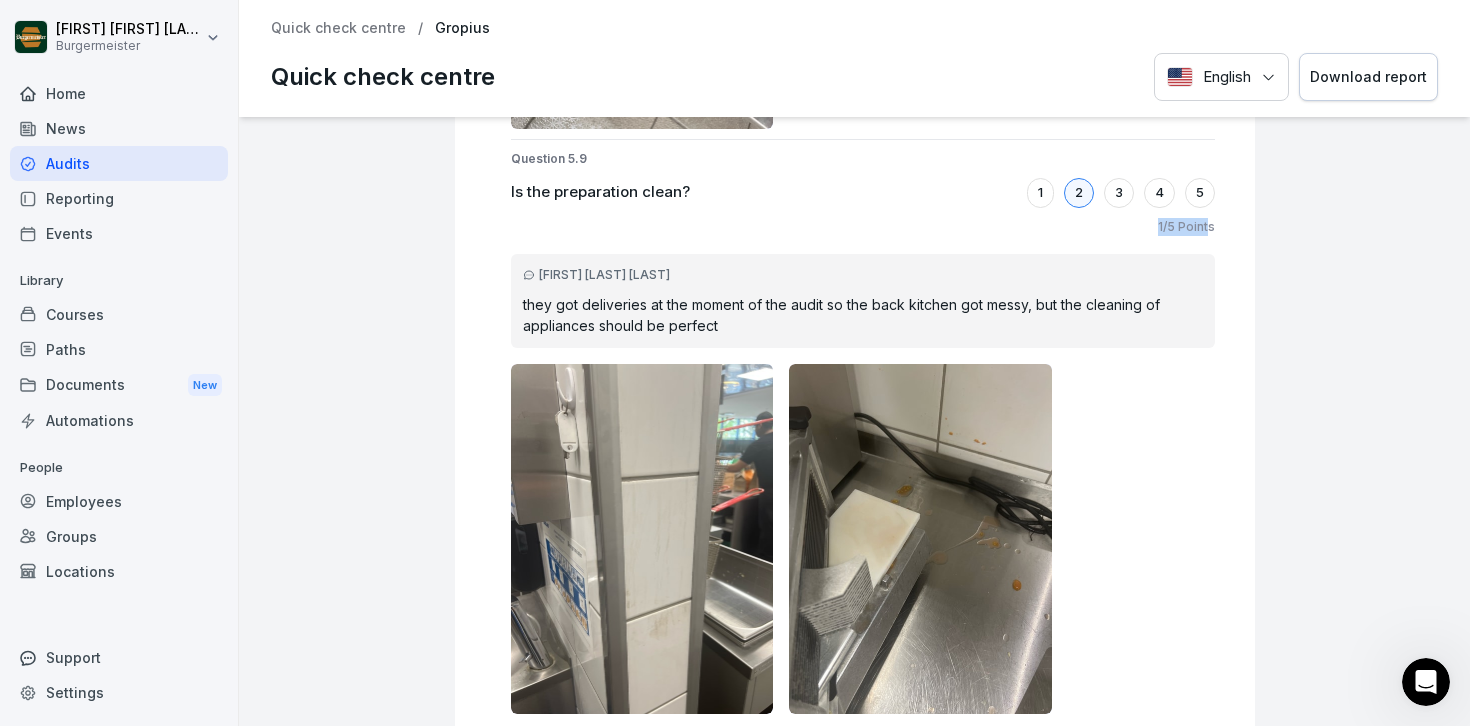 drag, startPoint x: 1151, startPoint y: 228, endPoint x: 1207, endPoint y: 228, distance: 56 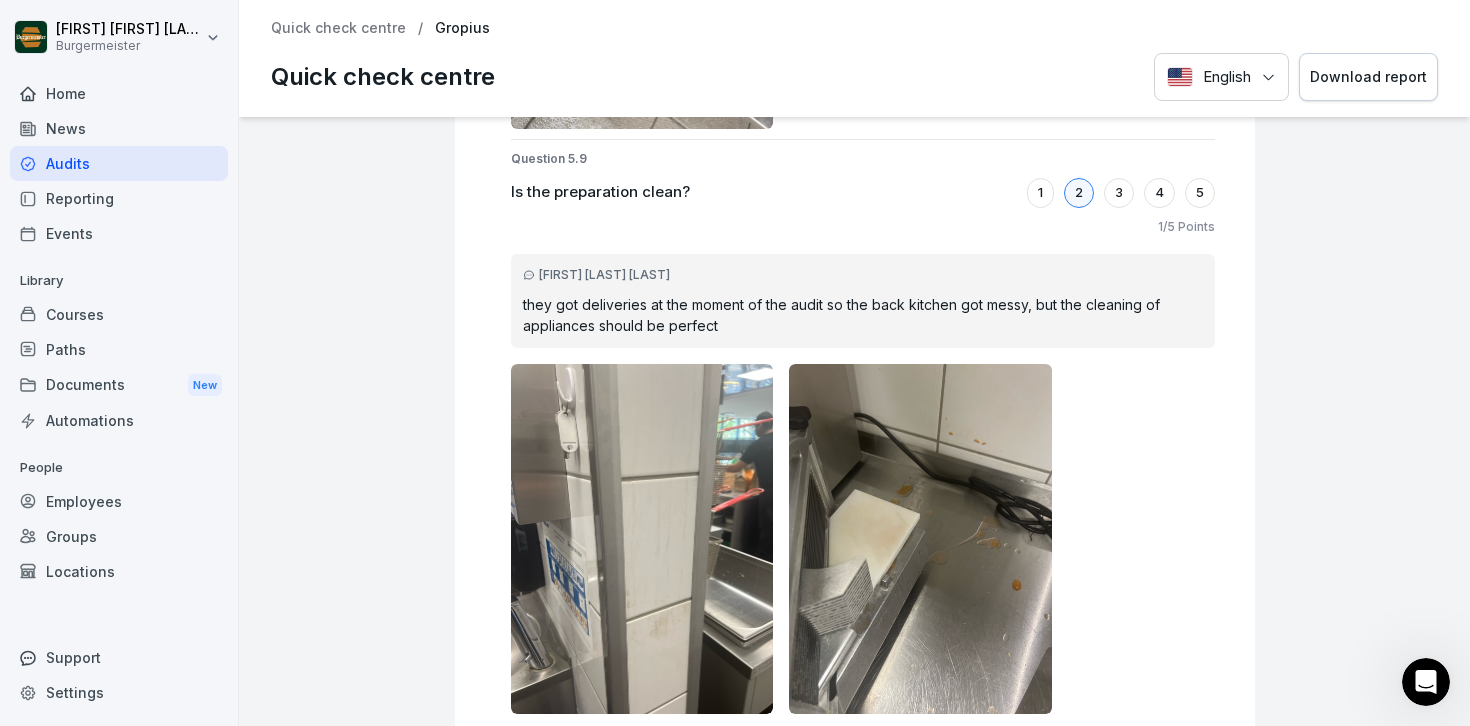 click on "they got deliveries at the moment of the audit so the back kitchen got messy, but the cleaning of appliances should be perfect" at bounding box center (863, 315) 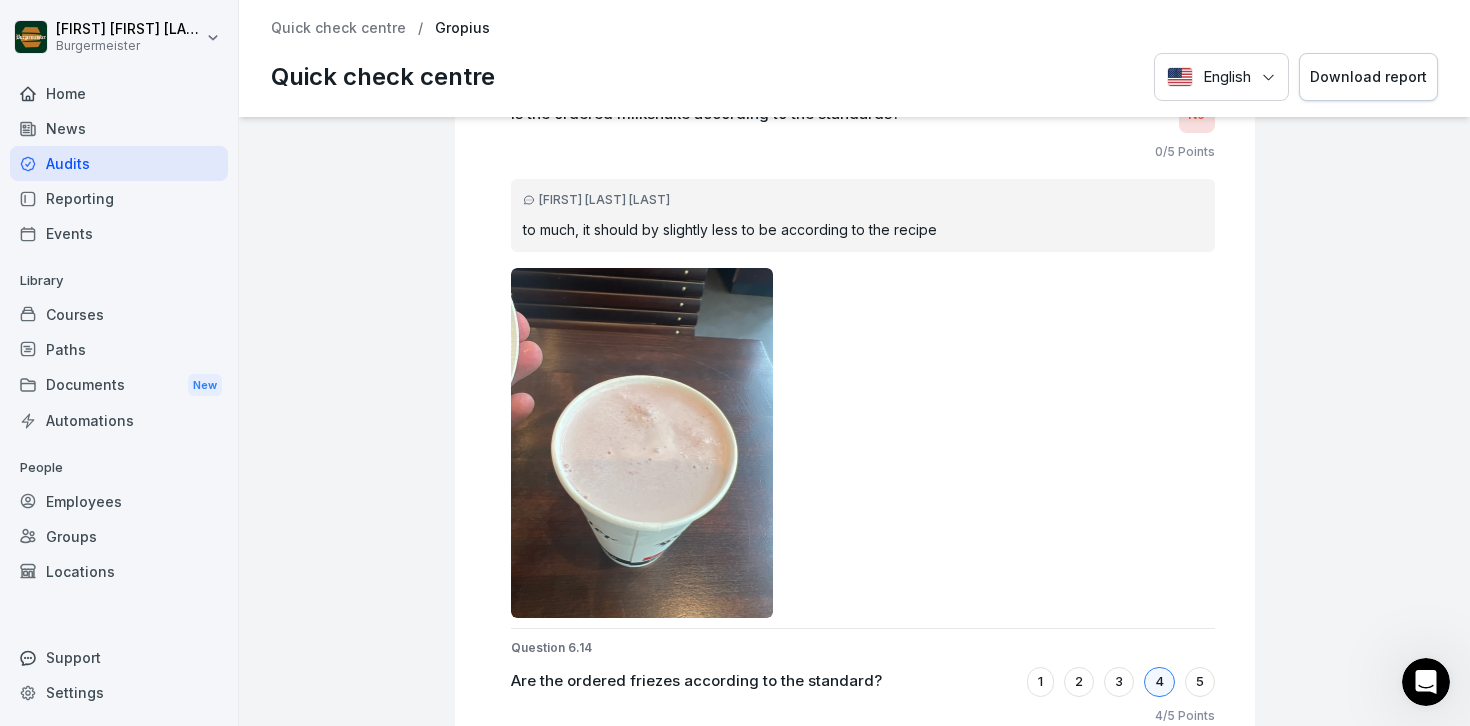scroll, scrollTop: 29158, scrollLeft: 0, axis: vertical 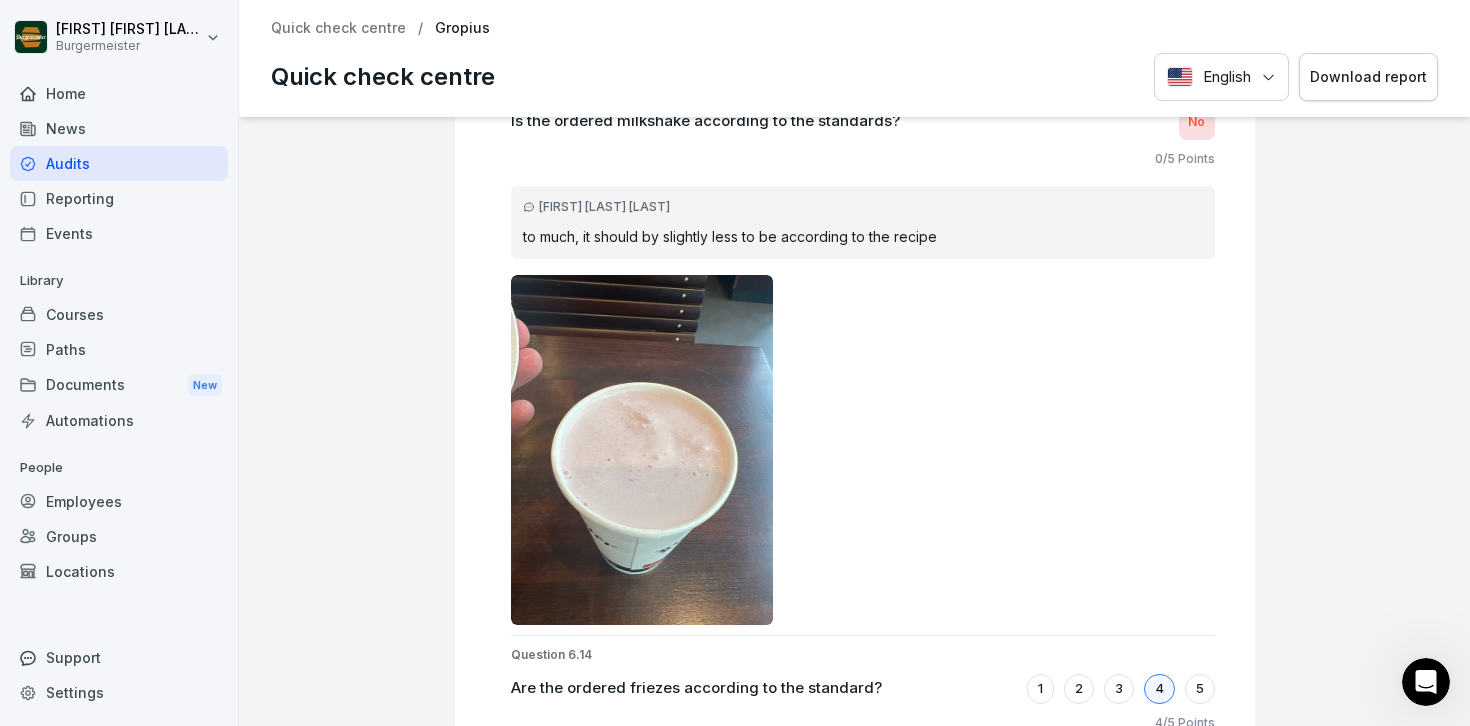 click on "No" at bounding box center (1197, 122) 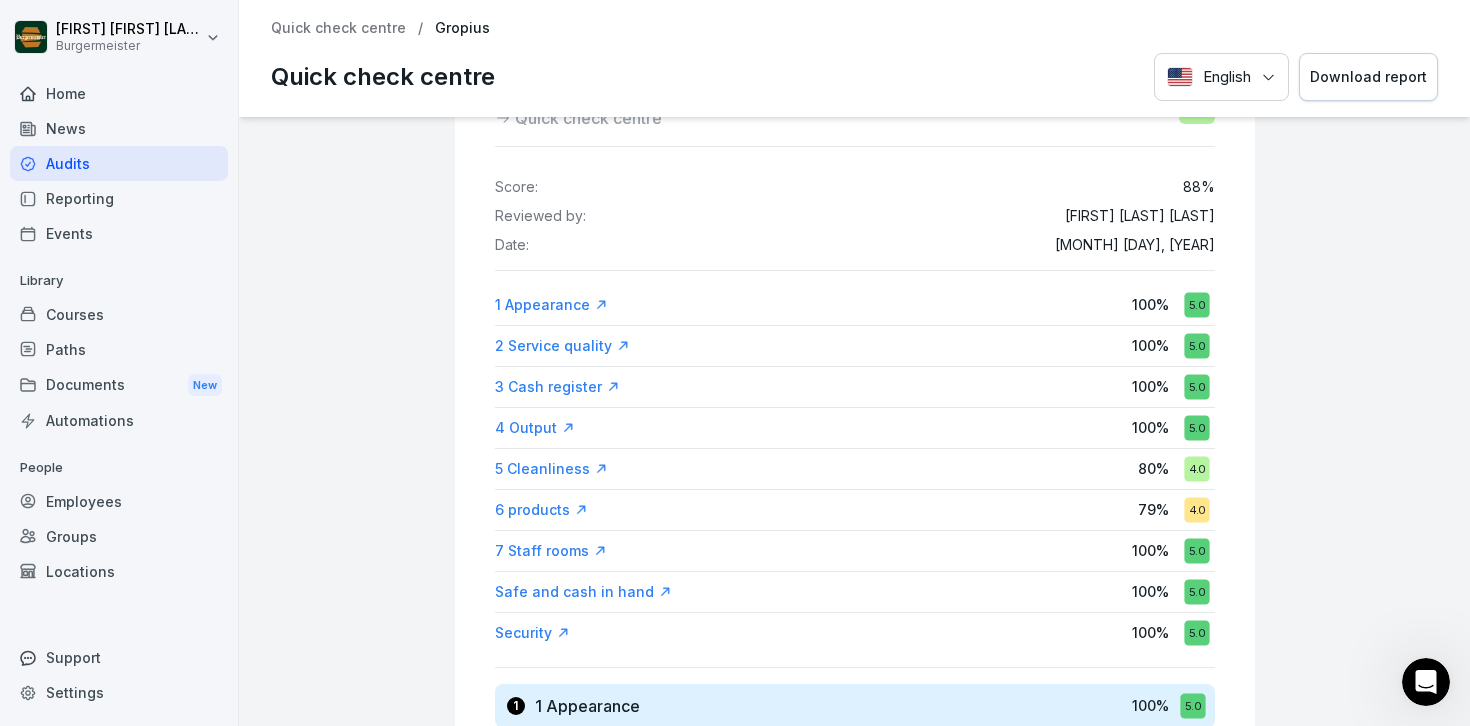 scroll, scrollTop: 95, scrollLeft: 0, axis: vertical 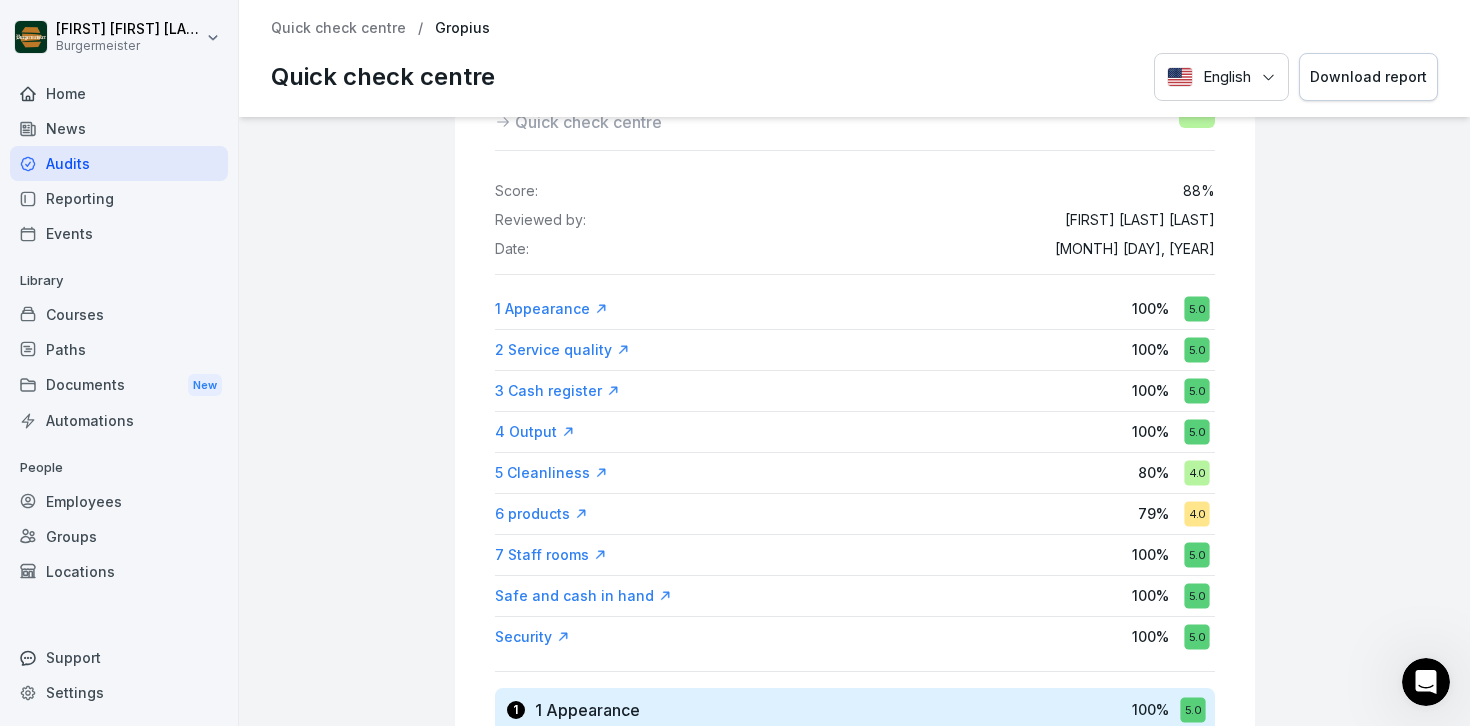 click on "6 products" at bounding box center [541, 514] 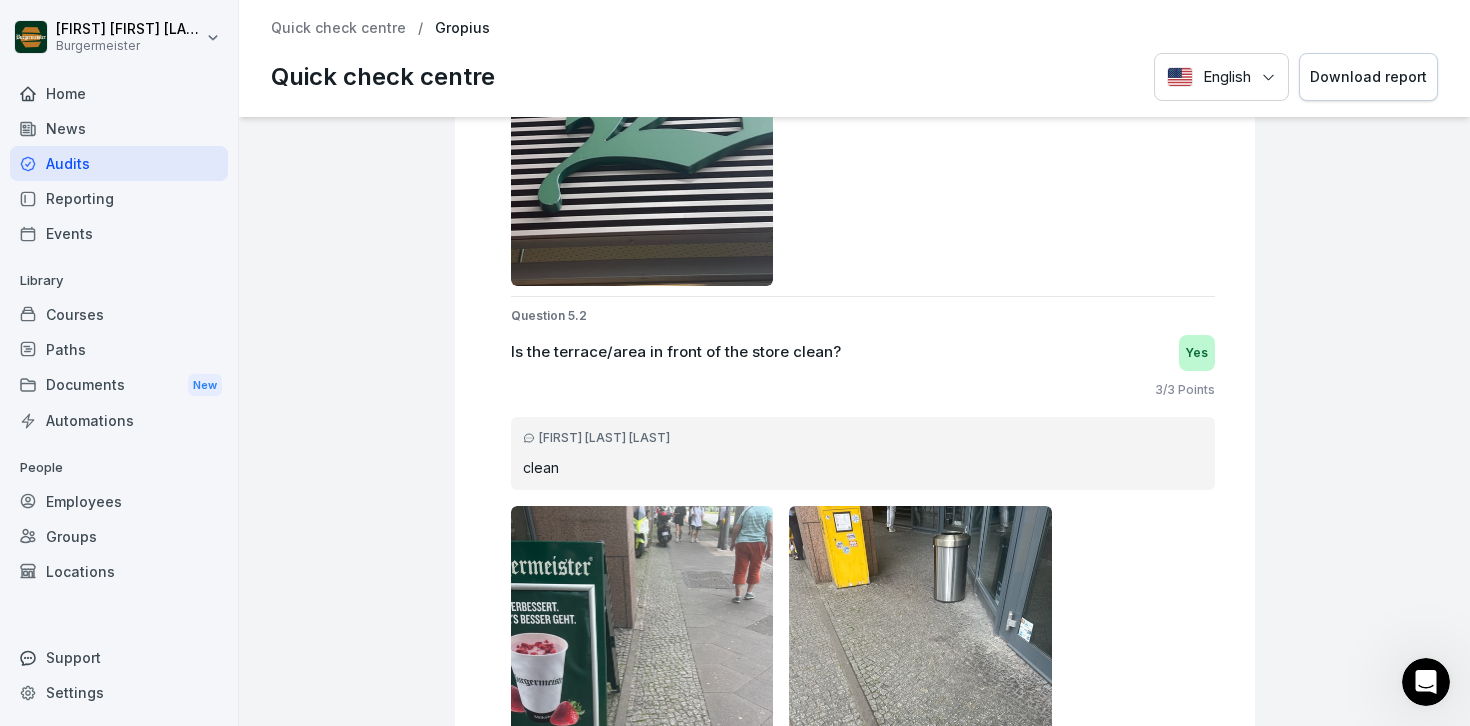 scroll, scrollTop: 6926, scrollLeft: 0, axis: vertical 